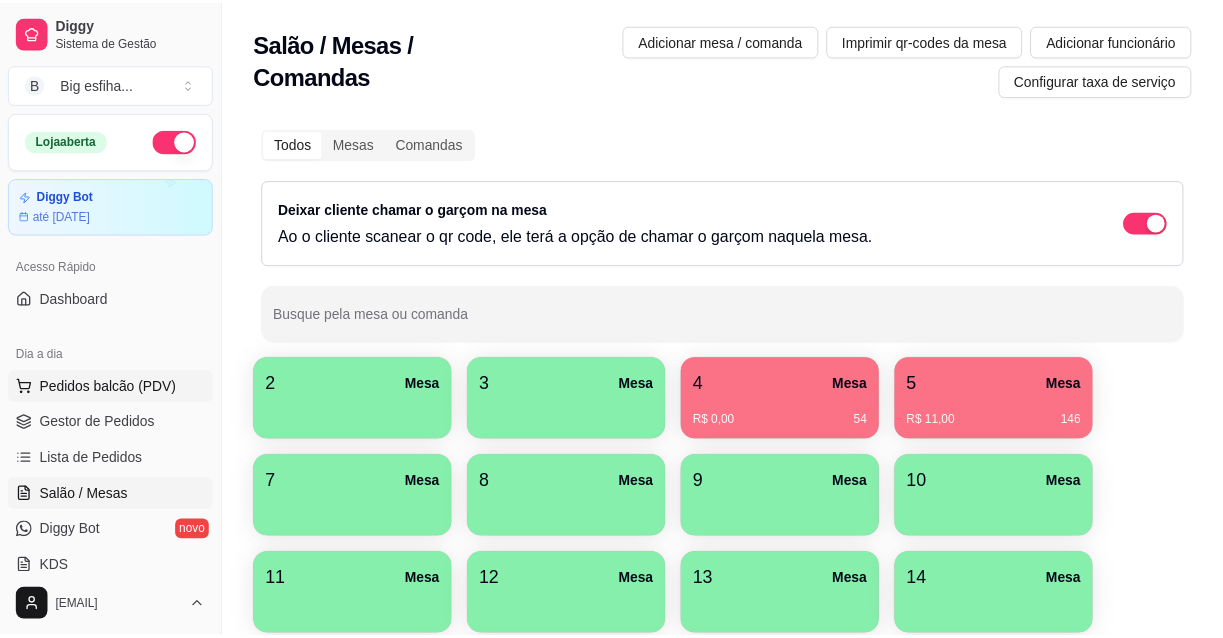scroll, scrollTop: 0, scrollLeft: 0, axis: both 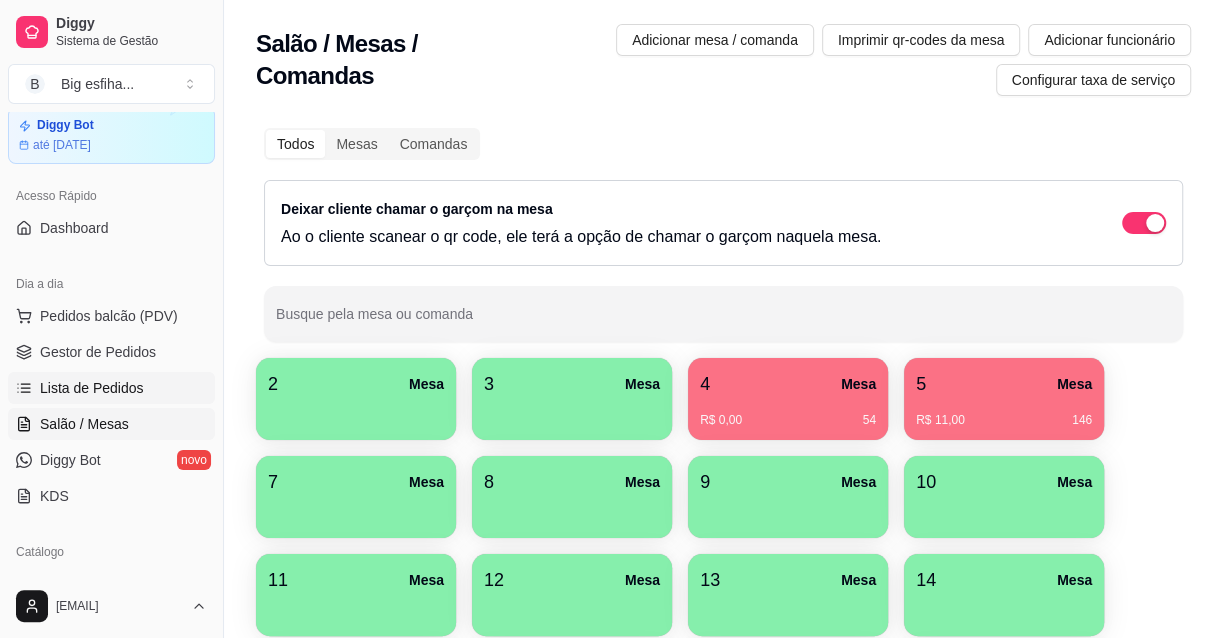 click on "Lista de Pedidos" at bounding box center (111, 388) 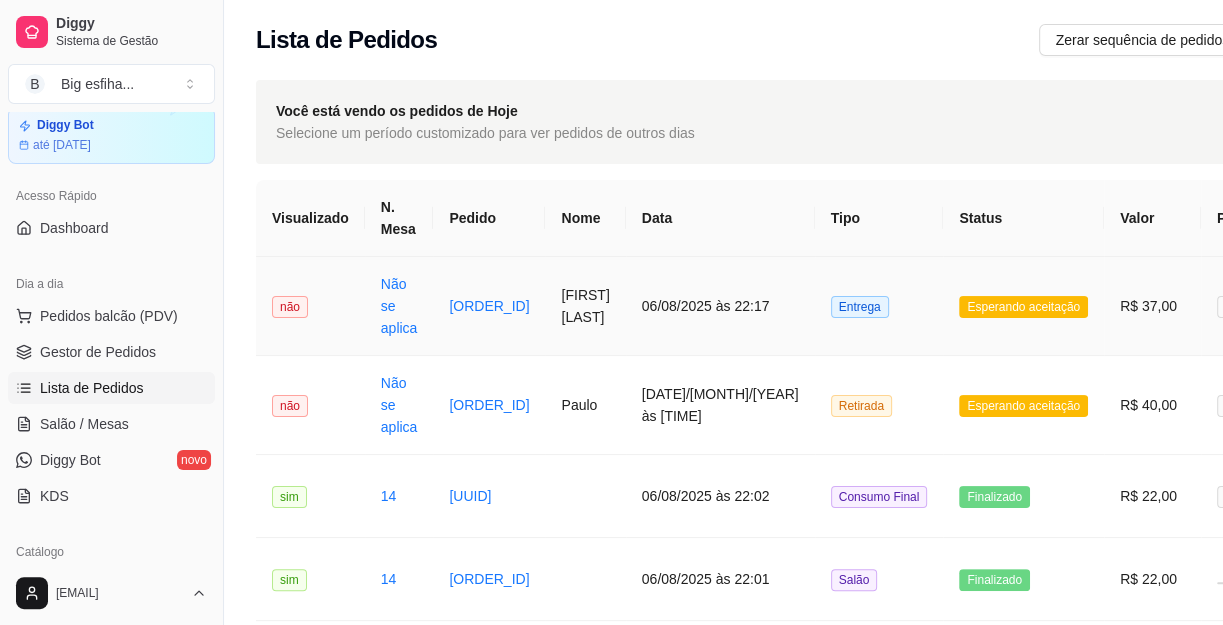 click on "06/08/2025 às 22:17" at bounding box center (720, 306) 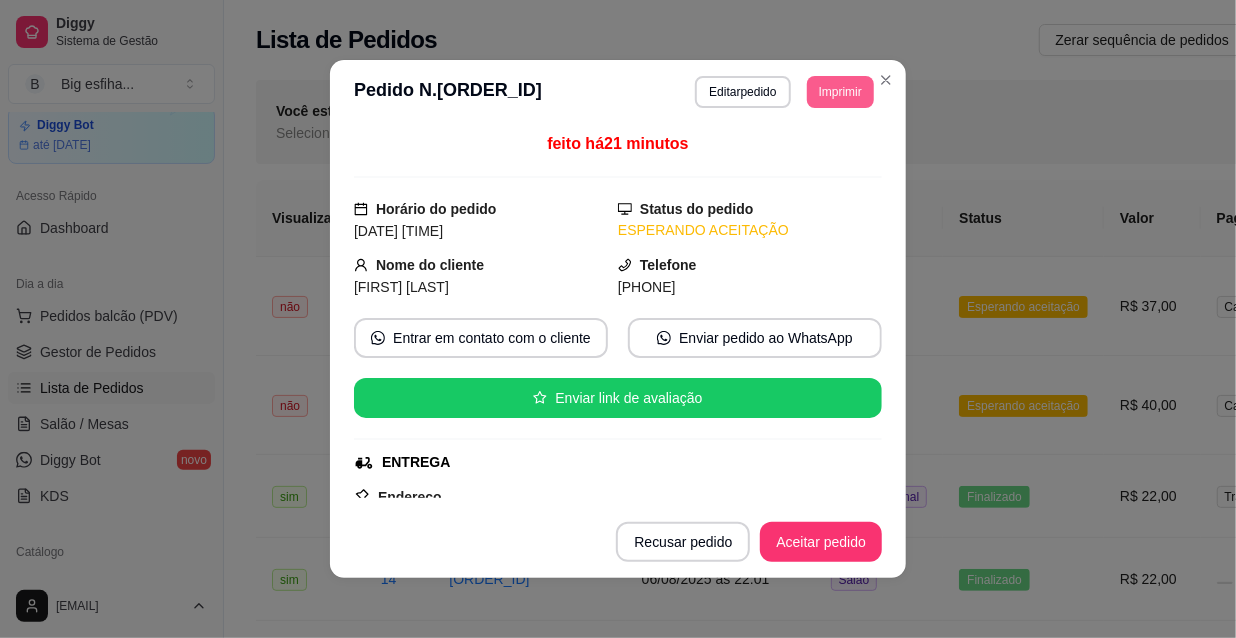 click on "Imprimir" at bounding box center [840, 92] 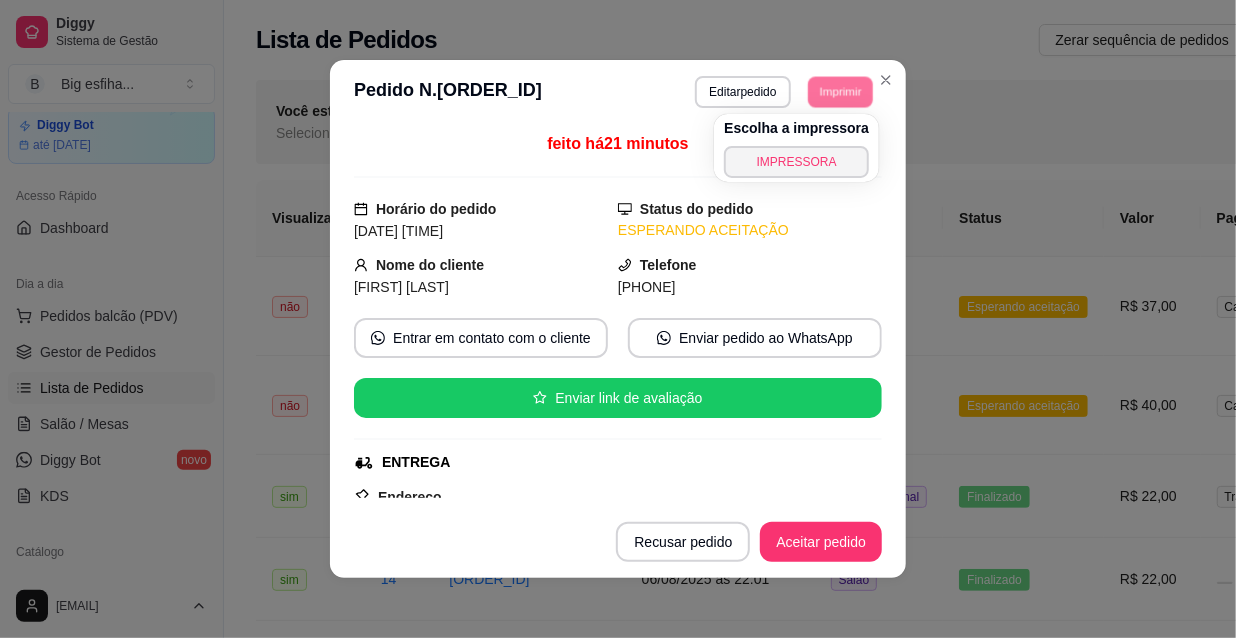 click on "Escolha a impressora IMPRESSORA" at bounding box center (796, 148) 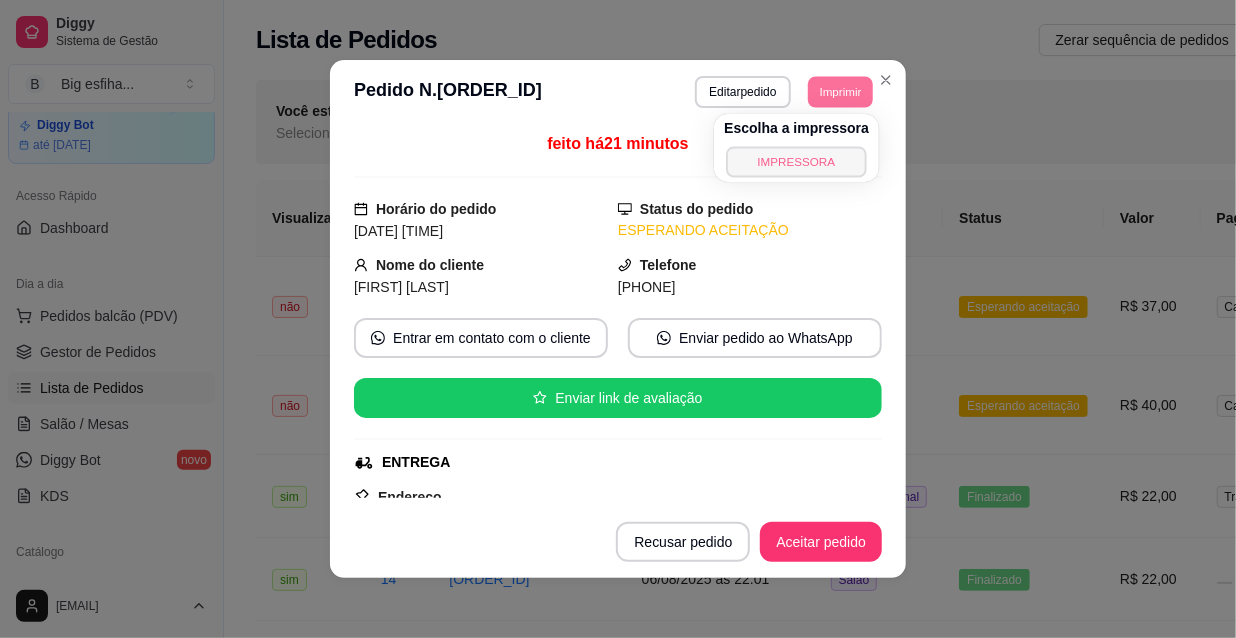 click on "IMPRESSORA" at bounding box center (796, 161) 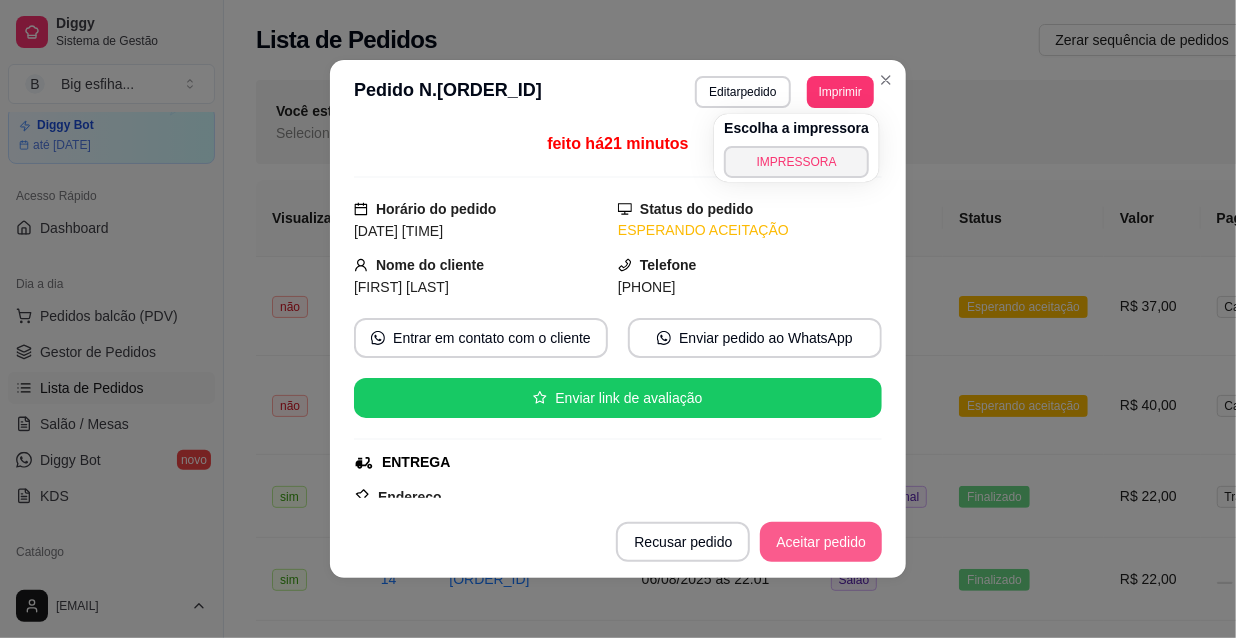 click on "Aceitar pedido" at bounding box center (821, 542) 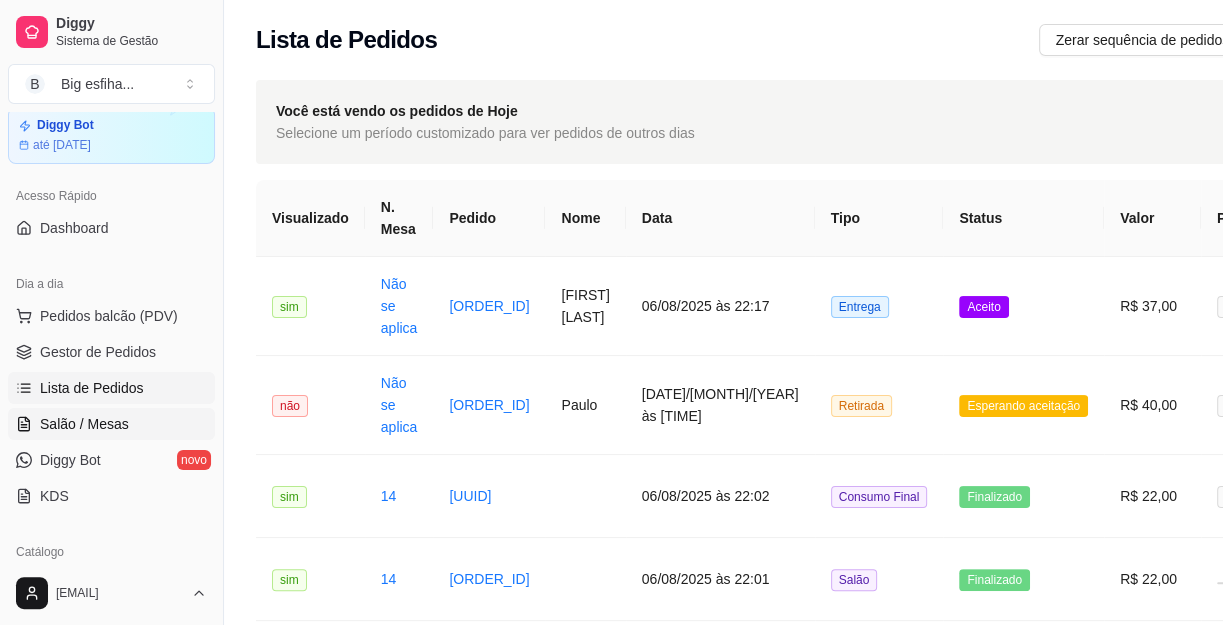 click on "Salão / Mesas" at bounding box center [111, 424] 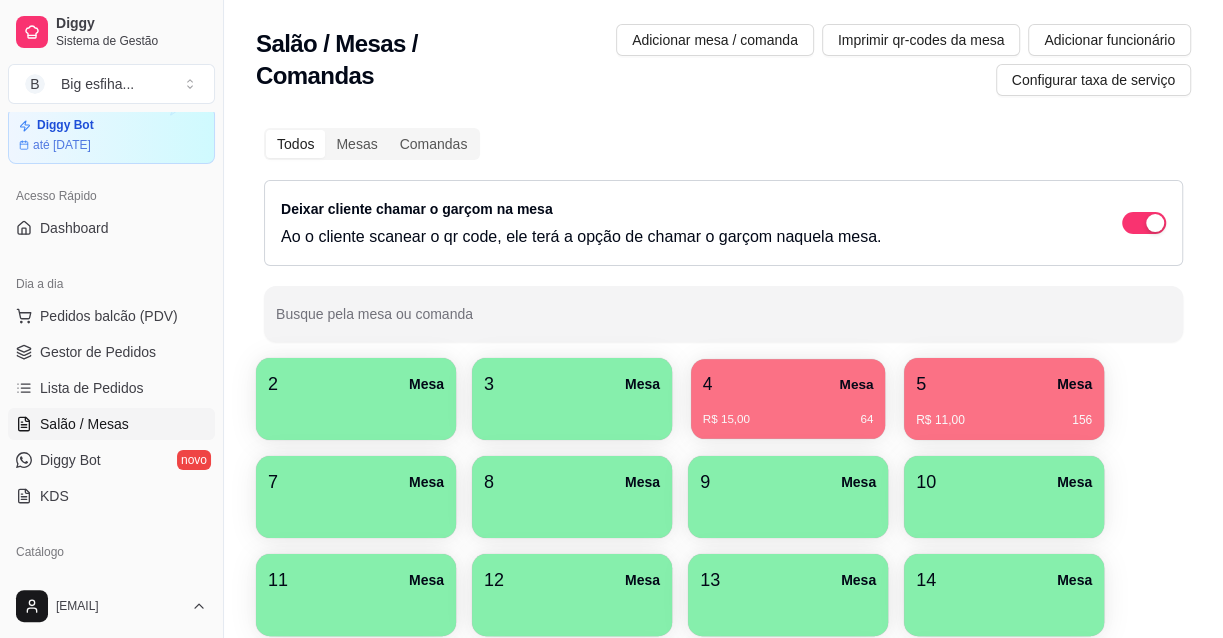 click on "R$ 15,00 64" at bounding box center (788, 412) 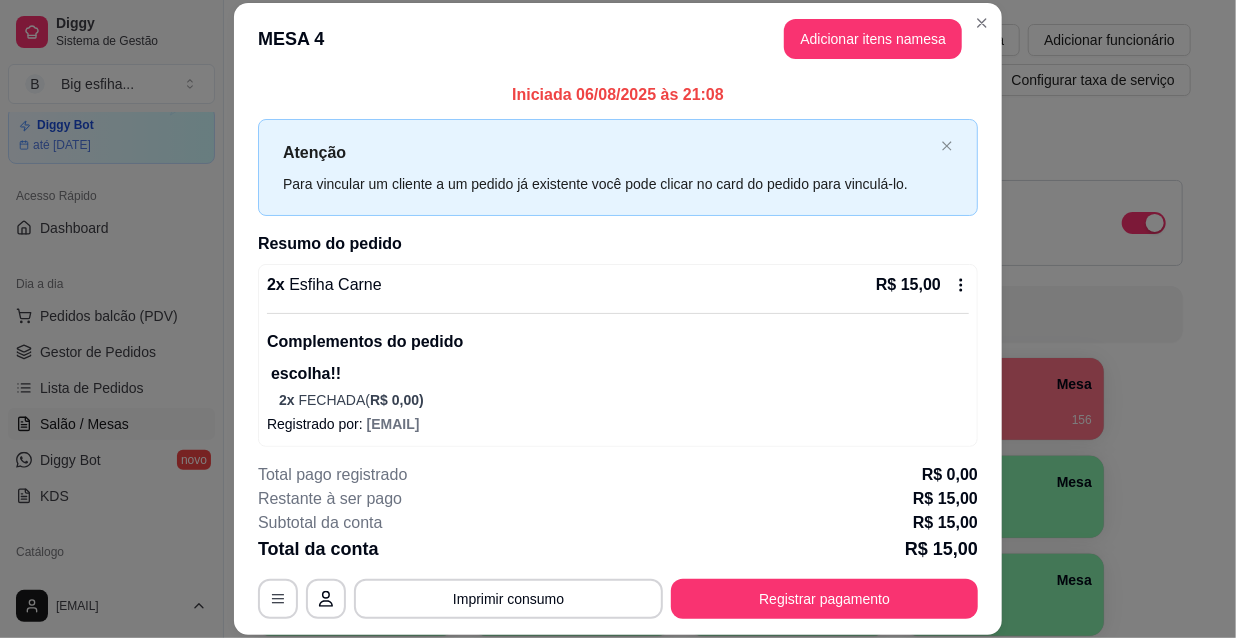 click on "escolha!!" at bounding box center (620, 374) 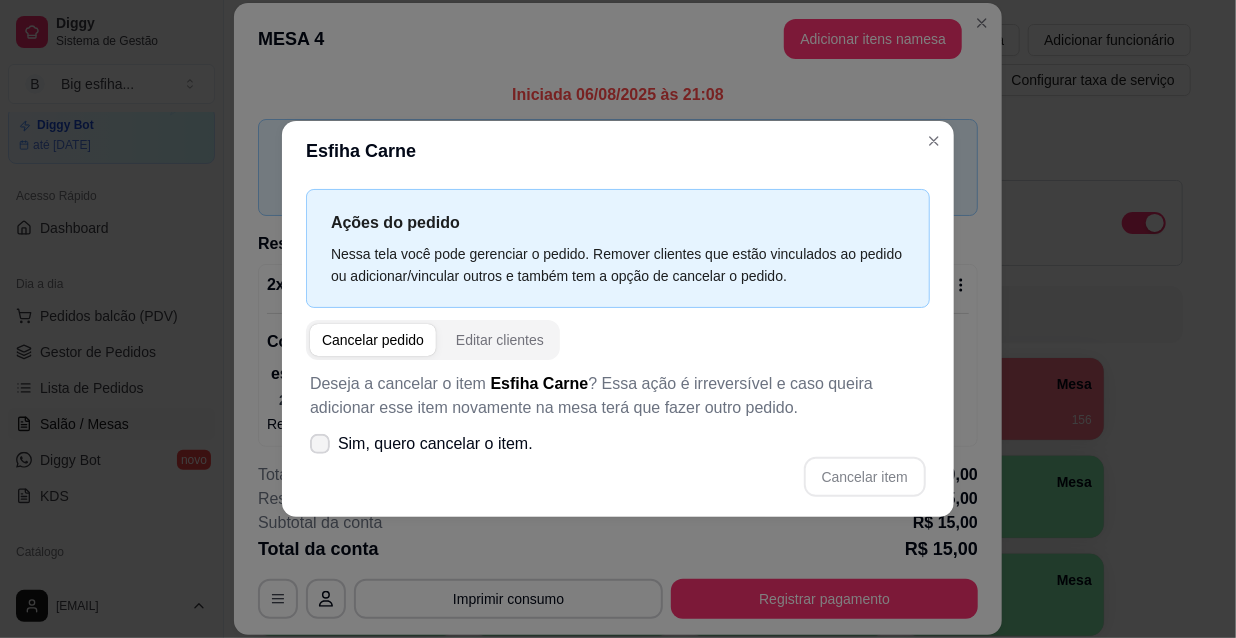 click on "Sim, quero cancelar o item." at bounding box center (435, 444) 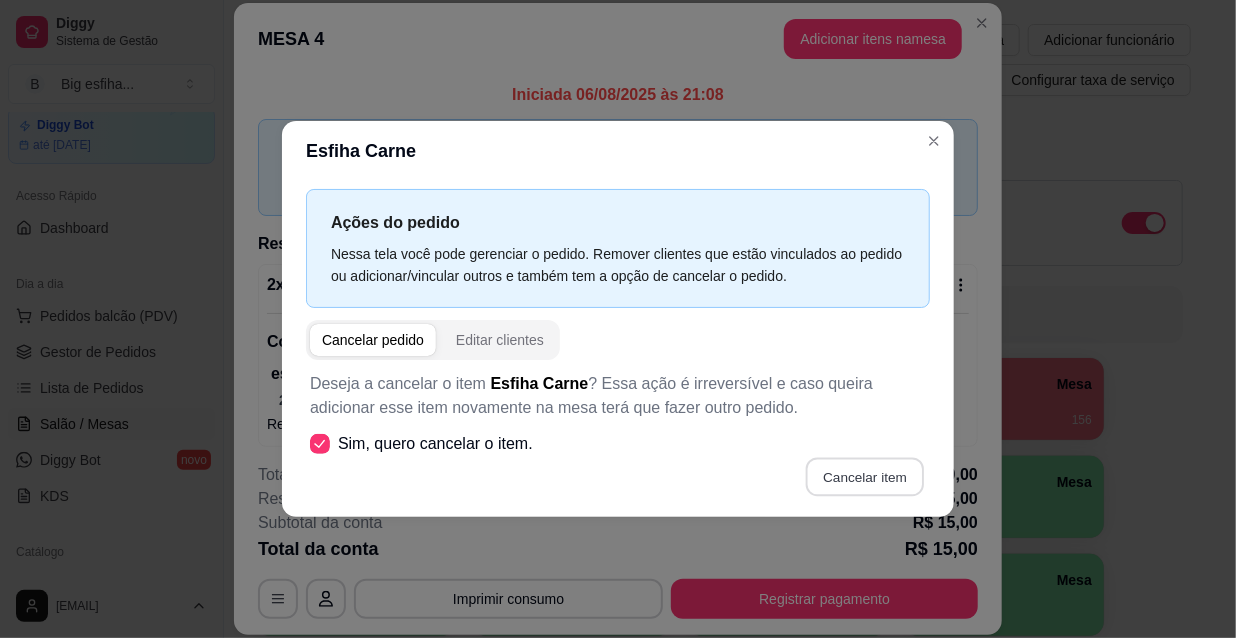 click on "Cancelar item" at bounding box center (864, 477) 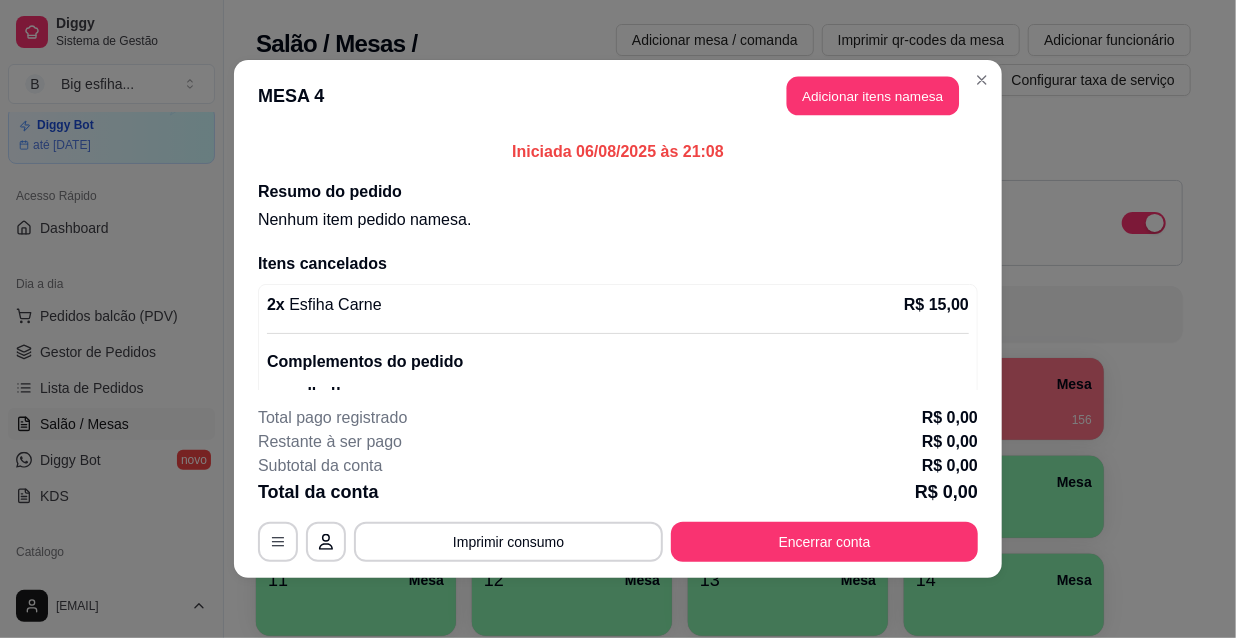 click on "MESA 4 Adicionar itens na mesa Iniciada [DATE] às [TIME] Resumo do pedido Nenhum item pedido na mesa . Itens cancelados 2 x Esfiha Carne R$ 15,00 Complementos do pedido escolha!! 2 x FECHADA ( R$ 0,00 ) Cancelado por: [EMAIL] Total pago registrado R$ 0,00 Restante à ser pago R$ 0,00 Subtotal da conta R$ 0,00 Total da conta R$ 0,00 MESA 4 Tempo de permanência: 64 minutos Cod. Segurança: [NUMBER] Qtd. de Pedidos: 1 Clientes da mesa: ** CONSUMO ** ** TOTAL ** Subtotal 0,00 Total 0,00 Imprimir consumo Encerrar conta" at bounding box center (618, 319) 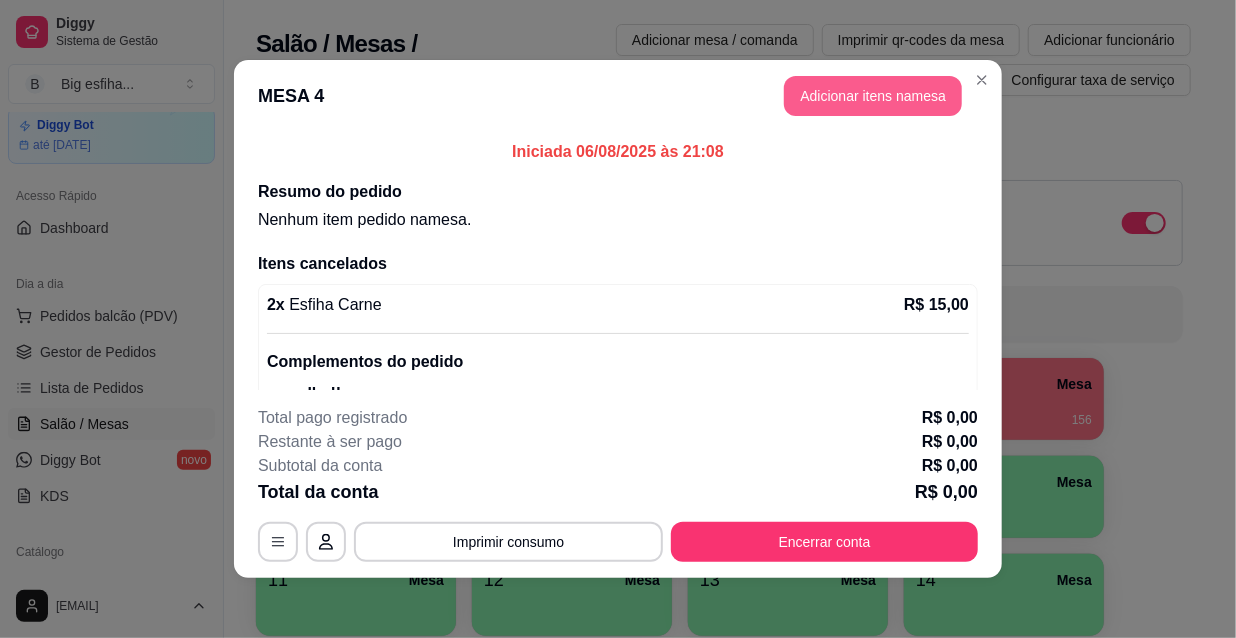 click on "Adicionar itens na  mesa" at bounding box center [873, 96] 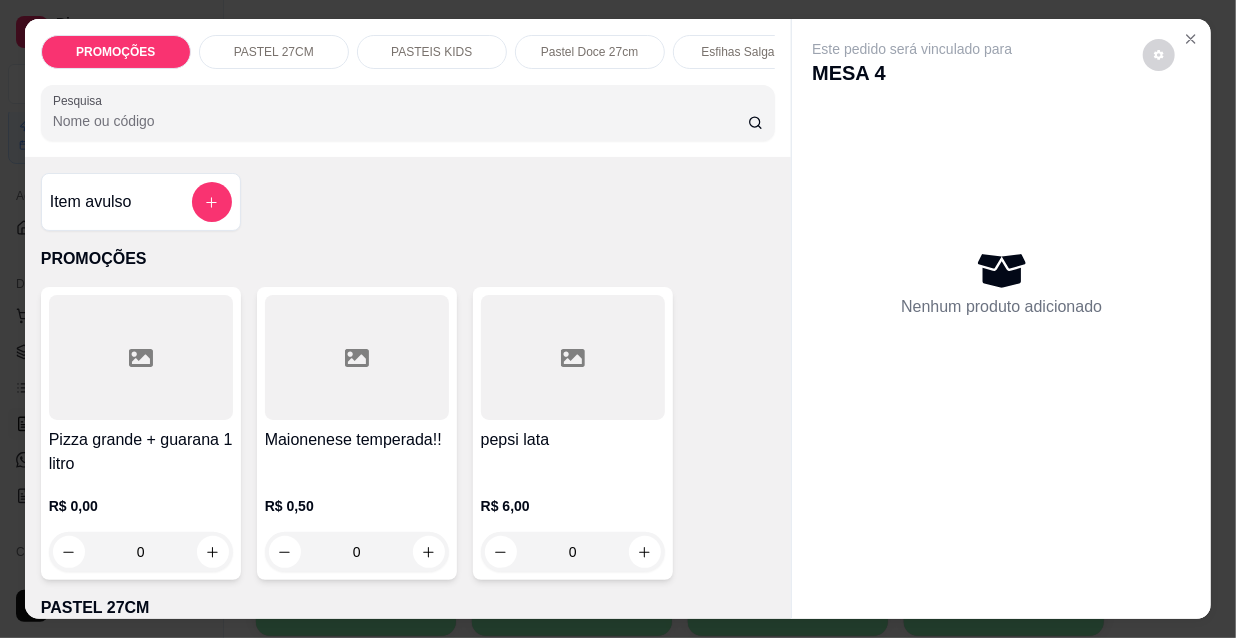 click on "Esfihas Salgadas" at bounding box center [747, 52] 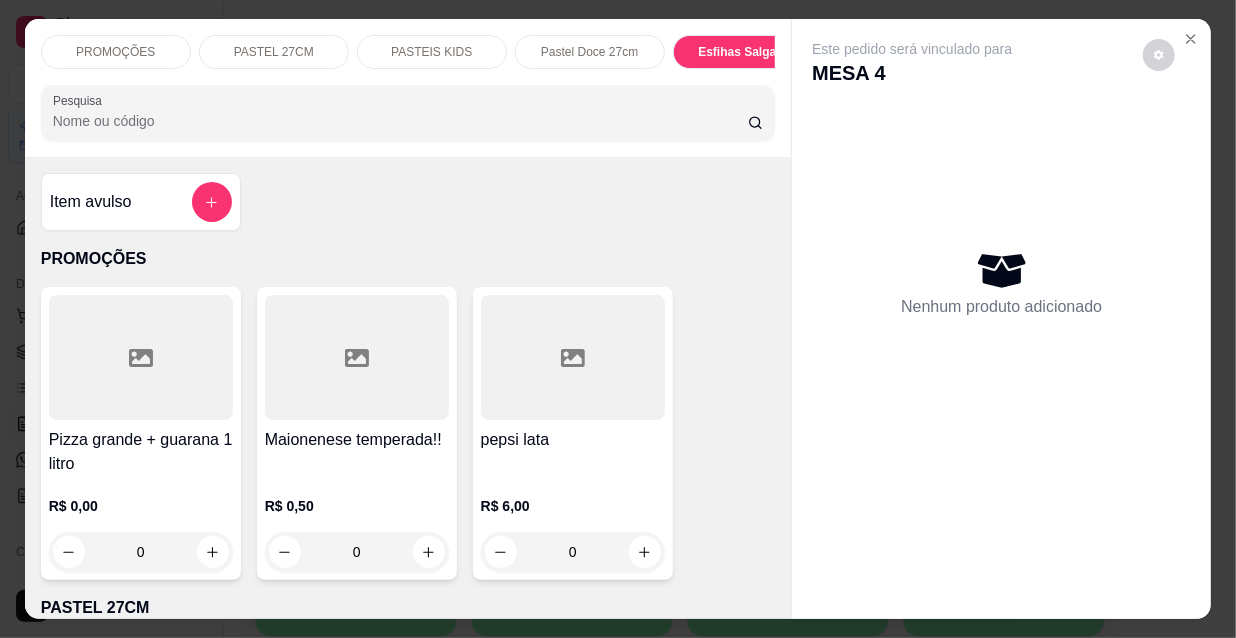 scroll, scrollTop: 10018, scrollLeft: 0, axis: vertical 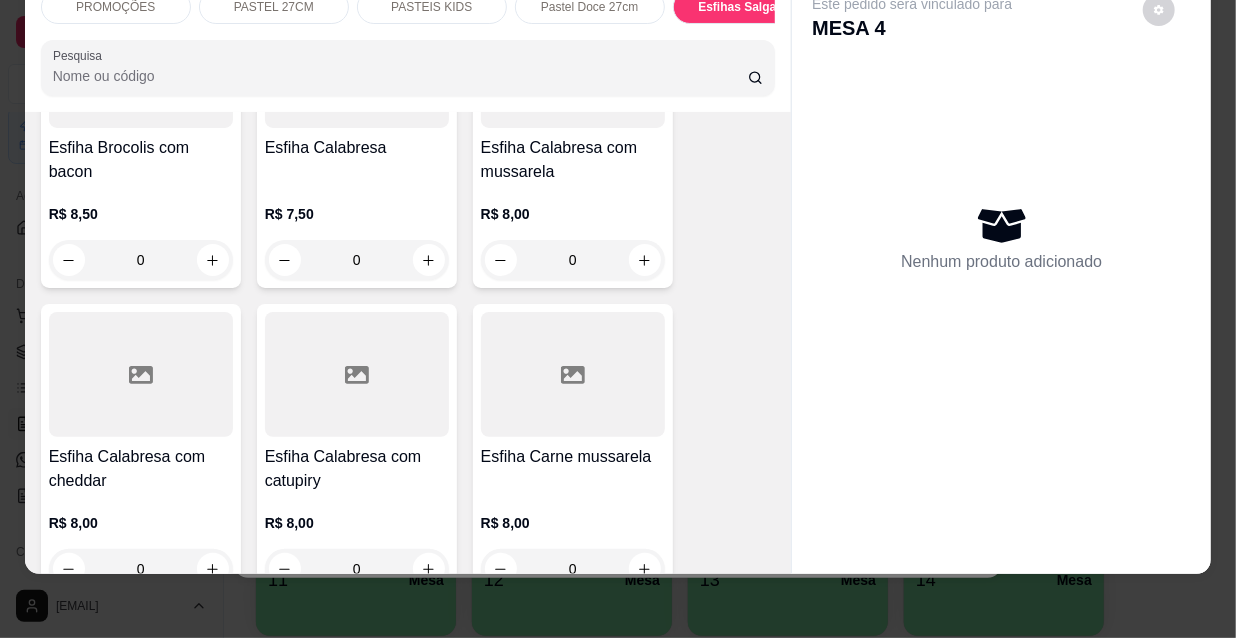 click at bounding box center [573, 374] 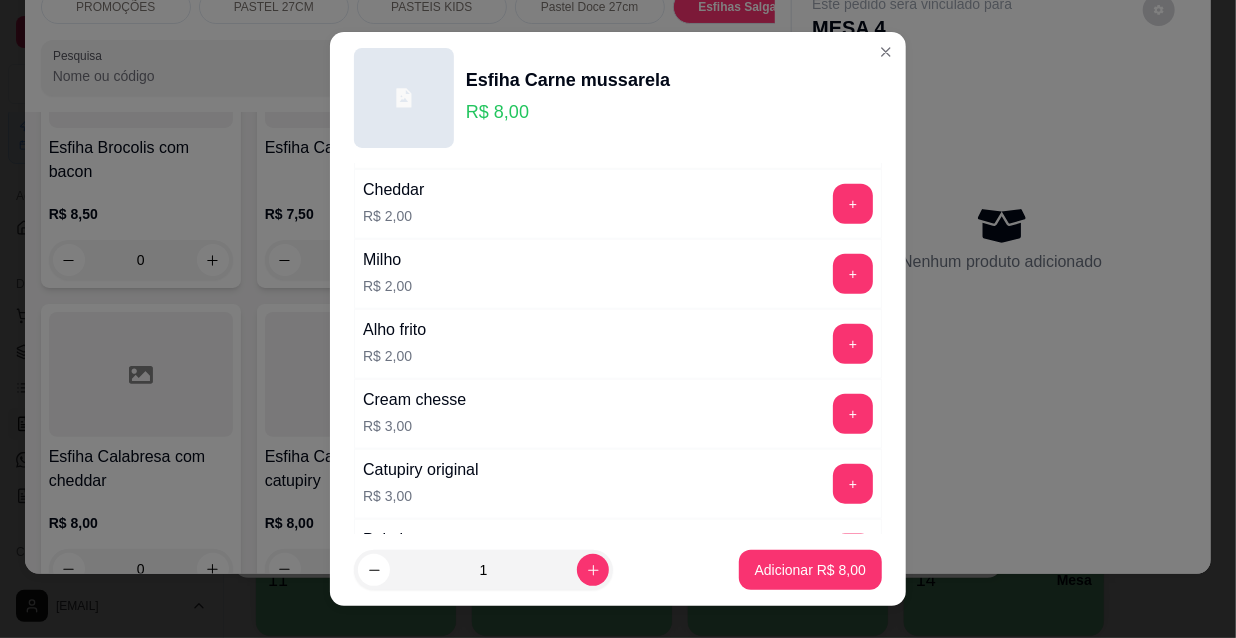 scroll, scrollTop: 1661, scrollLeft: 0, axis: vertical 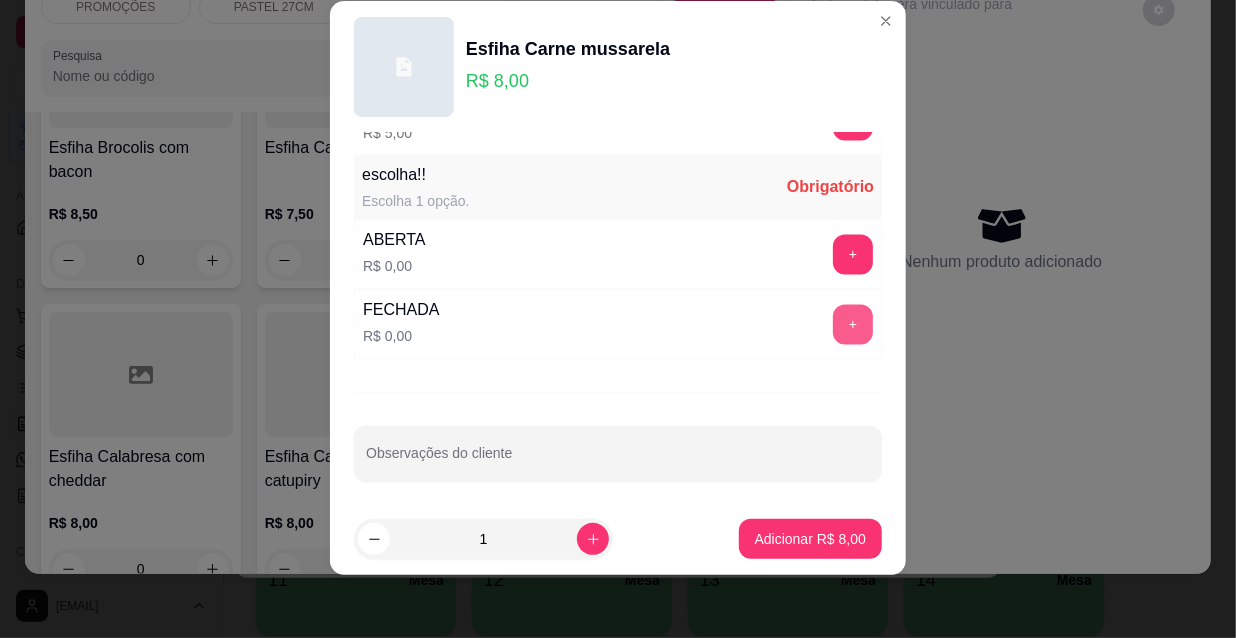 click on "+" at bounding box center [853, 325] 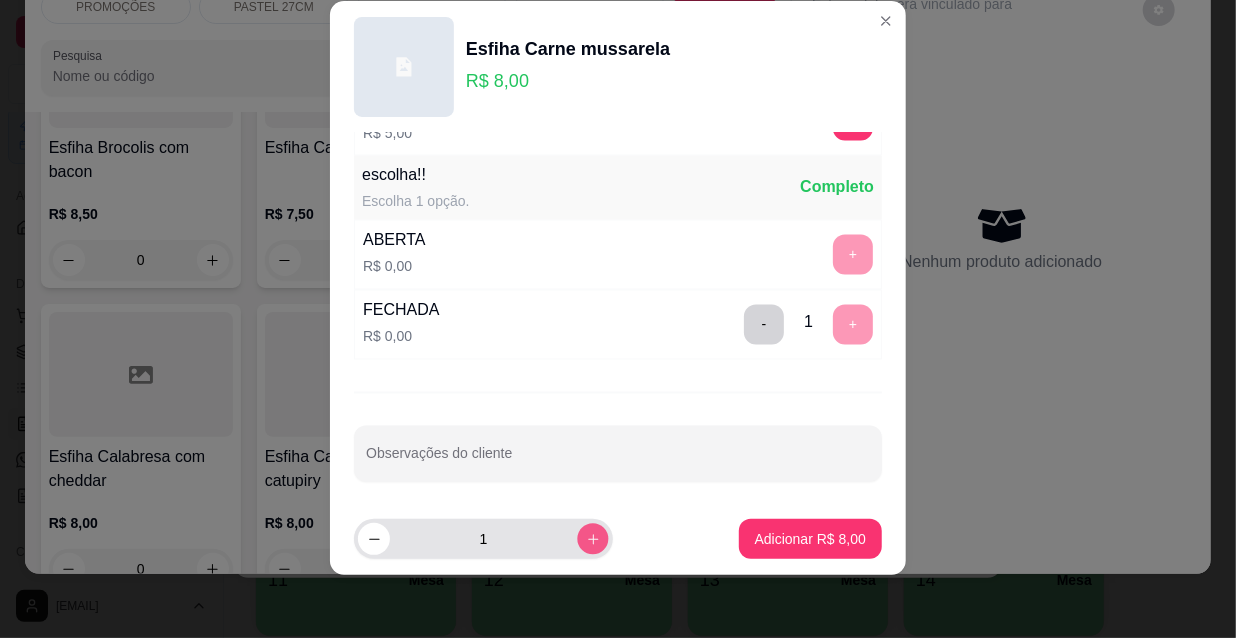 click at bounding box center [592, 539] 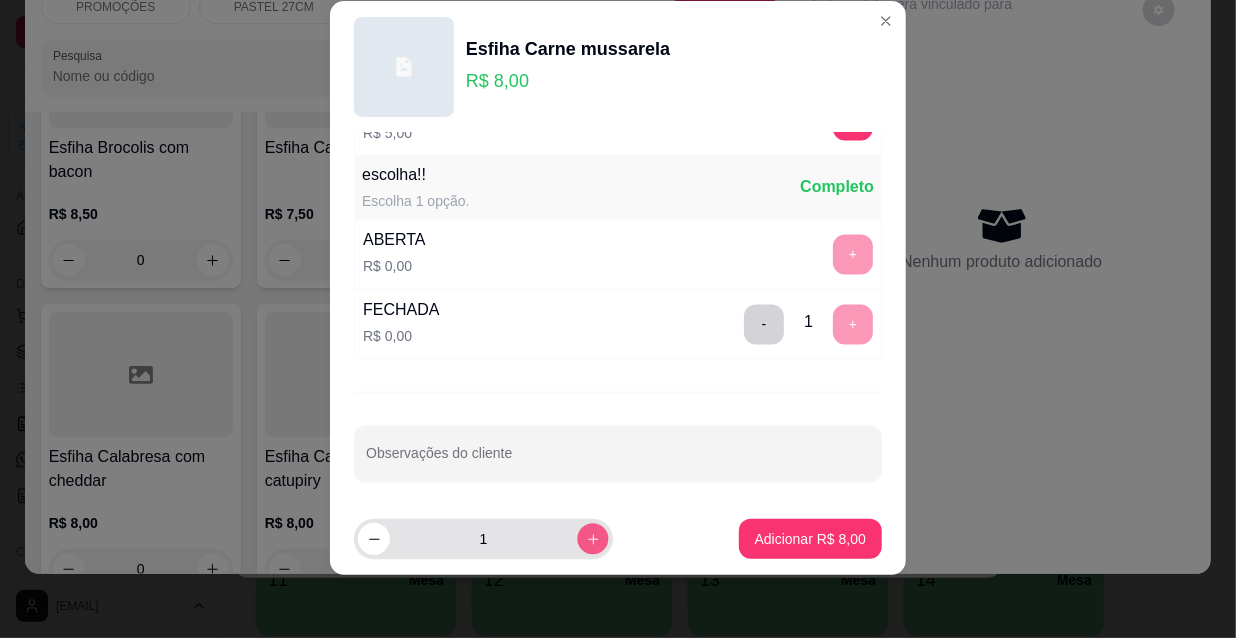type on "2" 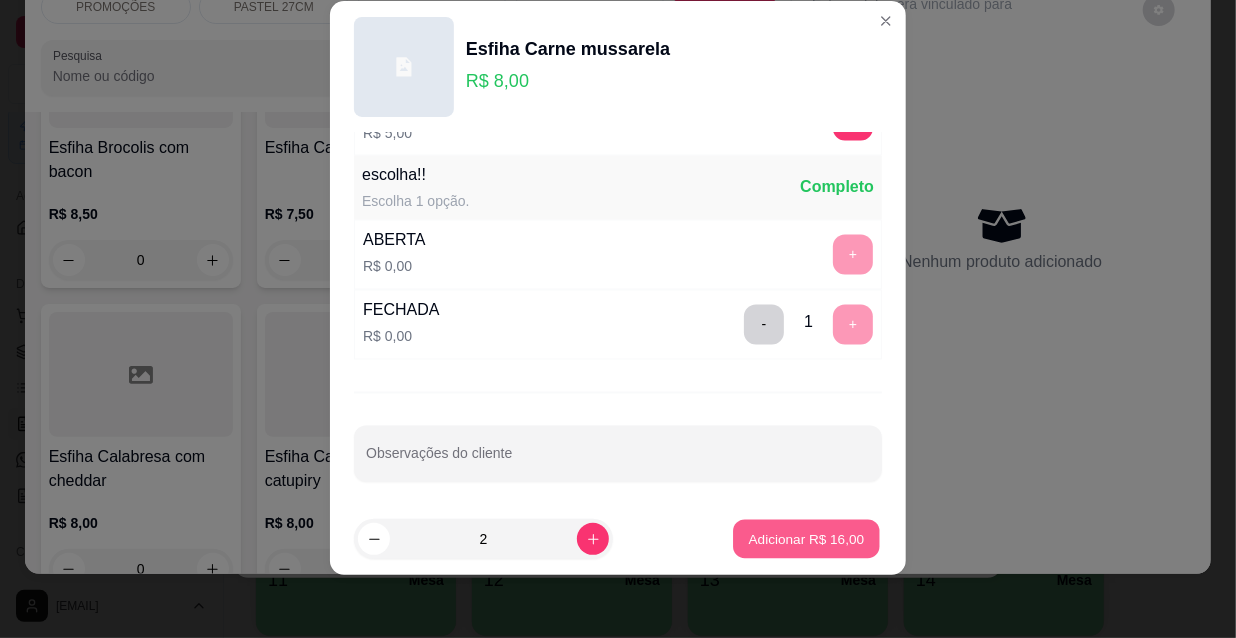 click on "Adicionar   R$ 16,00" at bounding box center [806, 539] 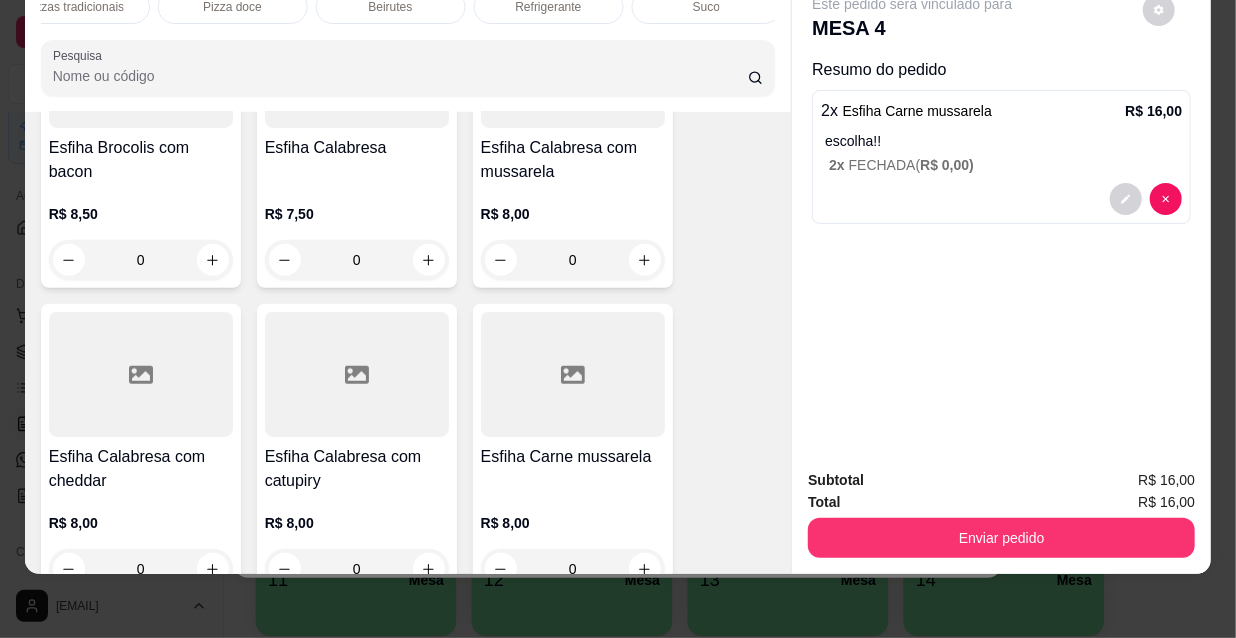 scroll, scrollTop: 0, scrollLeft: 1152, axis: horizontal 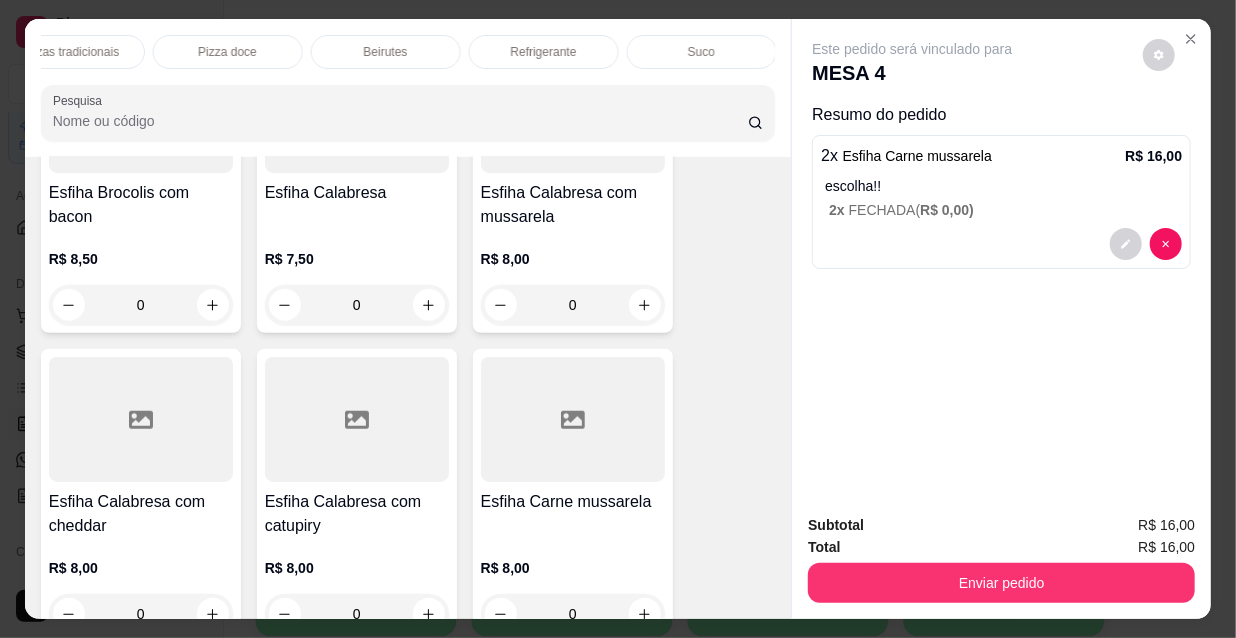 click on "Refrigerante" at bounding box center (544, 52) 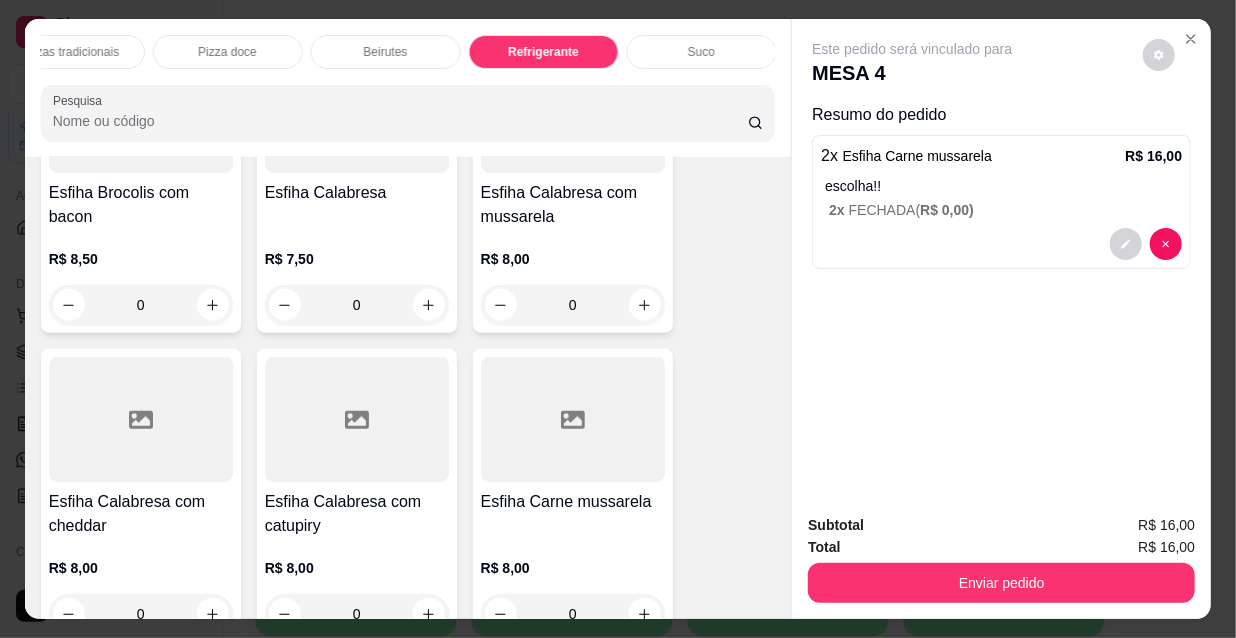 scroll, scrollTop: 18022, scrollLeft: 0, axis: vertical 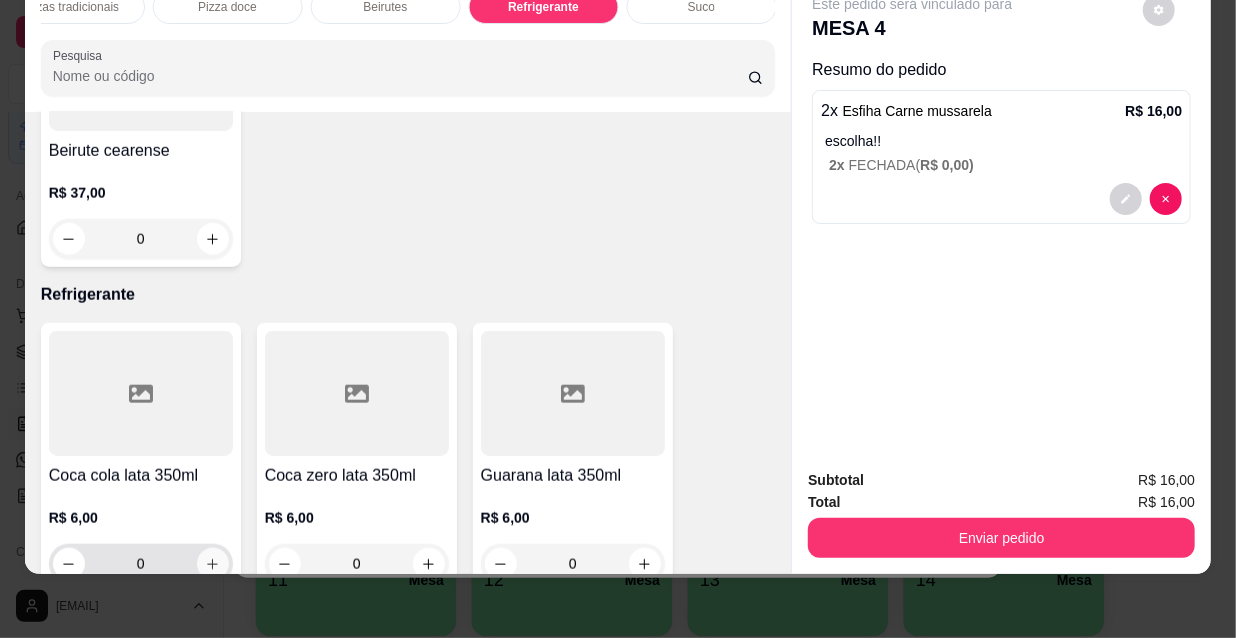 click 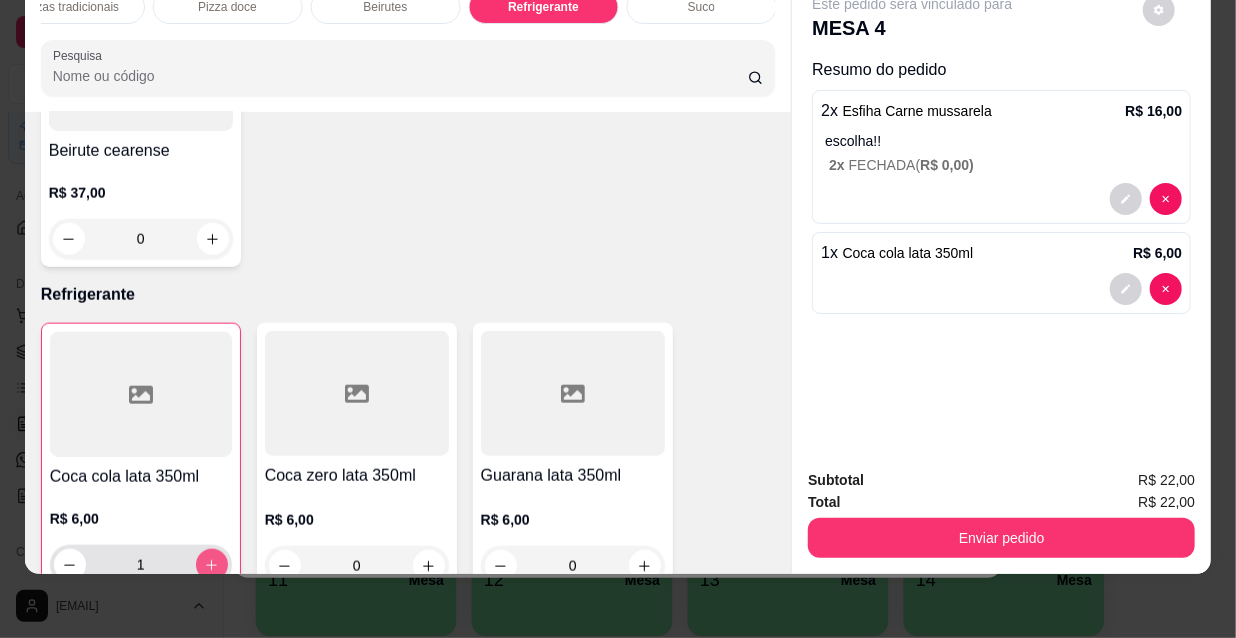type on "1" 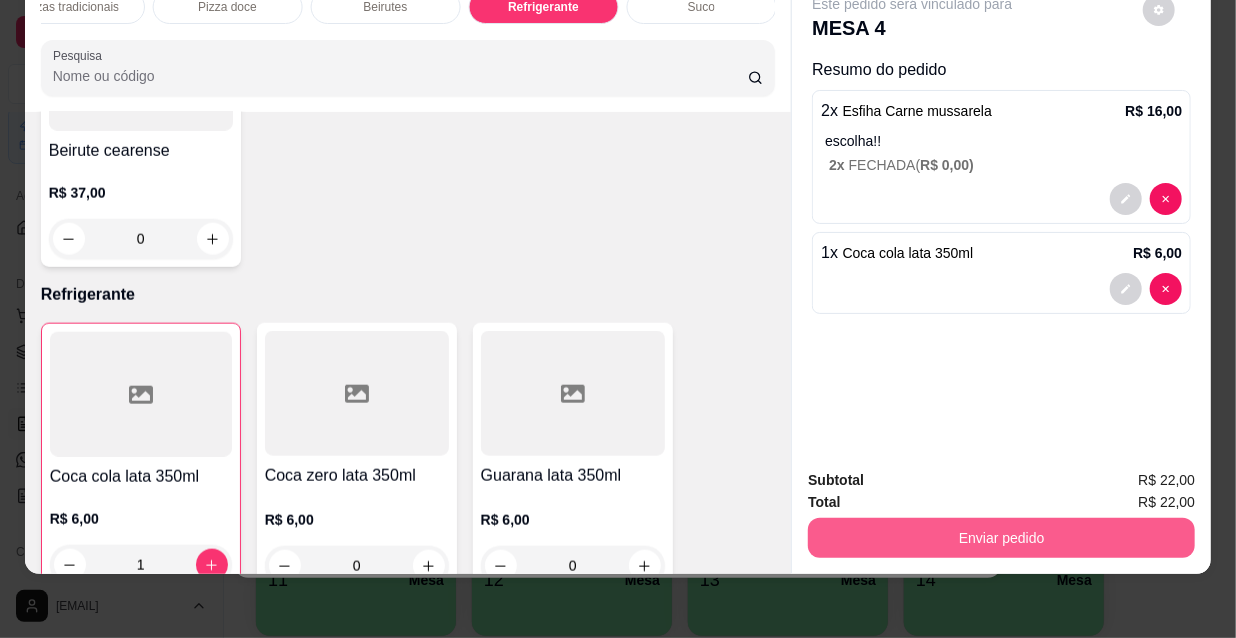 click on "Enviar pedido" at bounding box center (1001, 538) 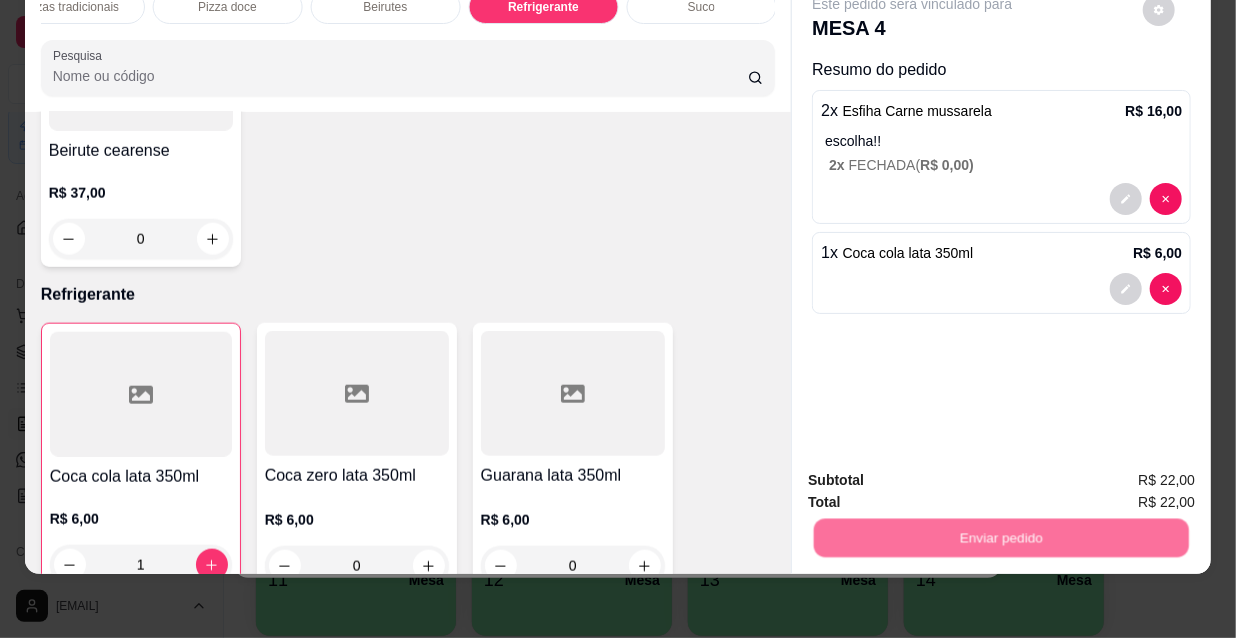 click on "Não registrar e enviar pedido" at bounding box center (937, 474) 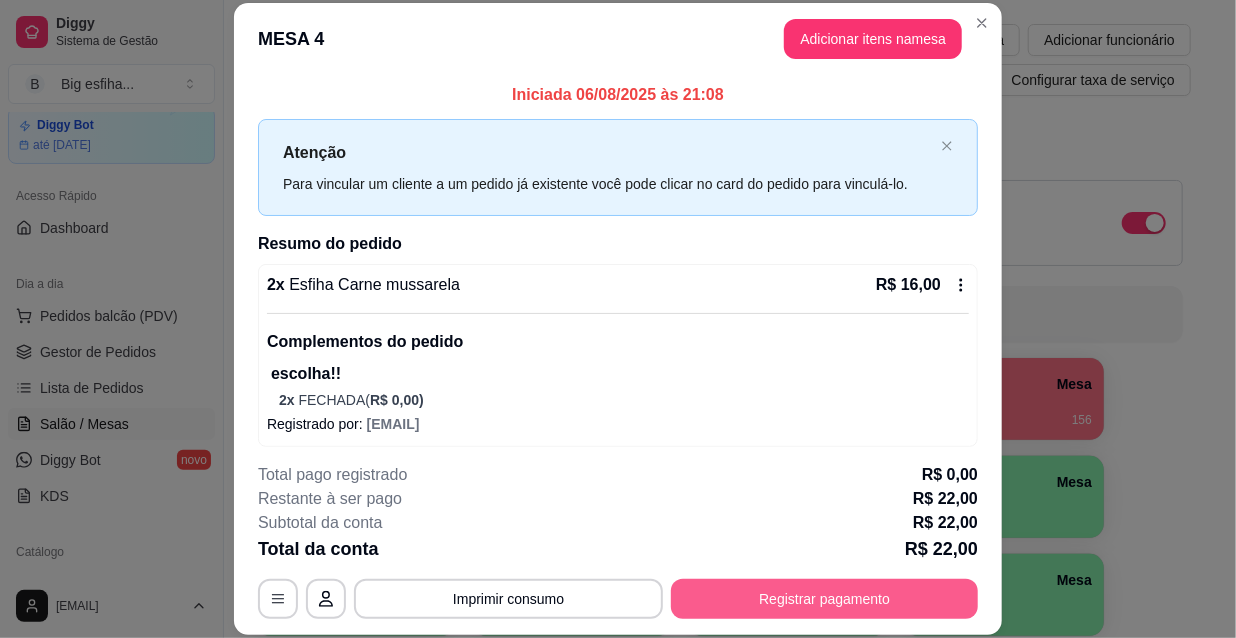 click on "Registrar pagamento" at bounding box center (824, 599) 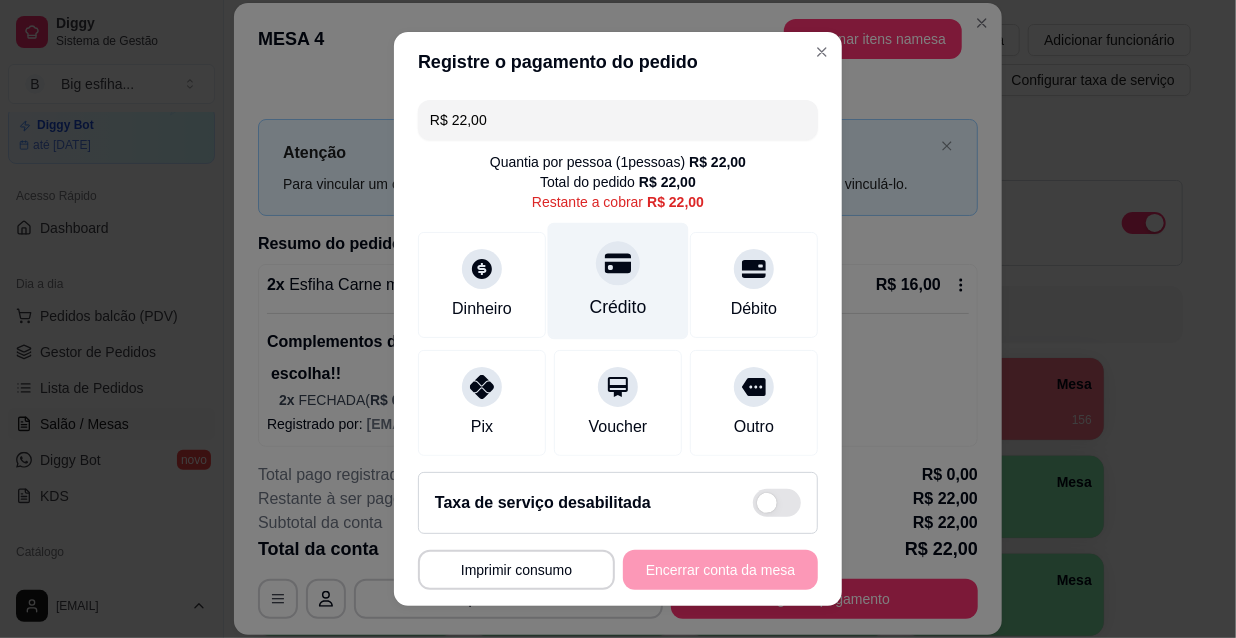 click on "Crédito" at bounding box center [618, 307] 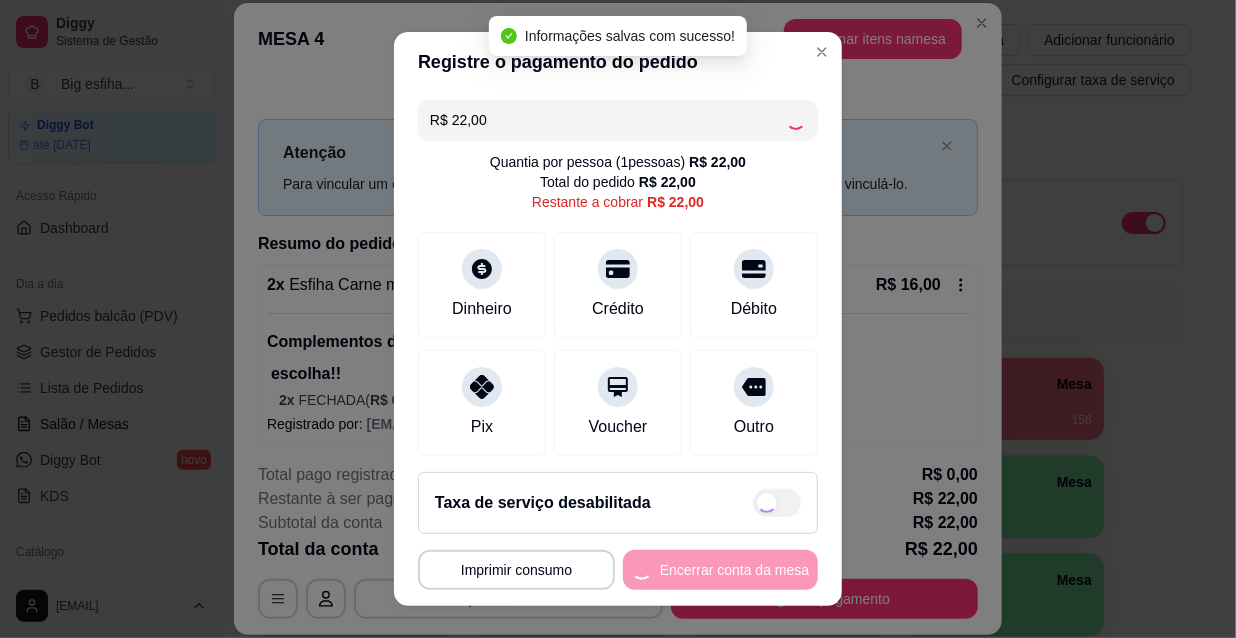 type on "R$ 0,00" 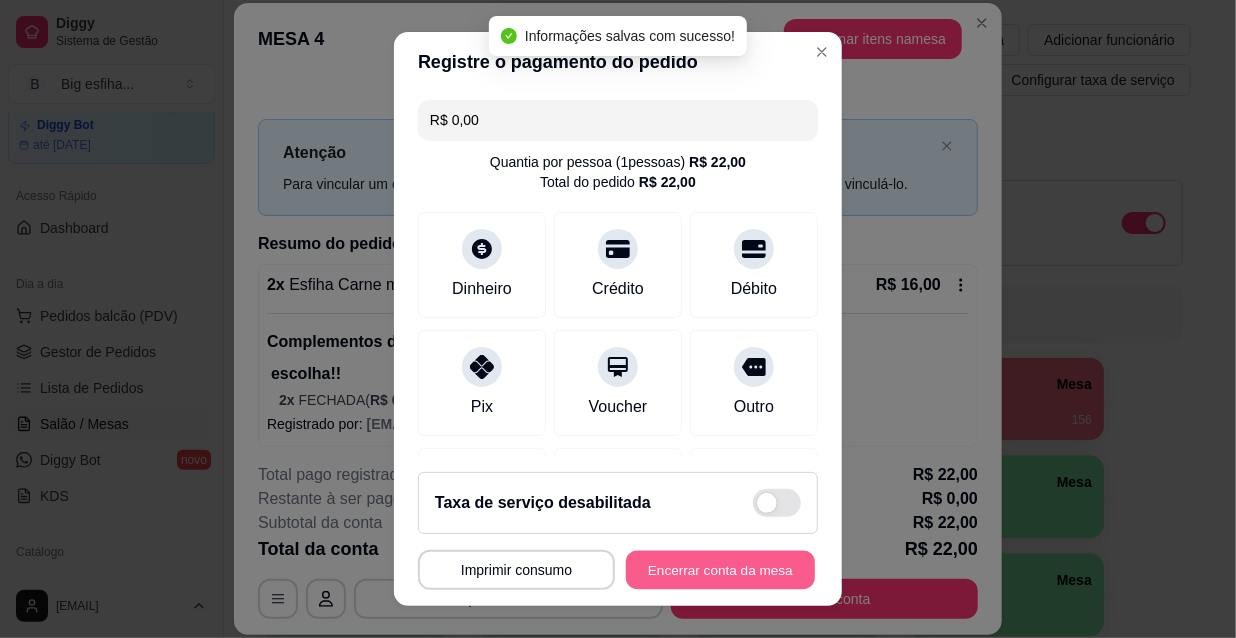 click on "Encerrar conta da mesa" at bounding box center (720, 570) 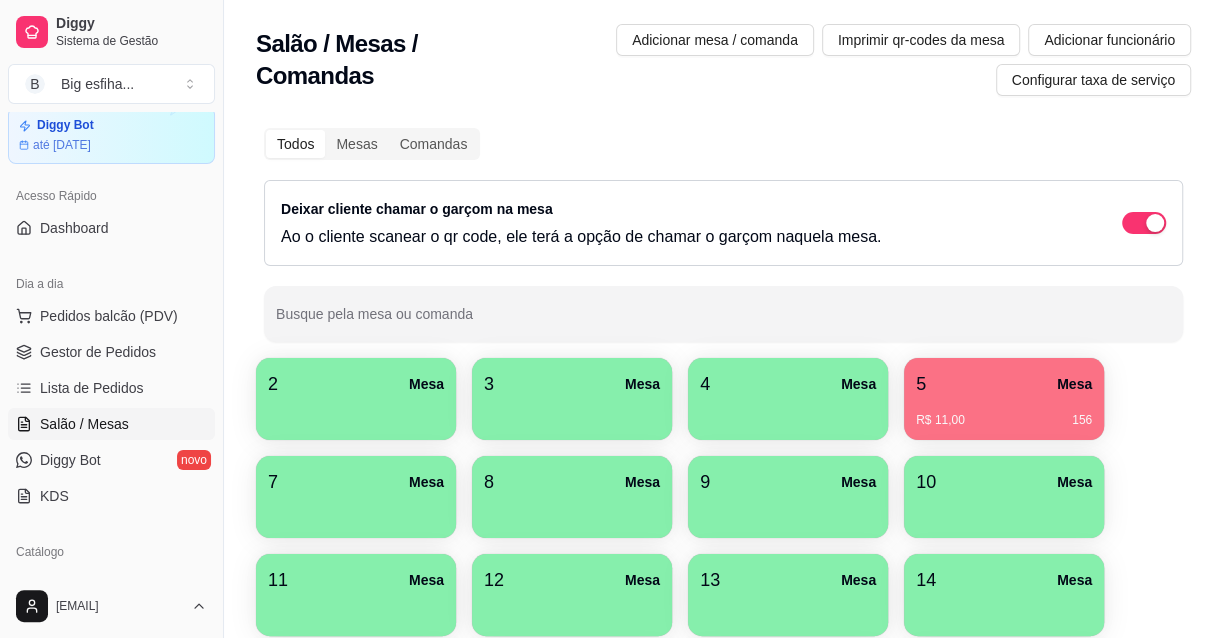 click on "5 Mesa" at bounding box center [1004, 384] 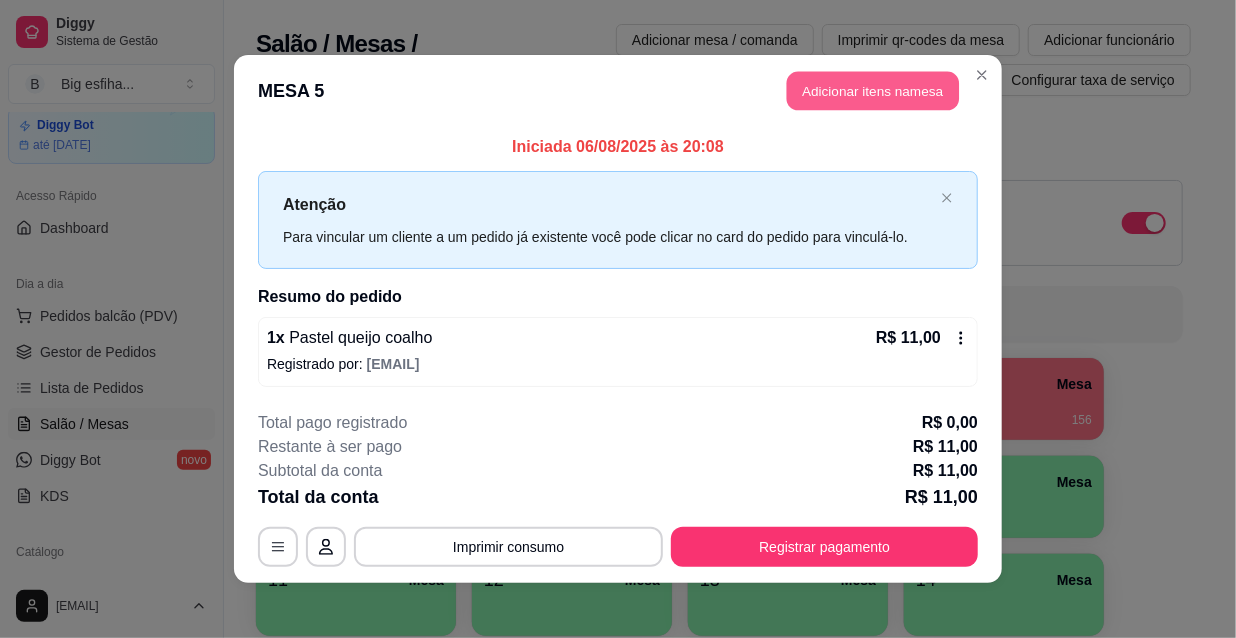 click on "Adicionar itens na  mesa" at bounding box center [873, 91] 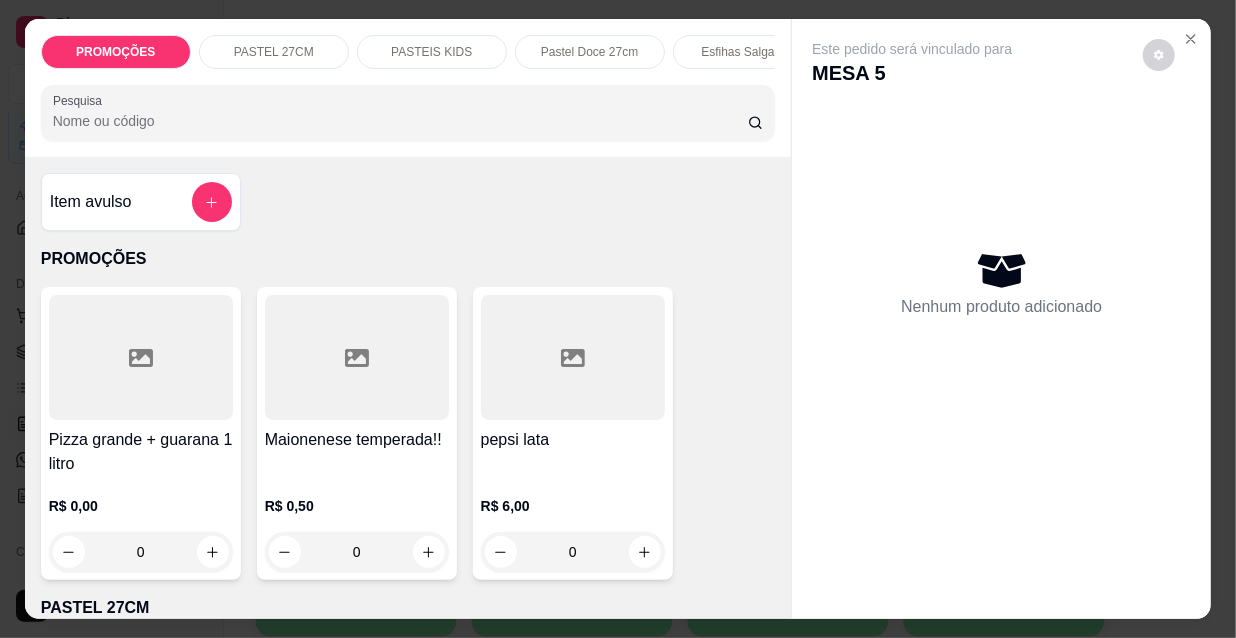 scroll, scrollTop: 0, scrollLeft: 1152, axis: horizontal 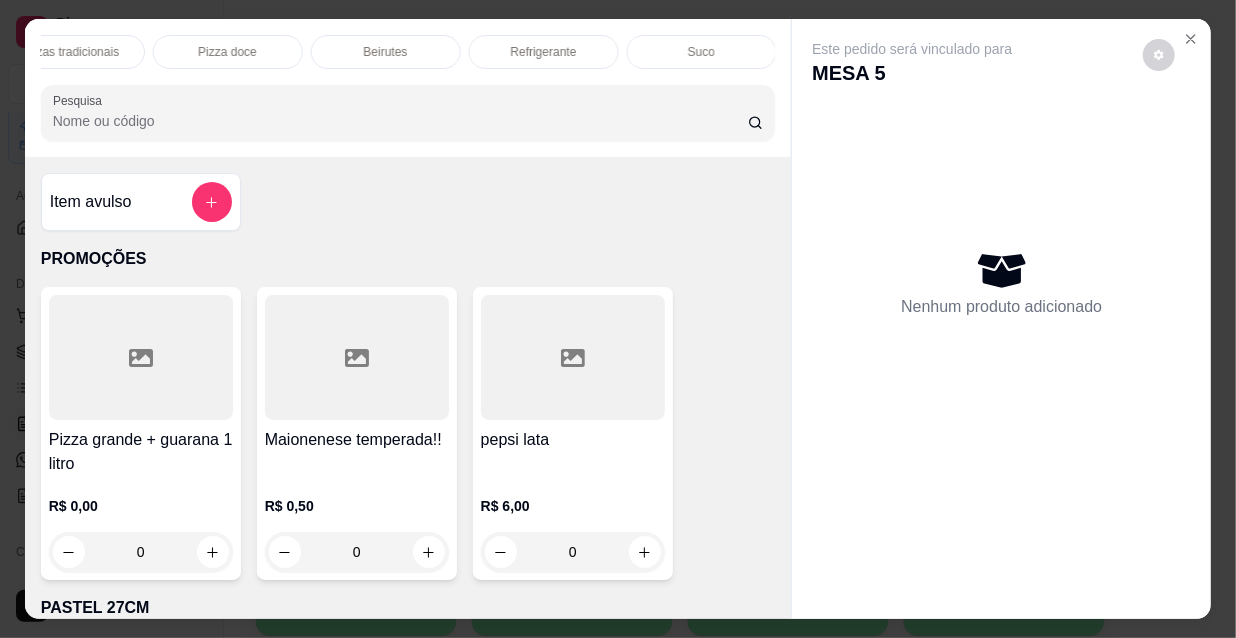 click on "Refrigerante" at bounding box center [544, 52] 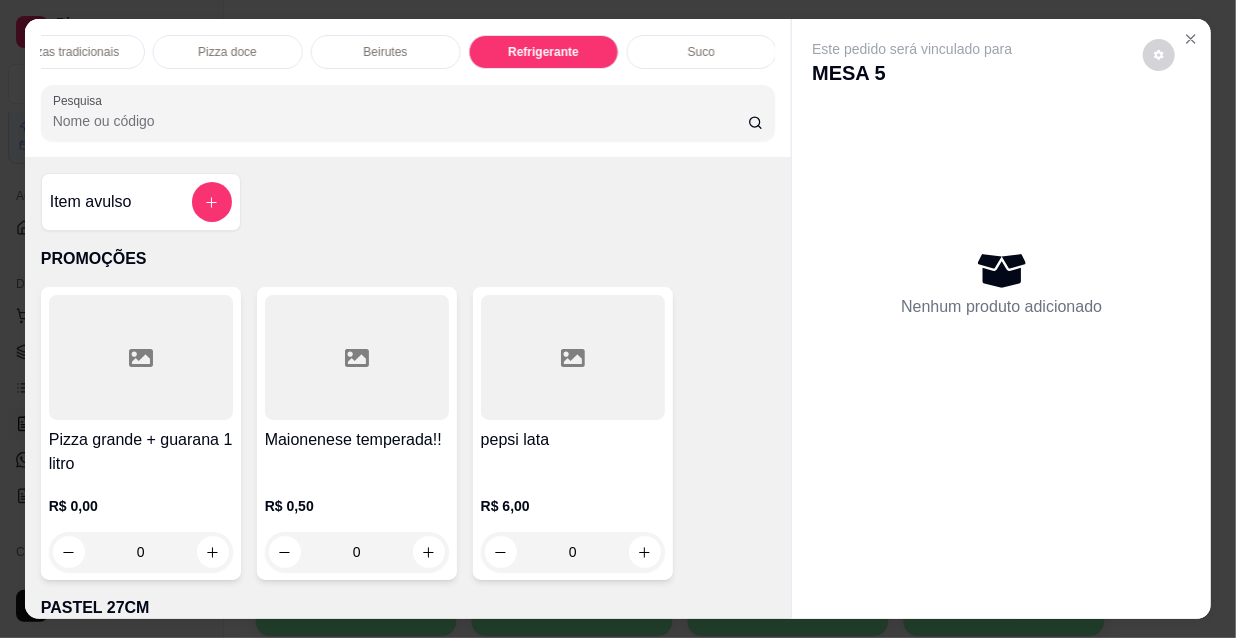 scroll, scrollTop: 18022, scrollLeft: 0, axis: vertical 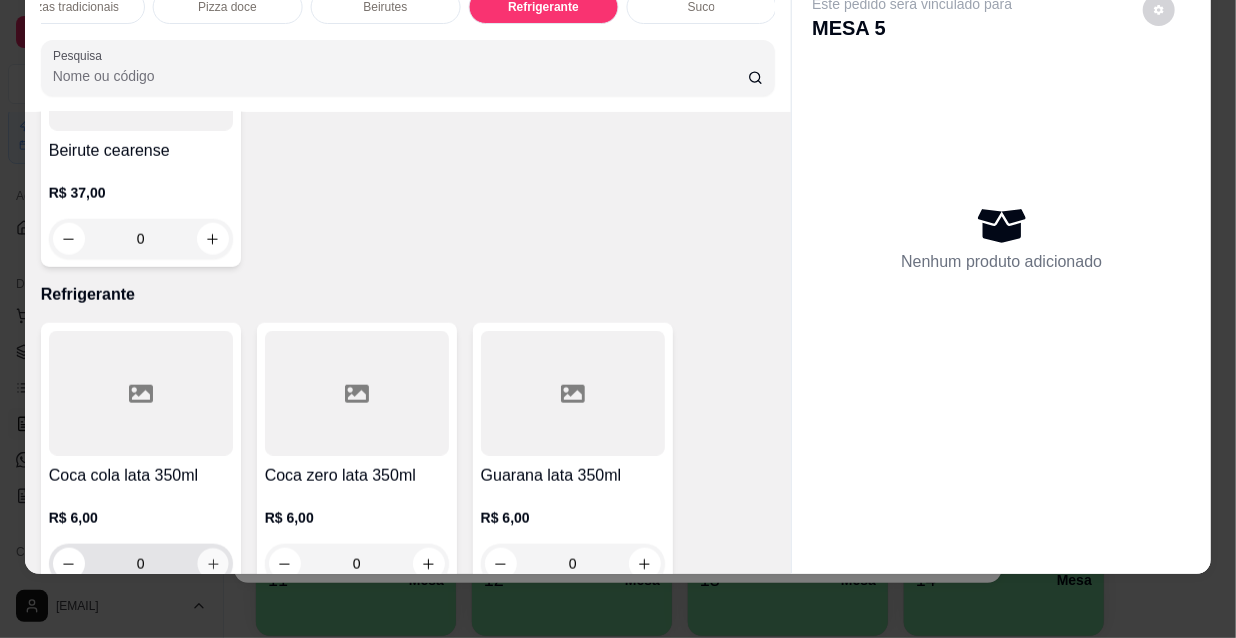 click at bounding box center [212, 564] 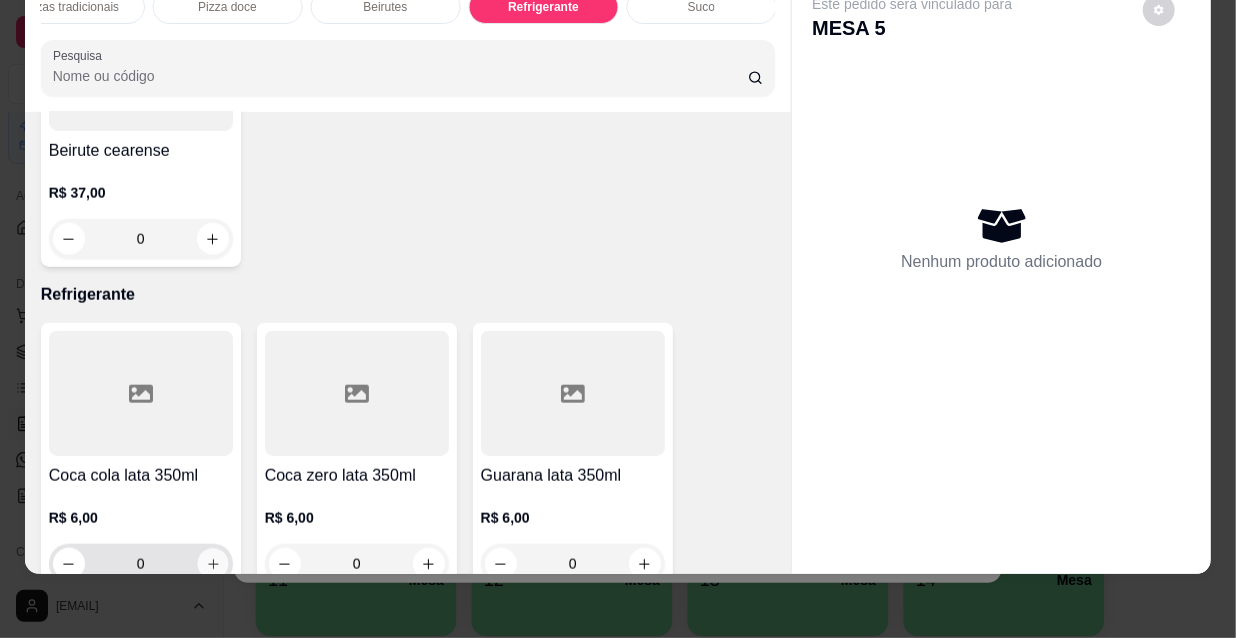type on "1" 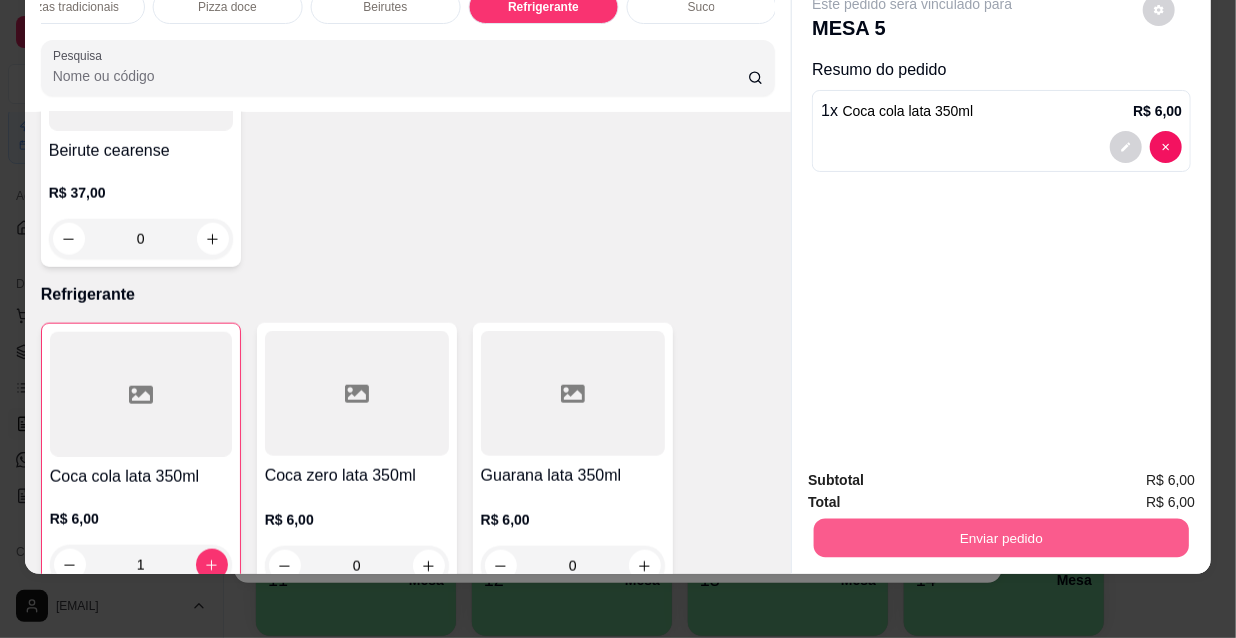 click on "Enviar pedido" at bounding box center (1001, 537) 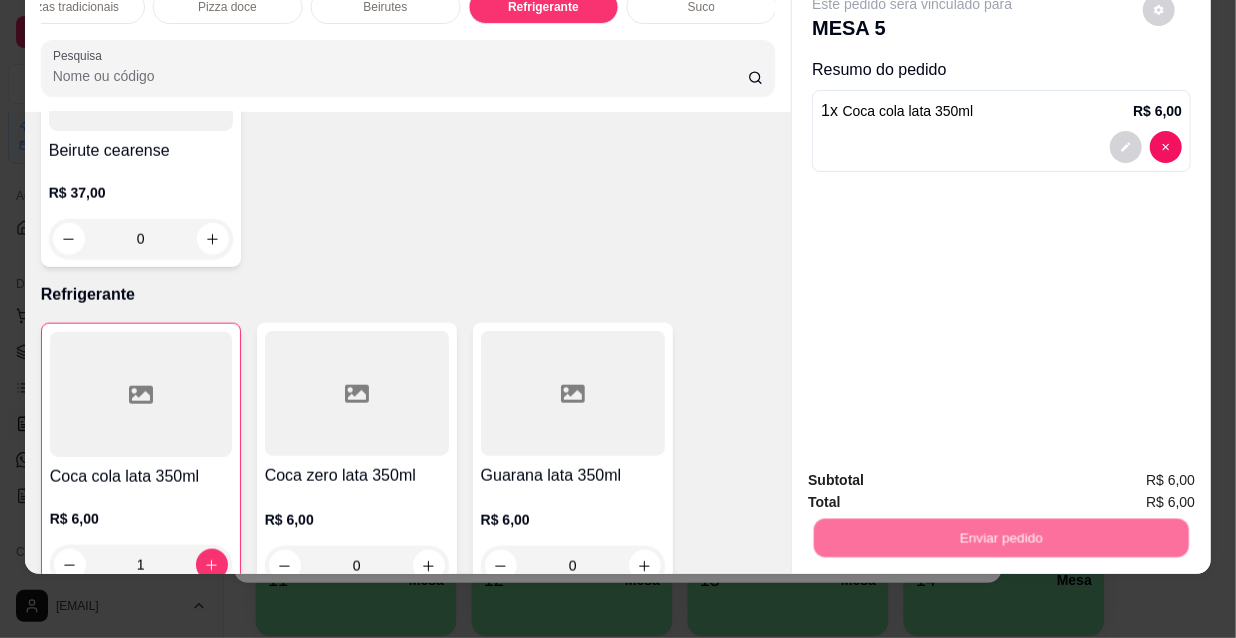 click on "Não registrar e enviar pedido" at bounding box center [937, 474] 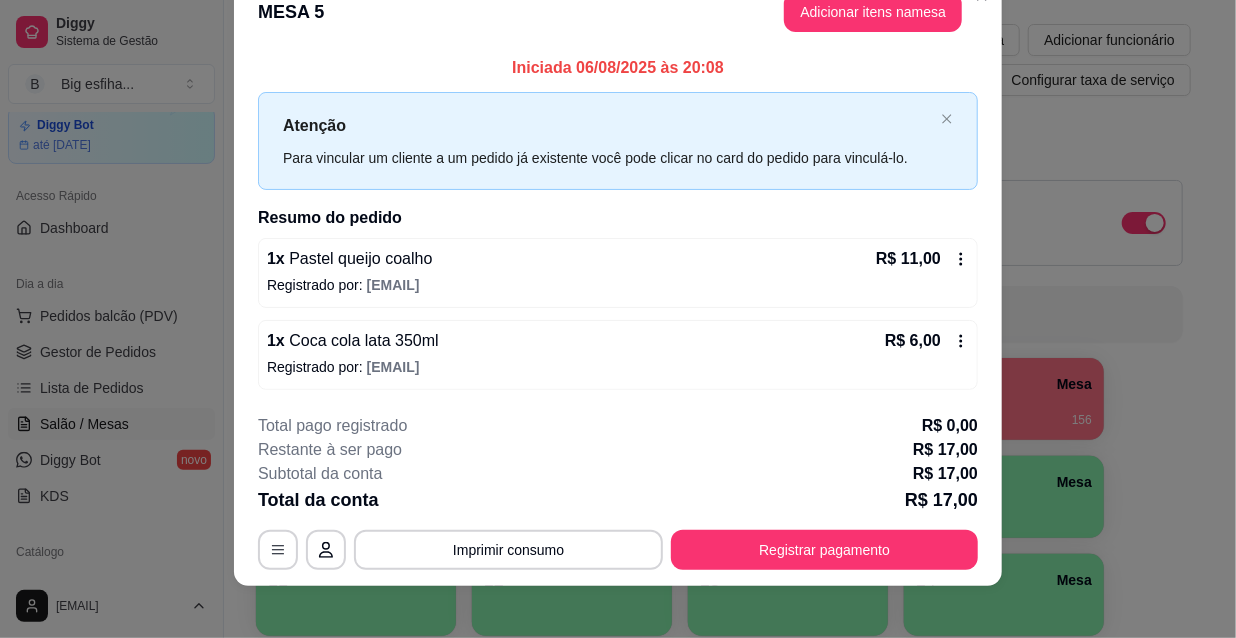 scroll, scrollTop: 49, scrollLeft: 0, axis: vertical 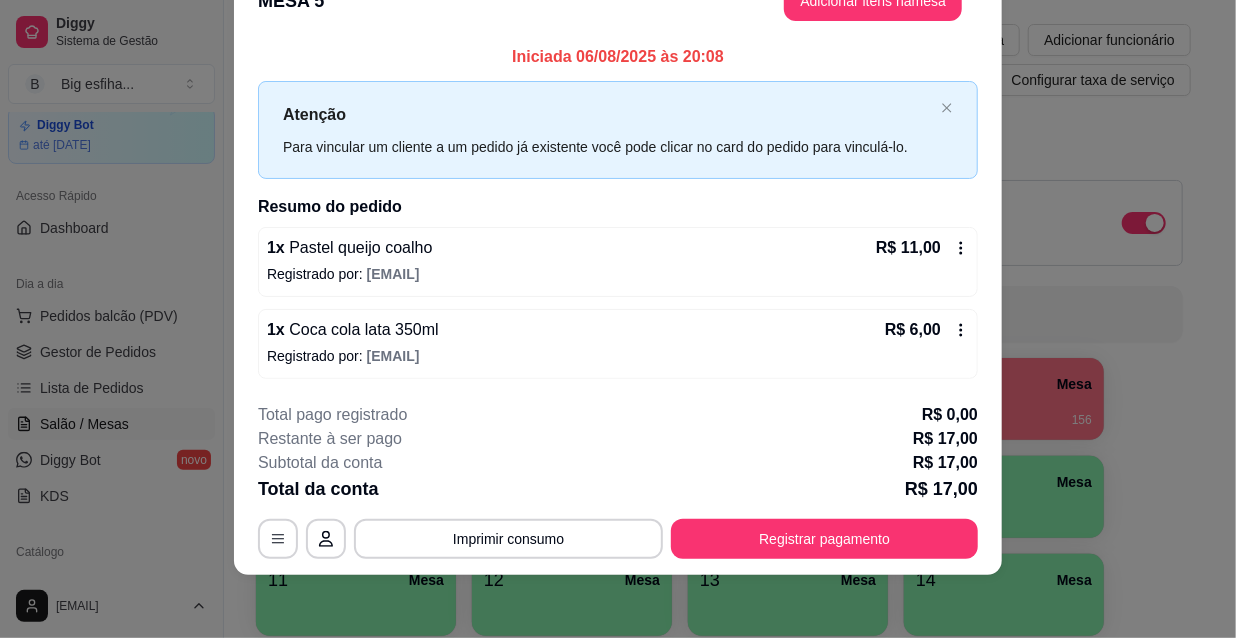 click on "**********" at bounding box center [618, 481] 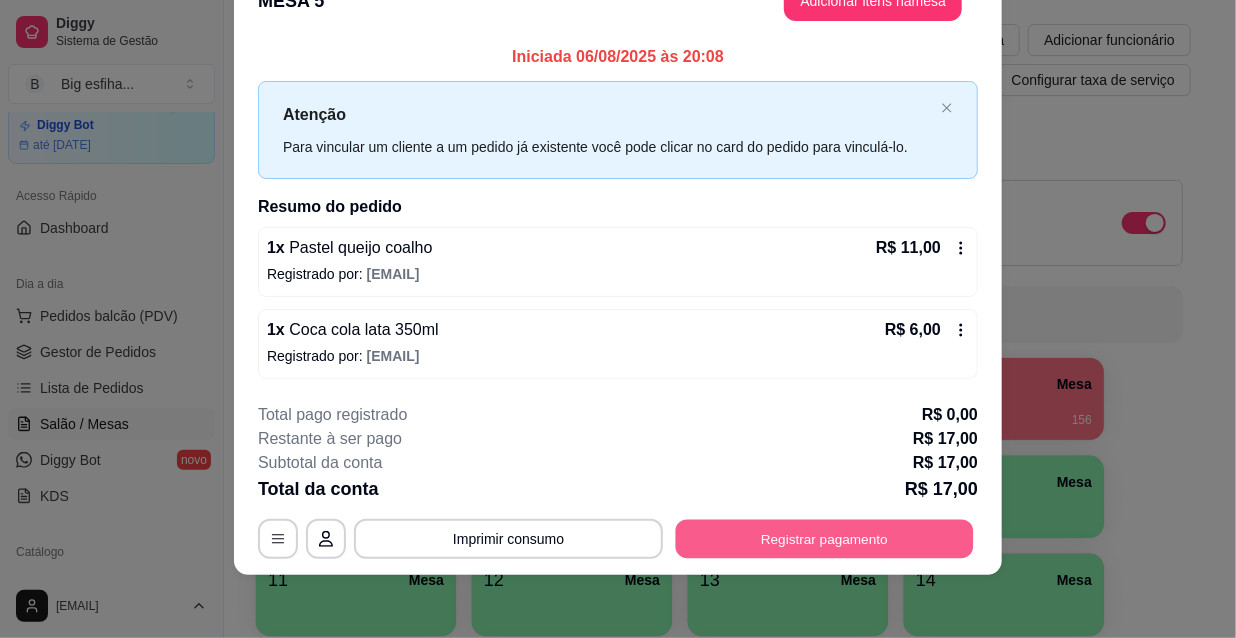 click on "Registrar pagamento" at bounding box center [825, 538] 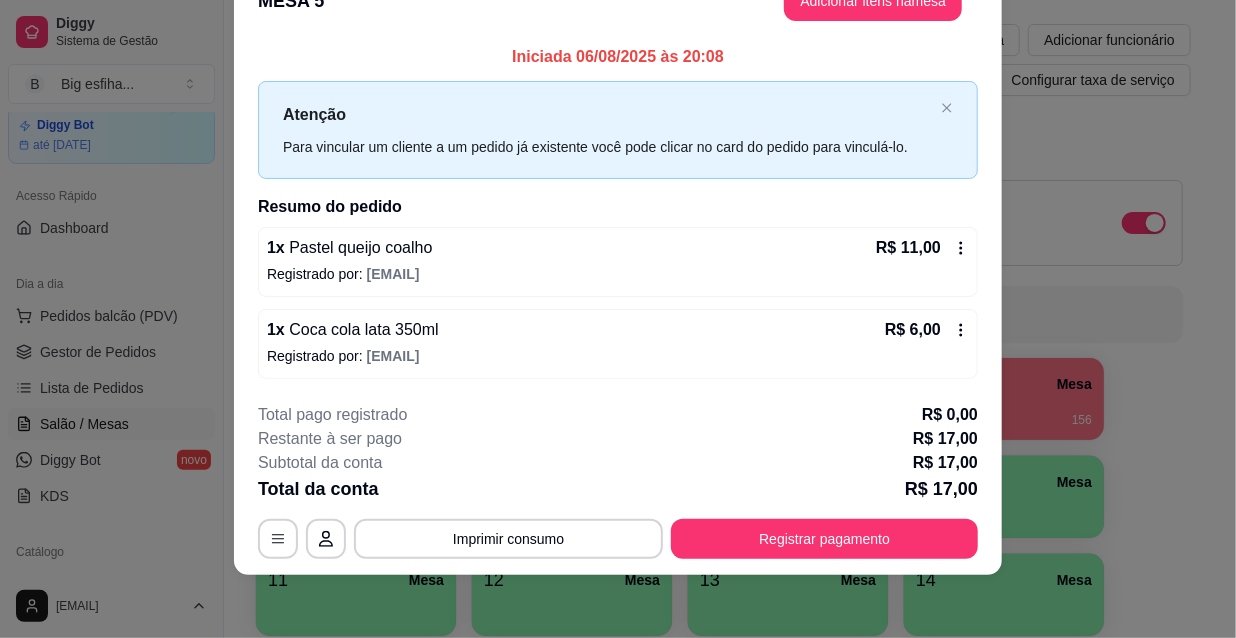 click on "Pix" at bounding box center [482, 399] 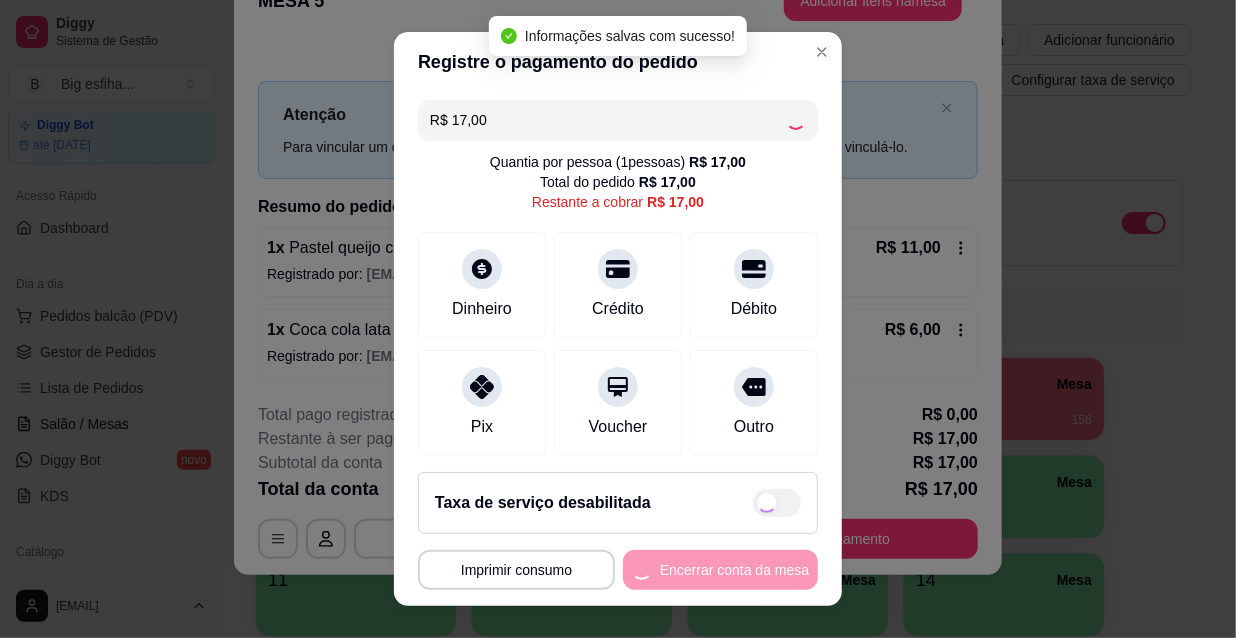 click on "**********" at bounding box center [618, 570] 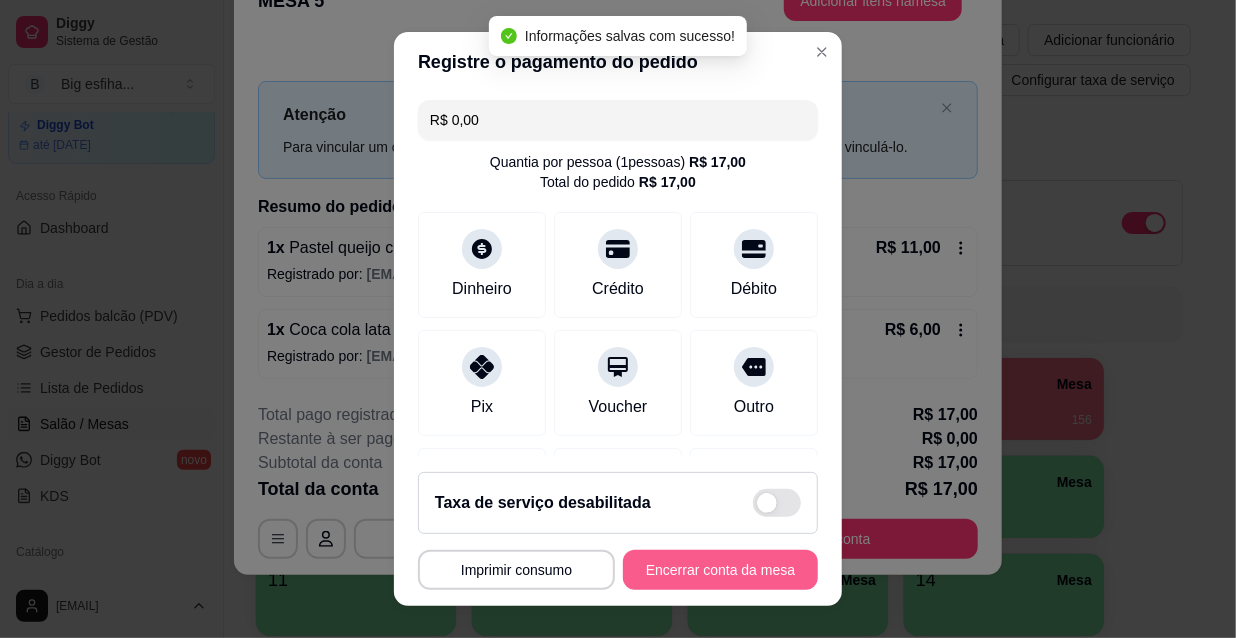 type on "R$ 0,00" 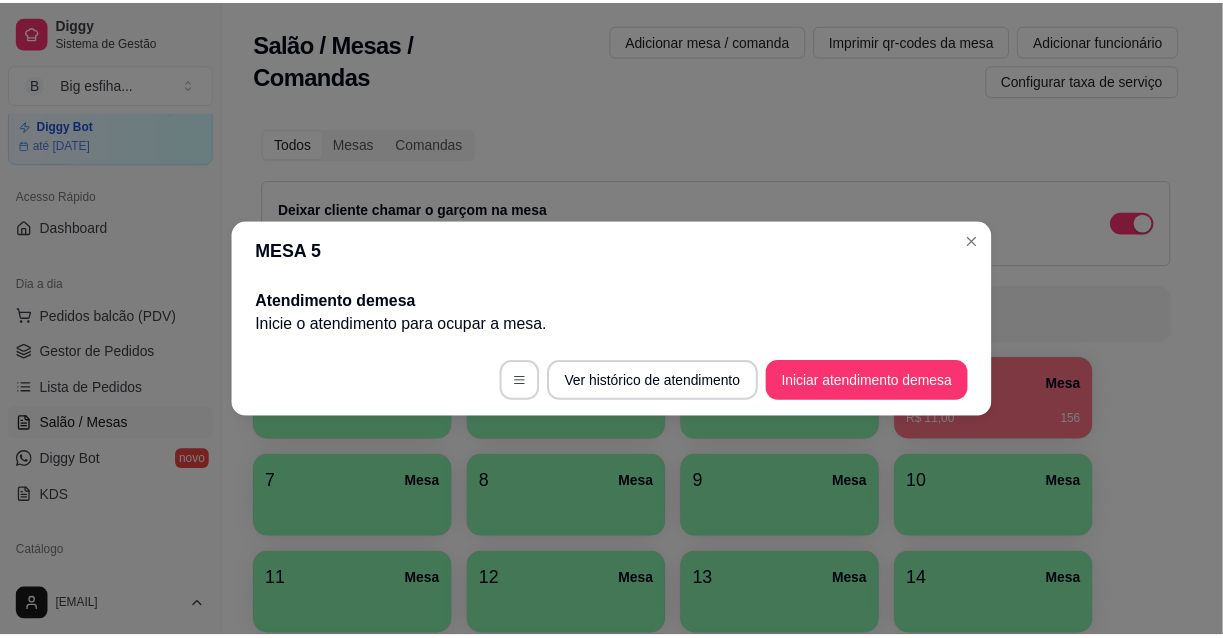 scroll, scrollTop: 0, scrollLeft: 0, axis: both 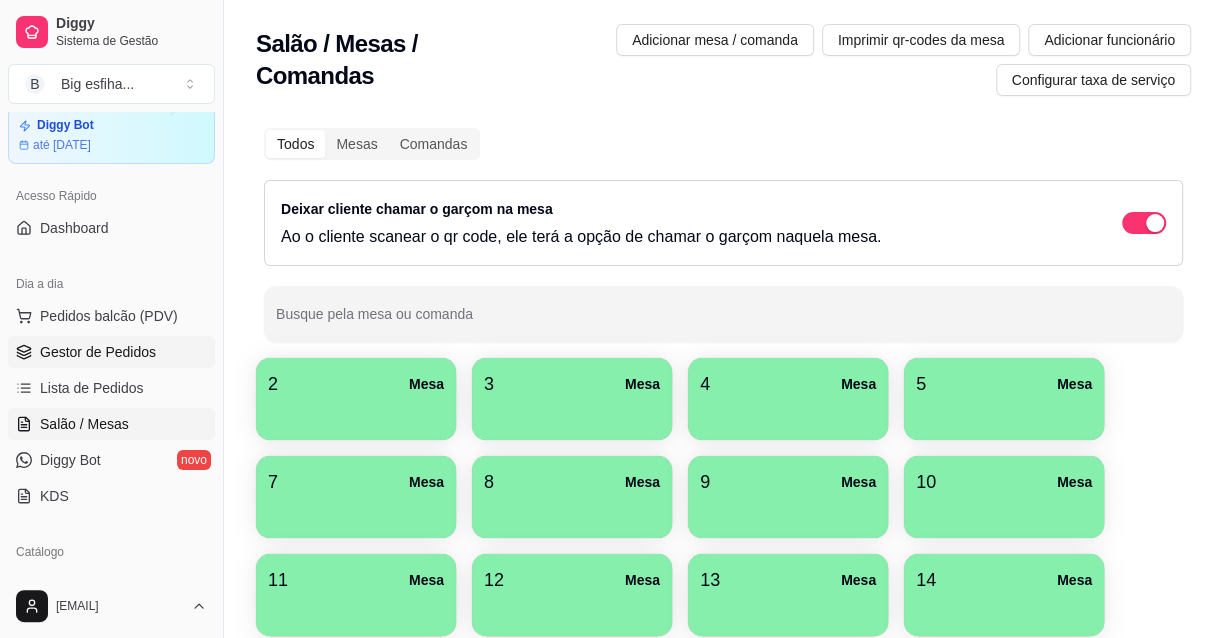 click on "Gestor de Pedidos" at bounding box center (98, 352) 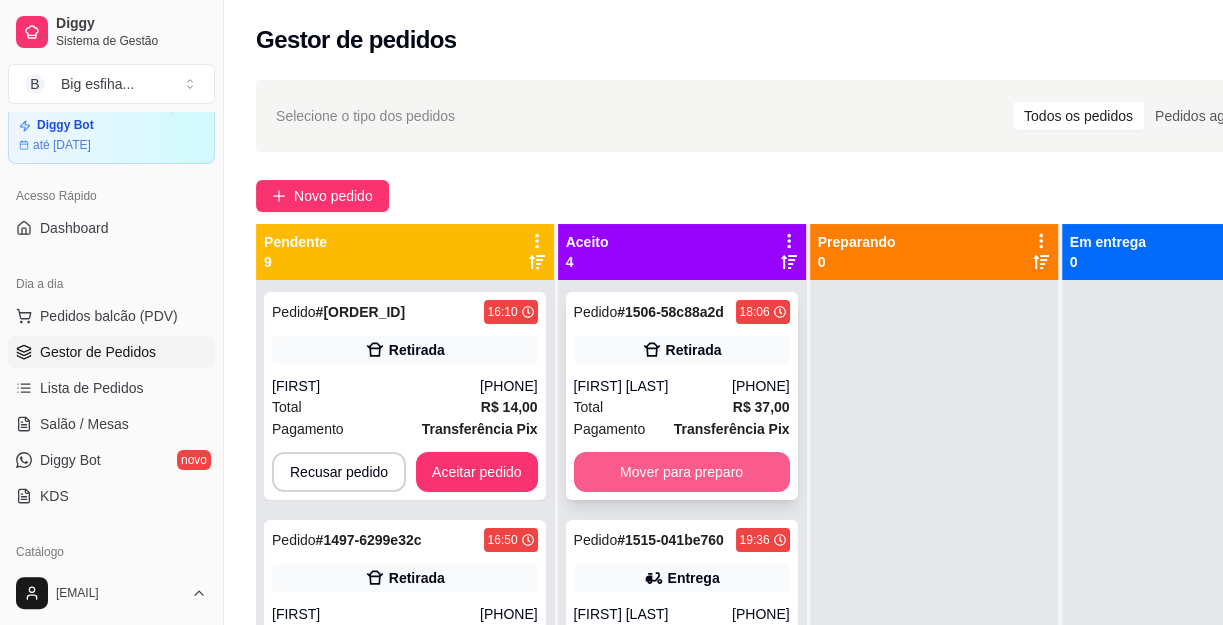 click on "Mover para preparo" at bounding box center [682, 472] 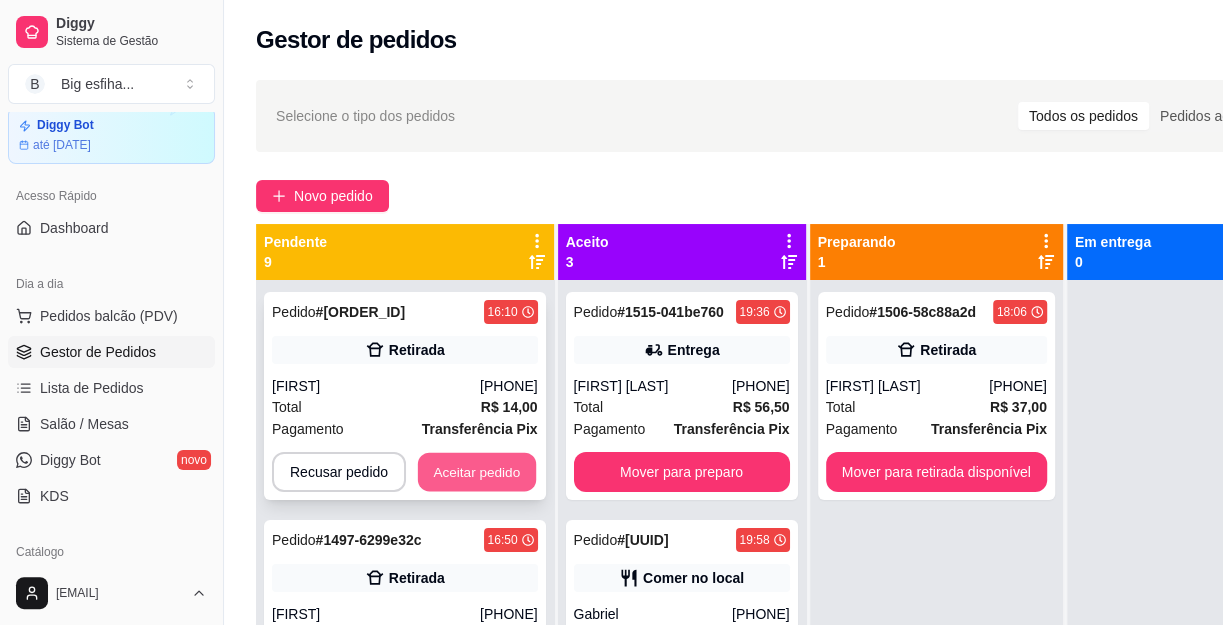 click on "Aceitar pedido" at bounding box center (477, 472) 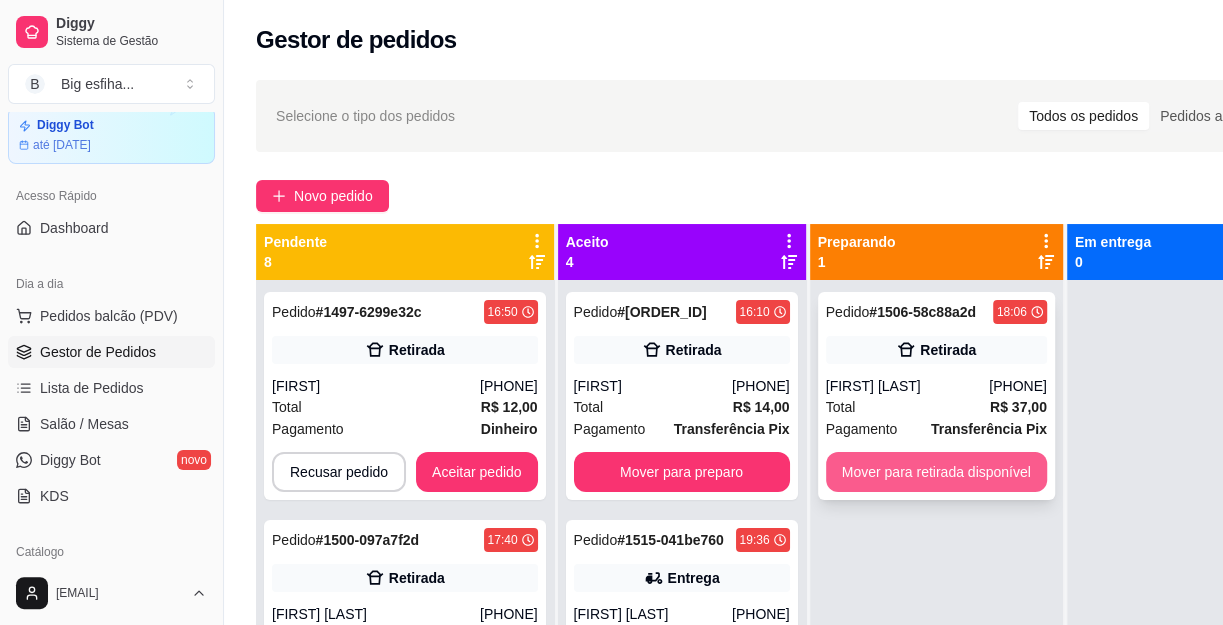 click on "Mover para retirada disponível" at bounding box center (936, 472) 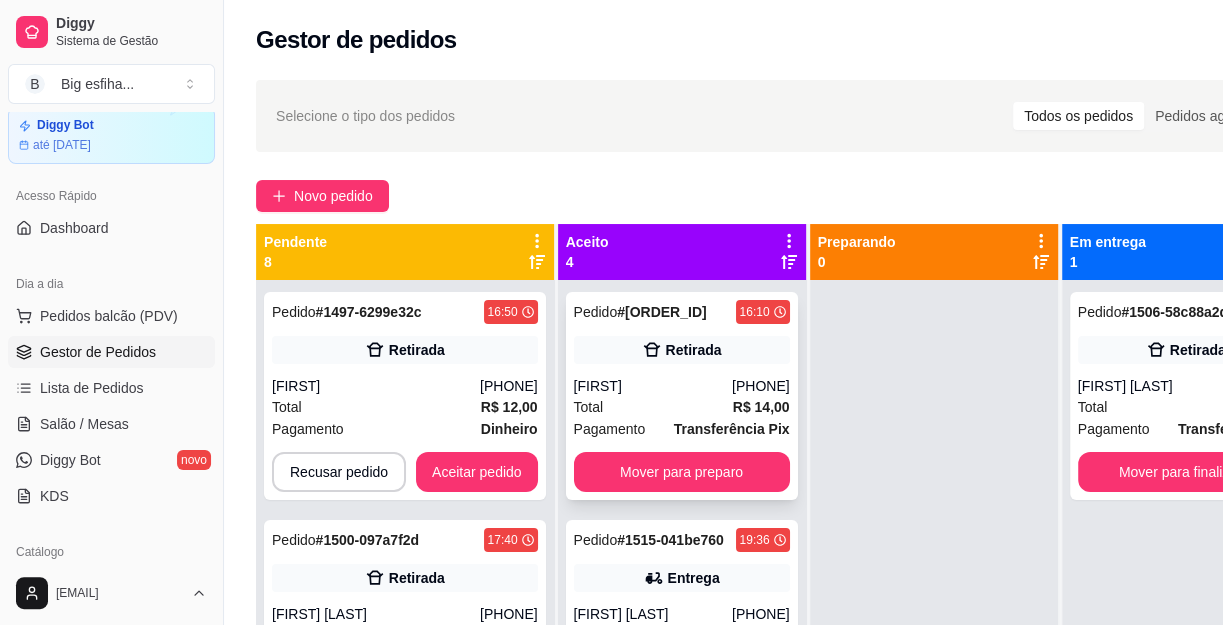 click on "Pedido # [UUID] [TIME] Retirada [FIRST] ([PHONE]) Total R$ 14,00 Pagamento Transferência Pix Mover para preparo" at bounding box center [682, 396] 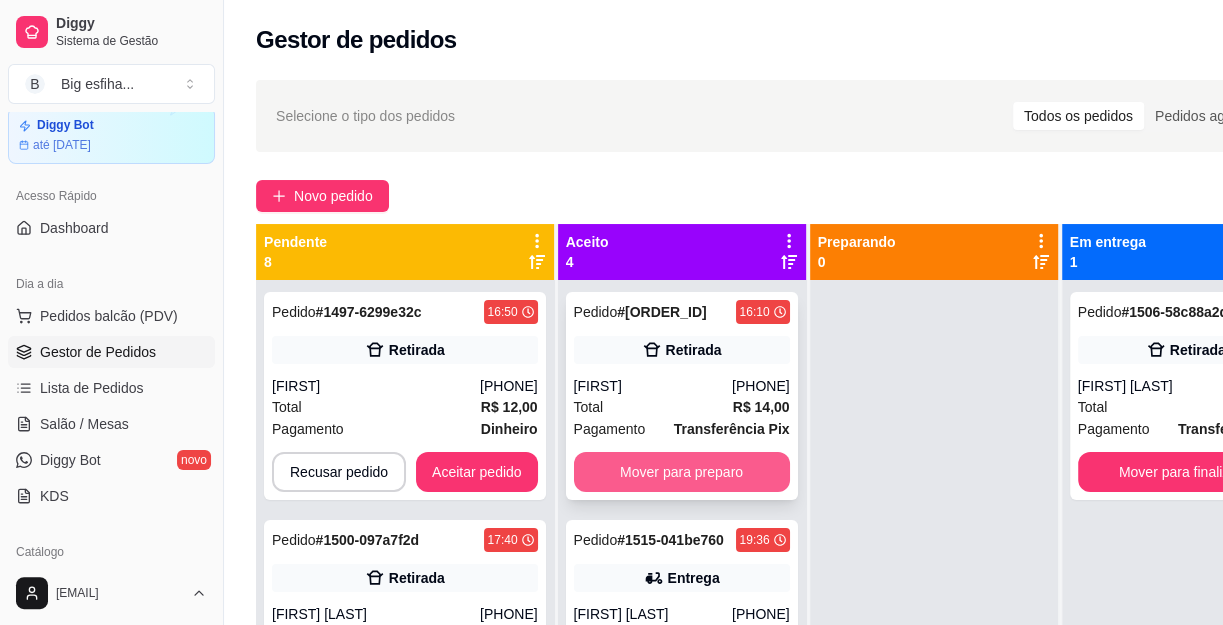 click on "Mover para preparo" at bounding box center [682, 472] 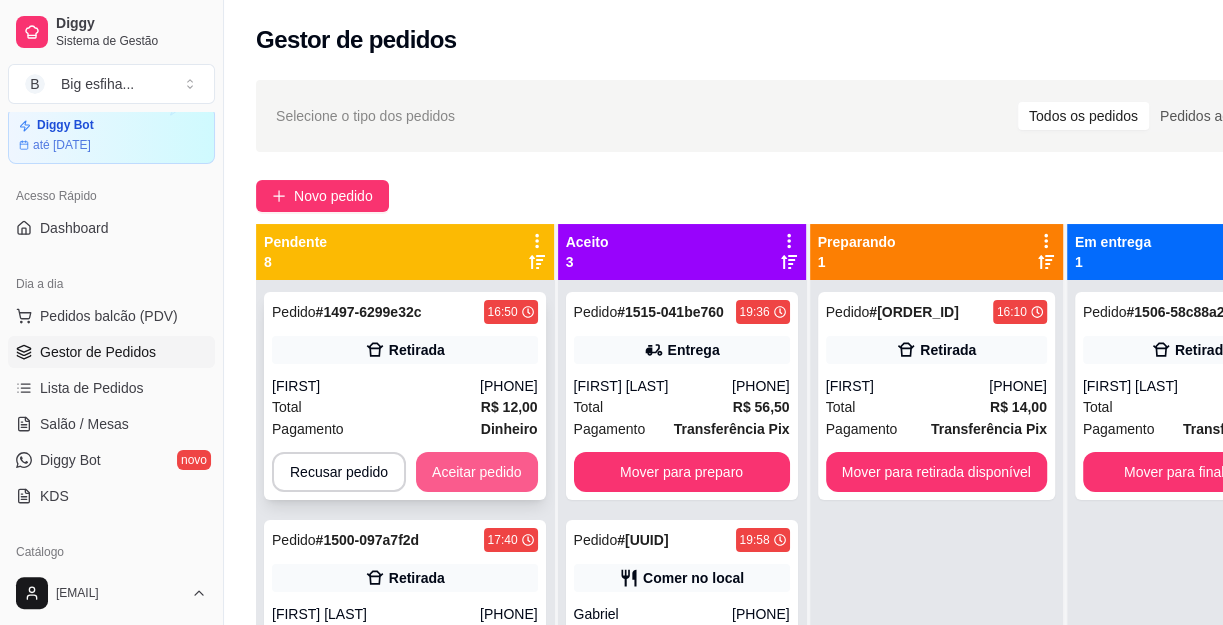 click on "Aceitar pedido" at bounding box center (477, 472) 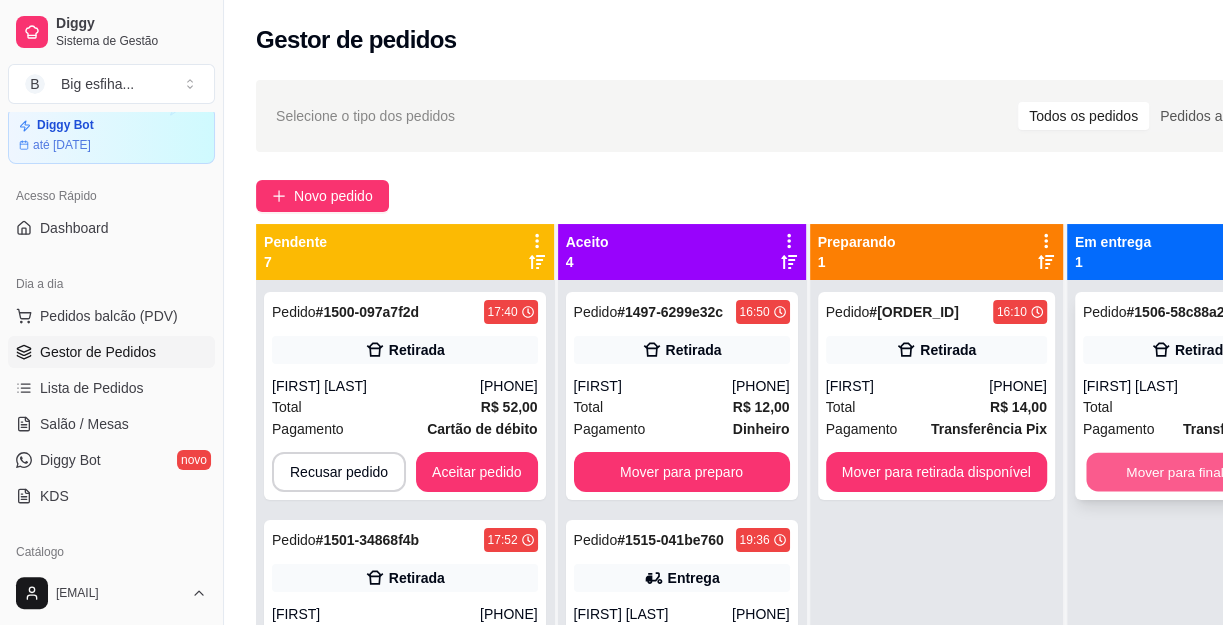 click on "Mover para finalizado" at bounding box center [1191, 472] 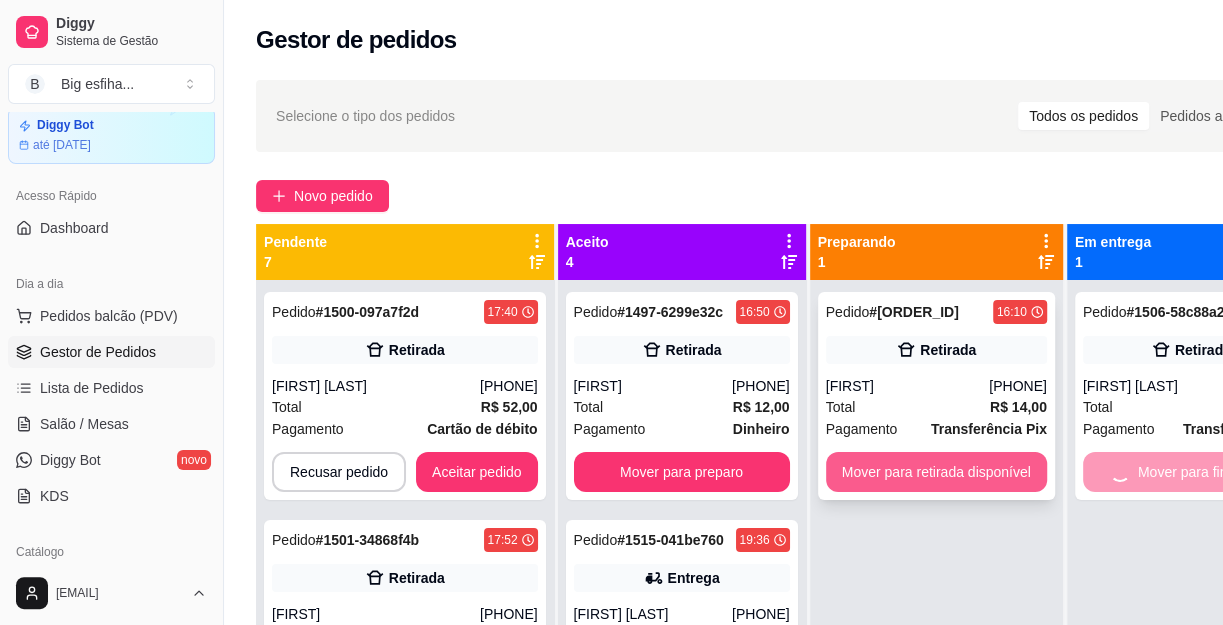 click on "Mover para retirada disponível" at bounding box center (936, 472) 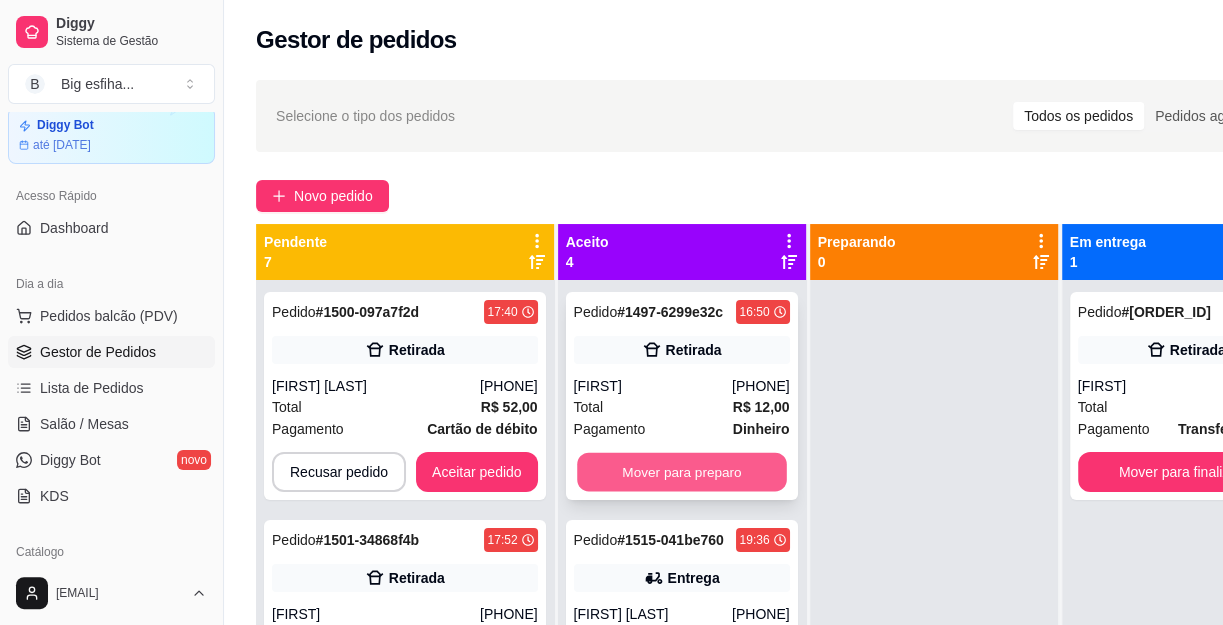 click on "Mover para preparo" at bounding box center (682, 472) 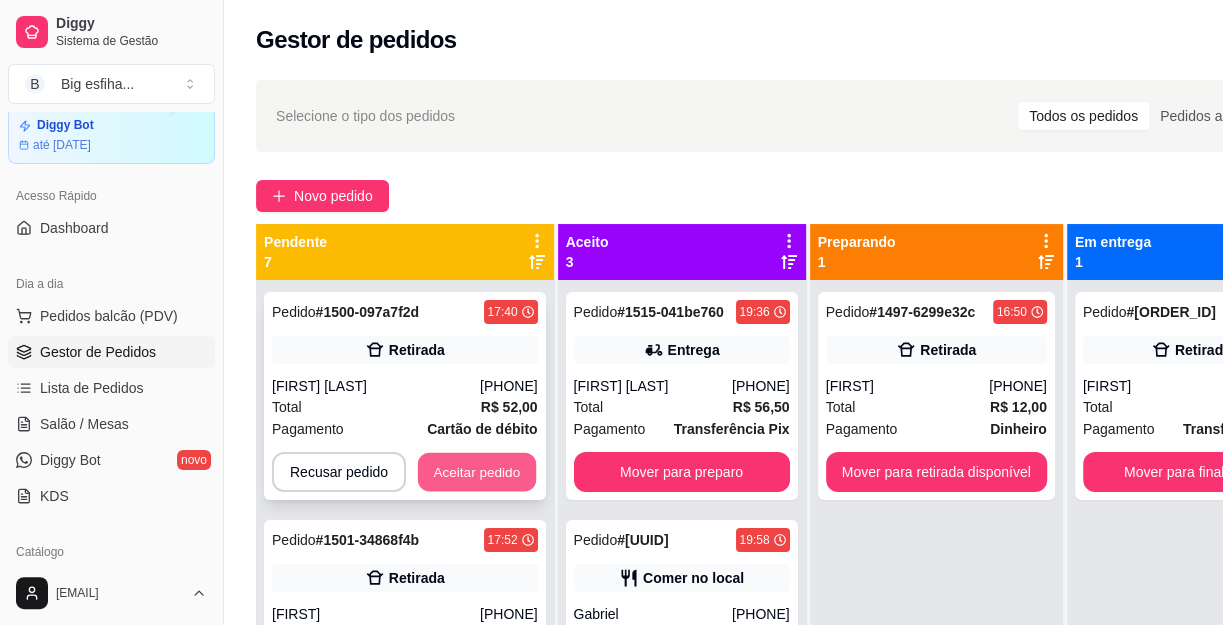 click on "Aceitar pedido" at bounding box center (477, 472) 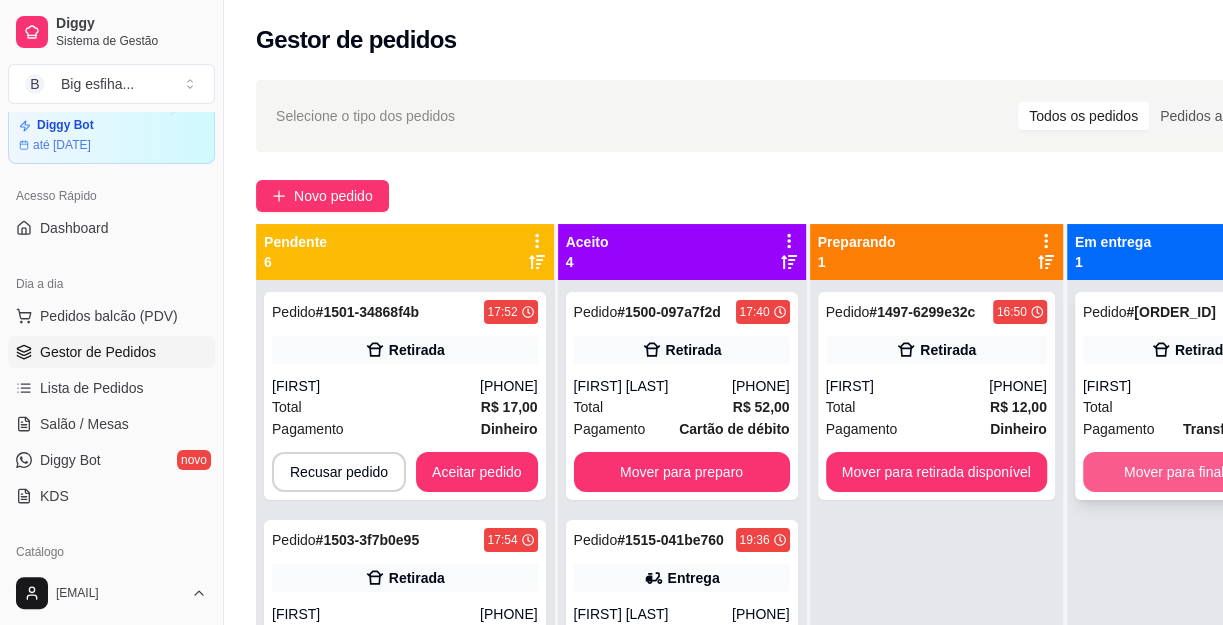 click on "Mover para finalizado" at bounding box center [1191, 472] 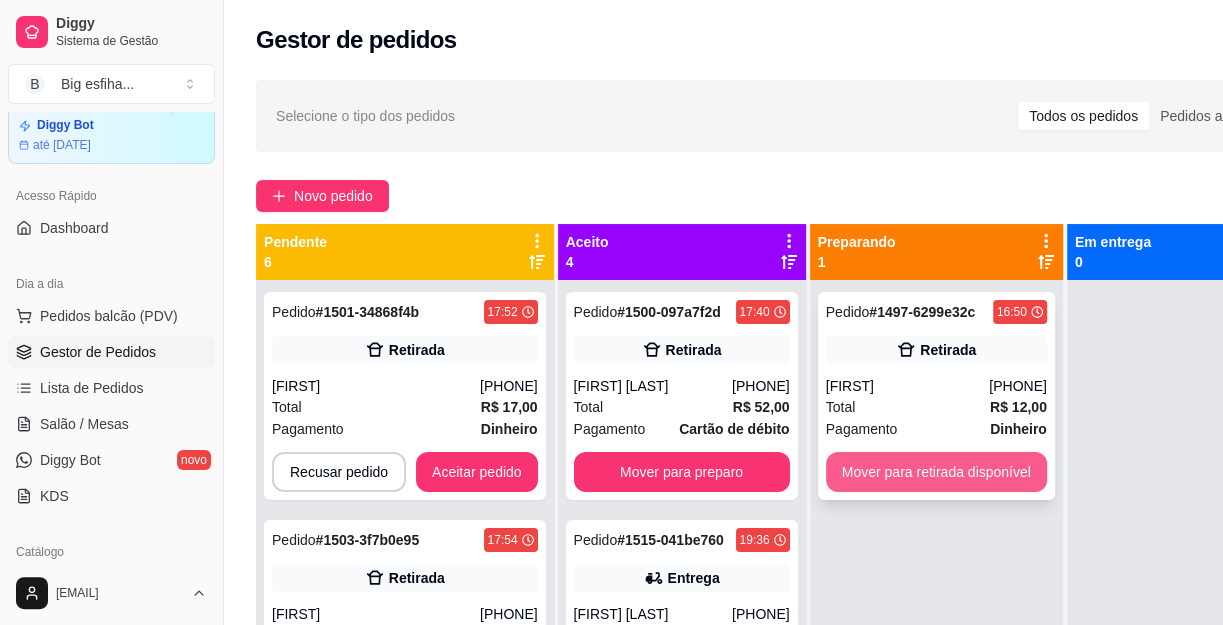 click on "Mover para retirada disponível" at bounding box center (936, 472) 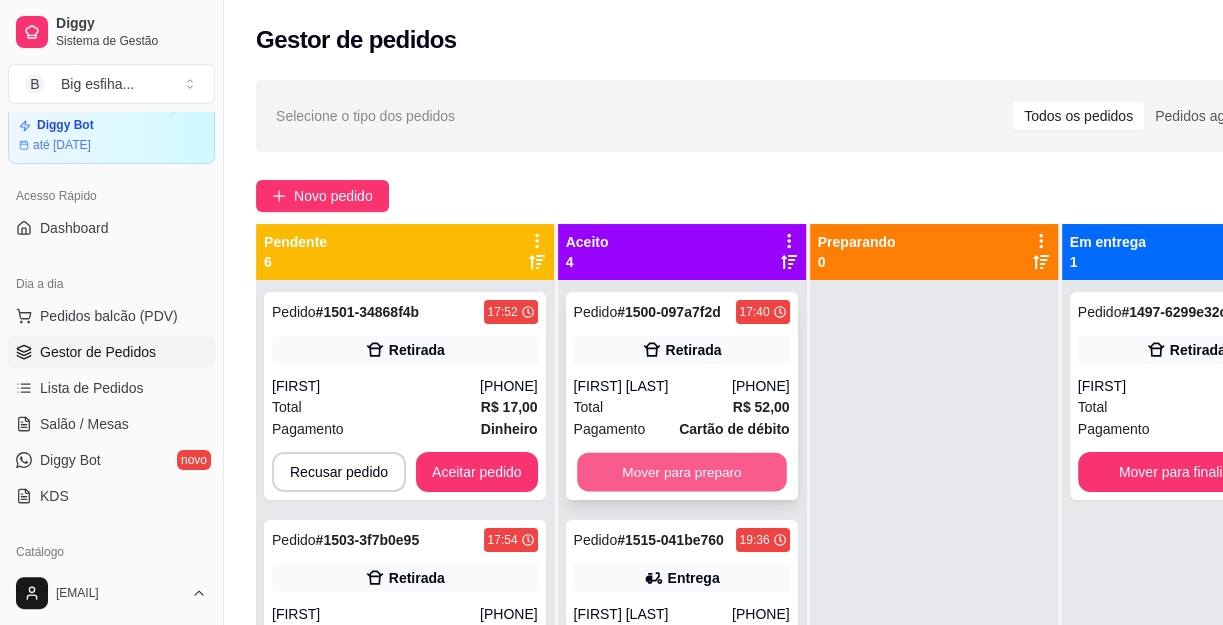 click on "Mover para preparo" at bounding box center [682, 472] 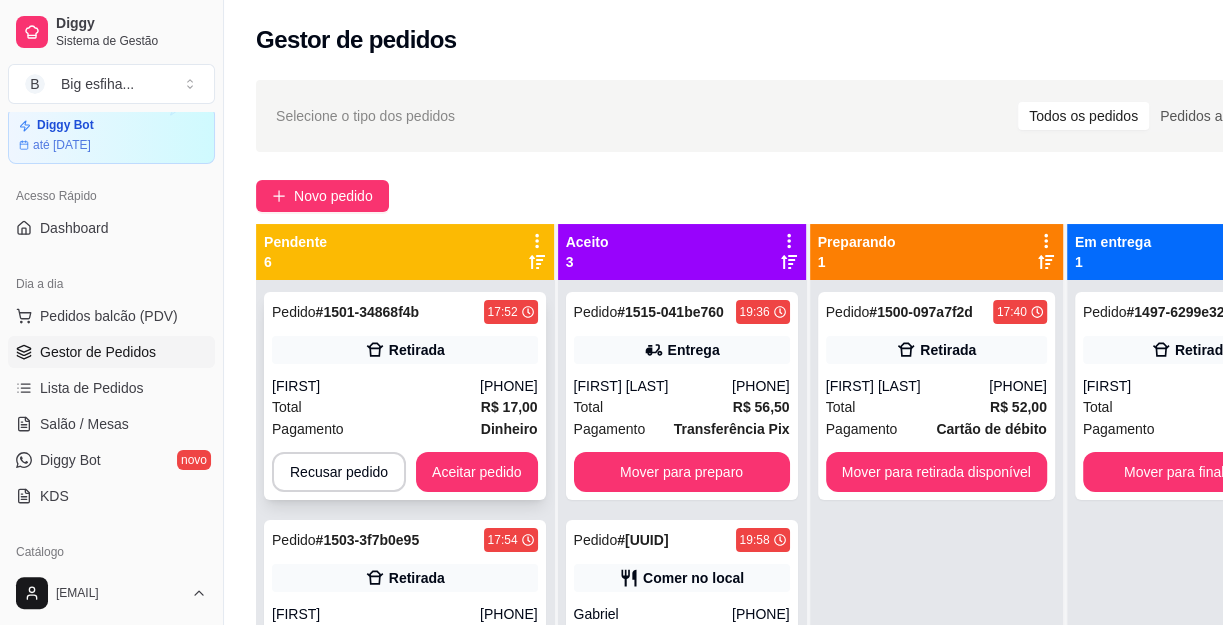 click on "Pedido  # [ORDER_ID] [TIME] Retirada [FIRST] ([PHONE]) Total R$ 17,00 Pagamento Dinheiro Recusar pedido Aceitar pedido" at bounding box center [405, 396] 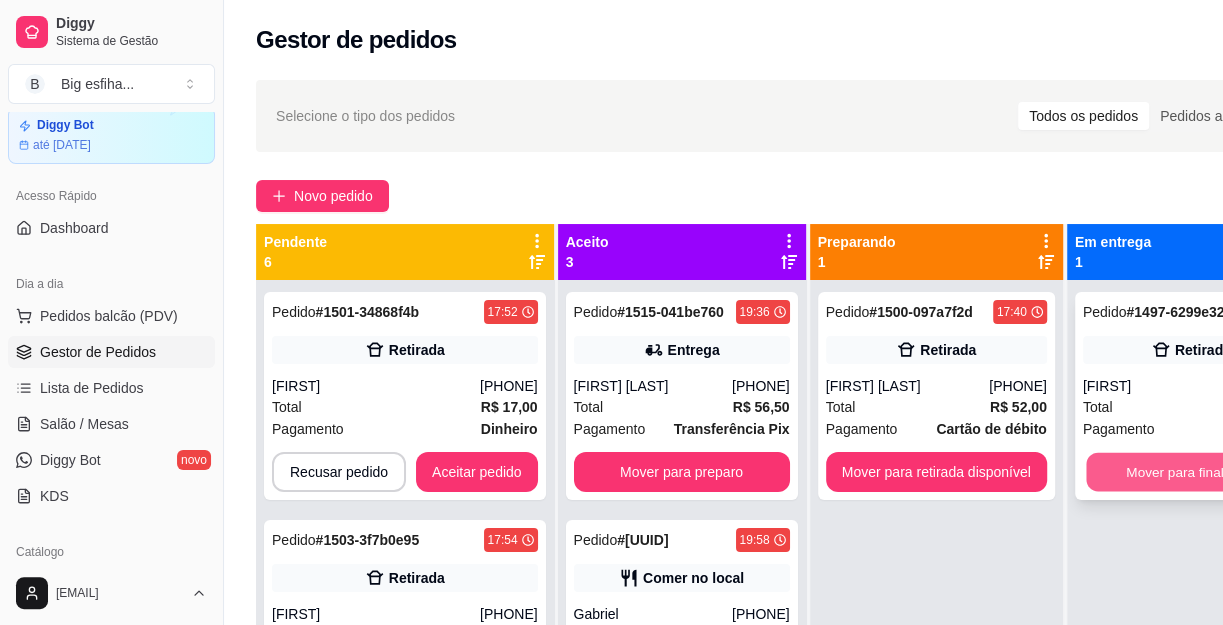 click on "Mover para finalizado" at bounding box center [1191, 472] 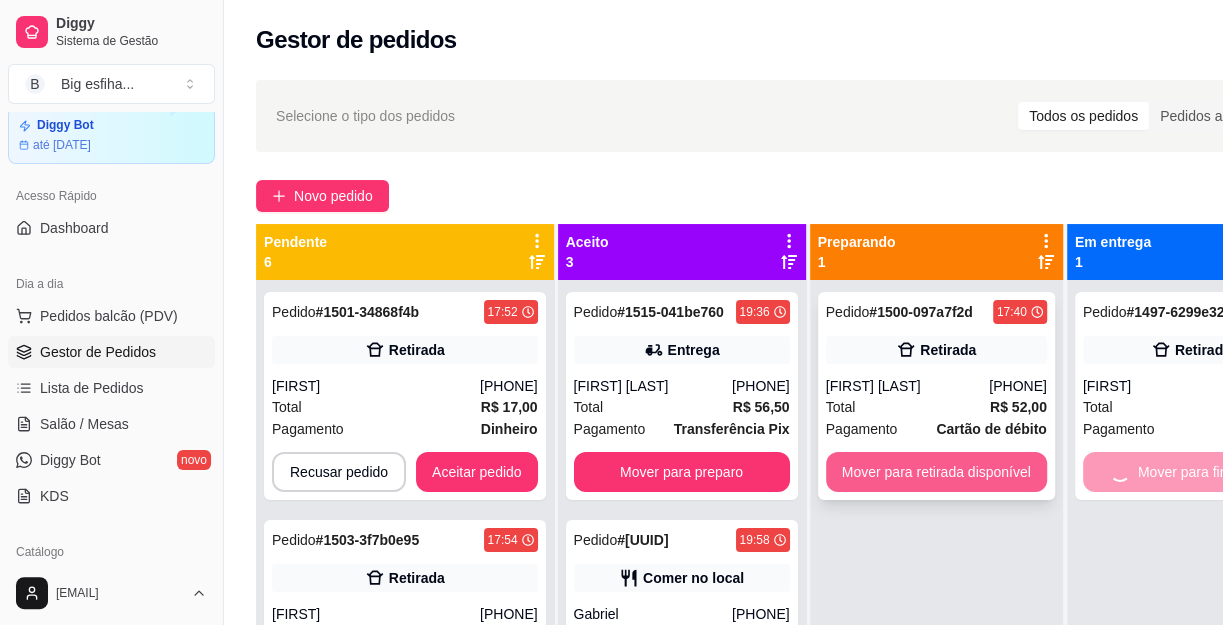 click on "Mover para retirada disponível" at bounding box center (936, 472) 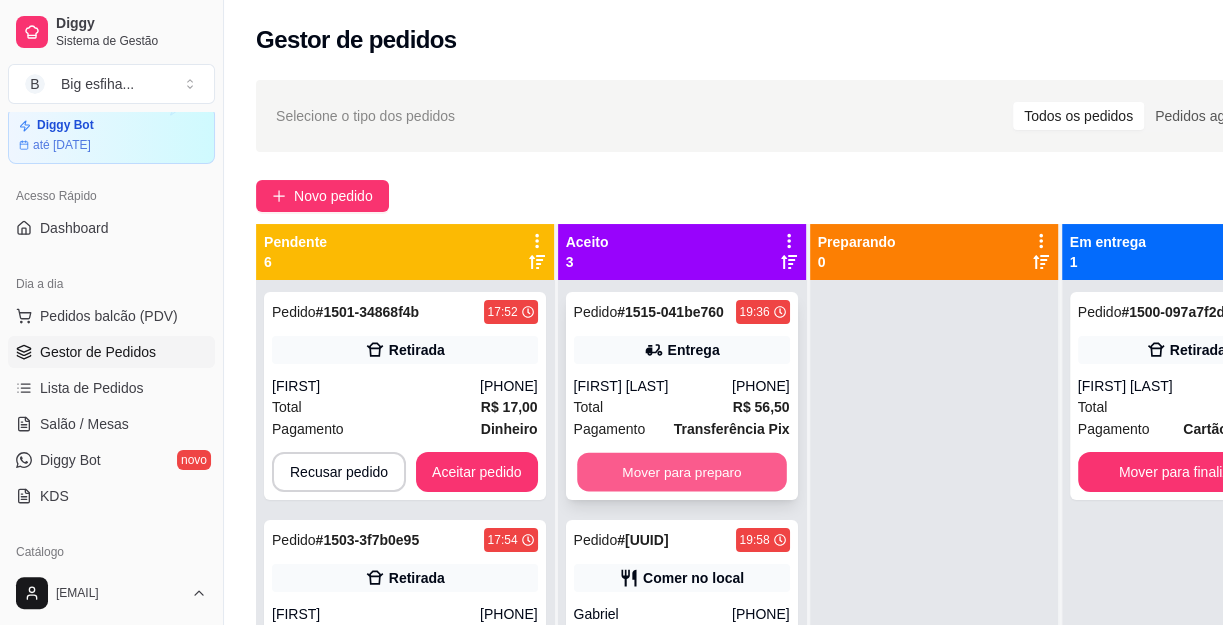 click on "Mover para preparo" at bounding box center (682, 472) 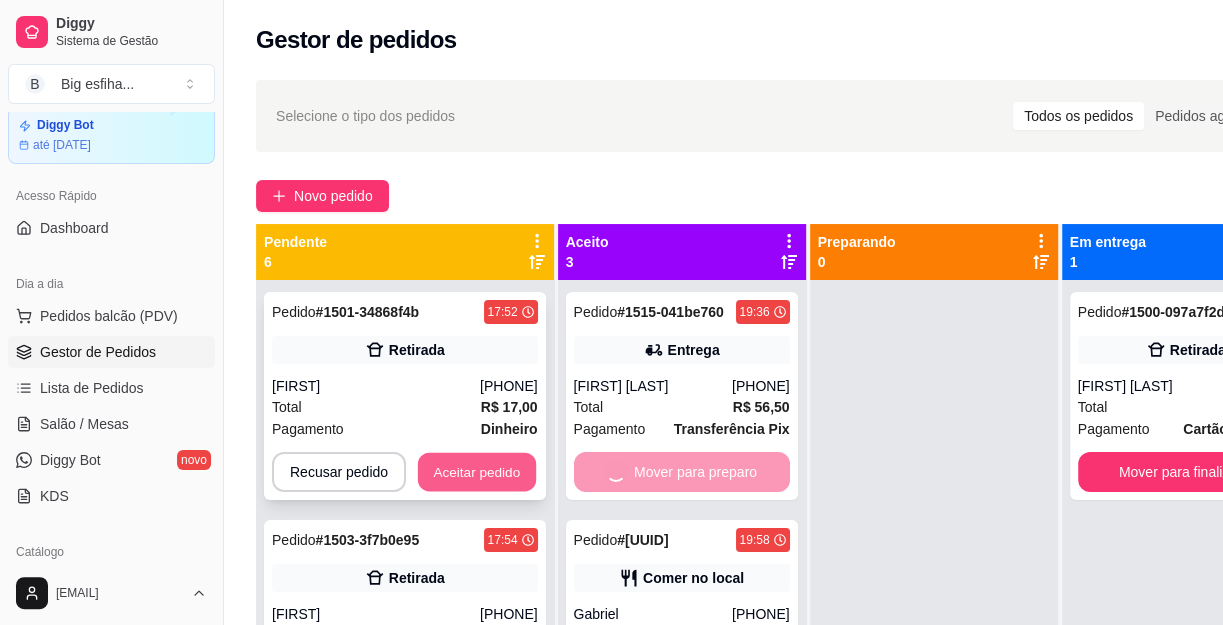 click on "Aceitar pedido" at bounding box center (477, 472) 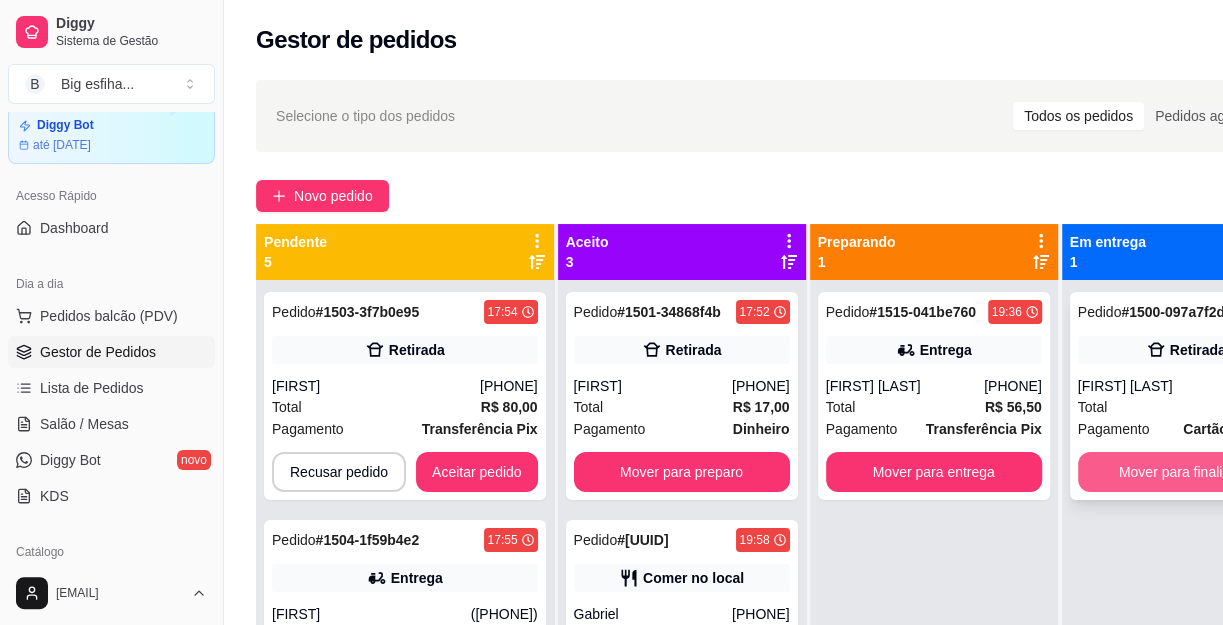 click on "Mover para finalizado" at bounding box center (1186, 472) 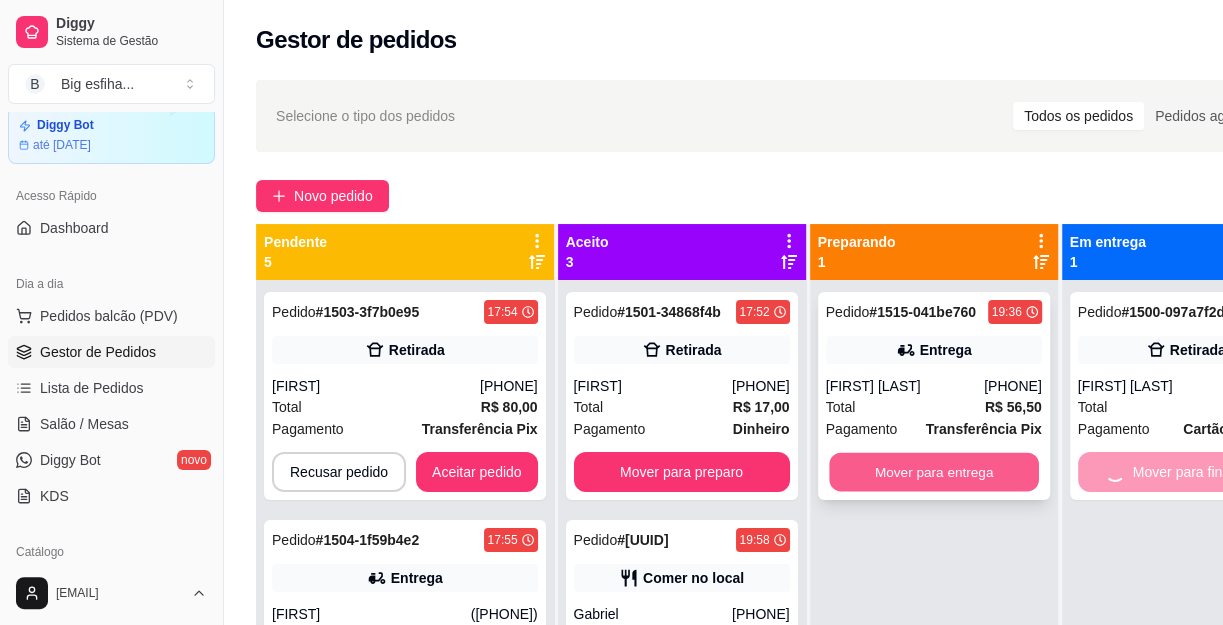 click on "Mover para entrega" at bounding box center (934, 472) 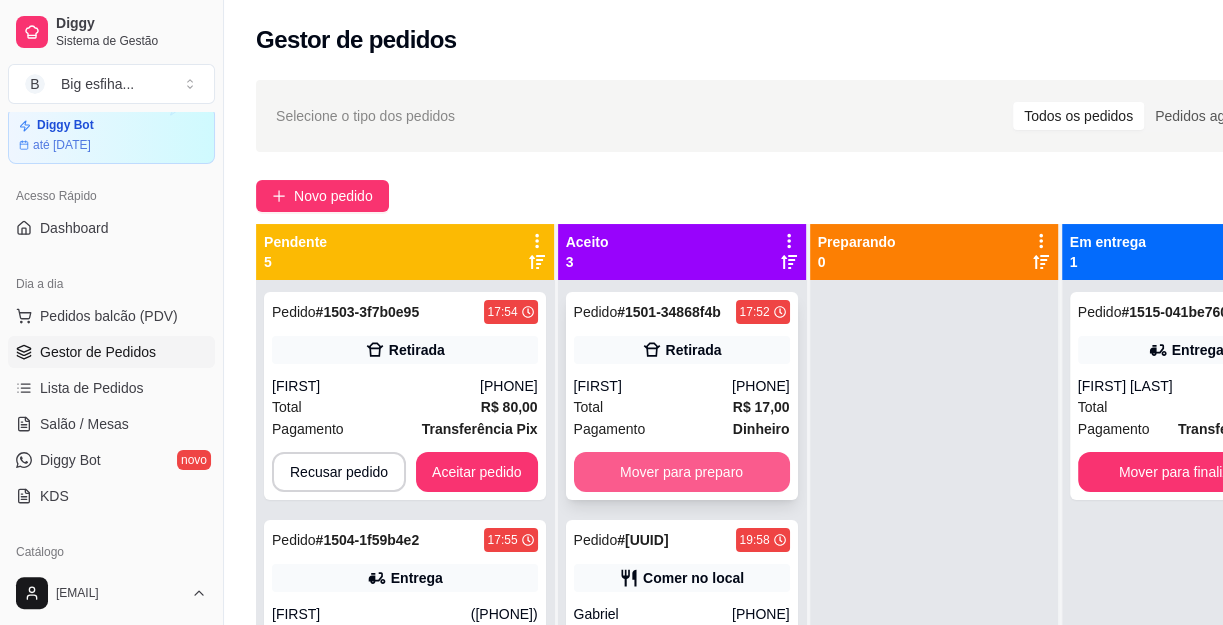 click on "Mover para preparo" at bounding box center [682, 472] 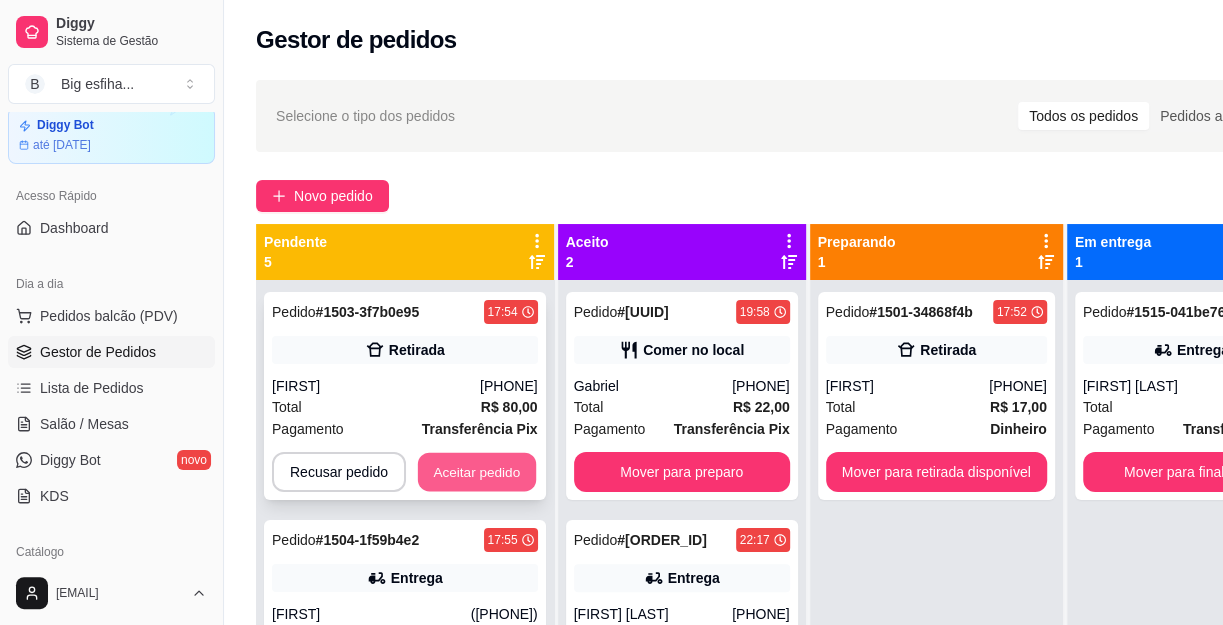 click on "Aceitar pedido" at bounding box center [477, 472] 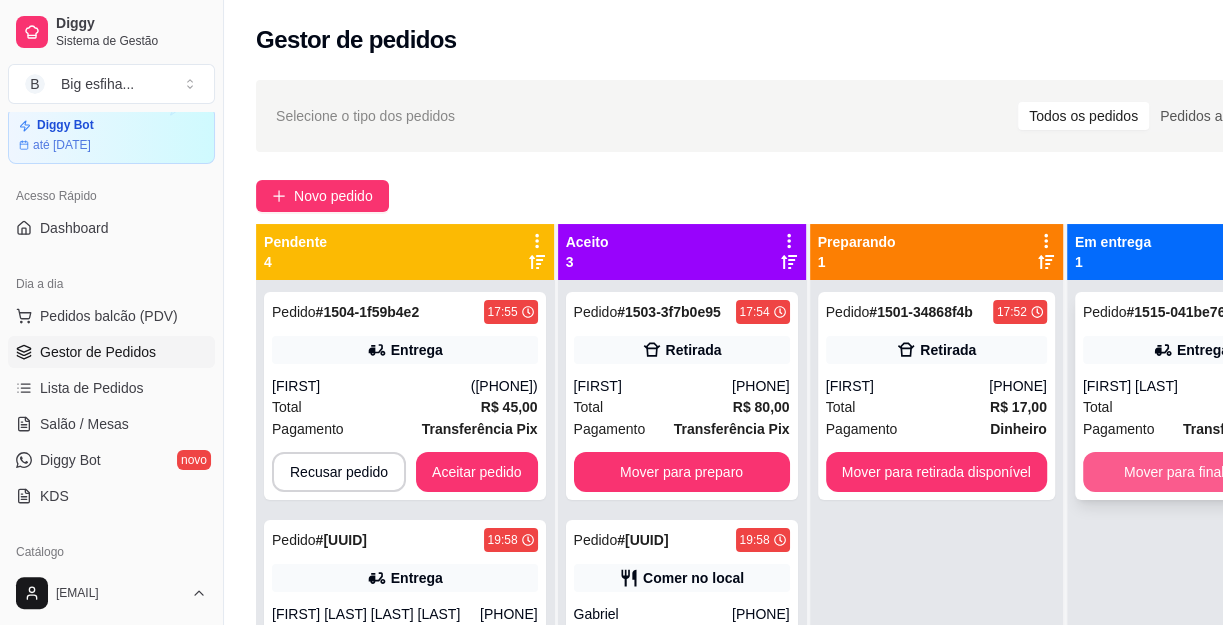 click on "Mover para finalizado" at bounding box center (1191, 472) 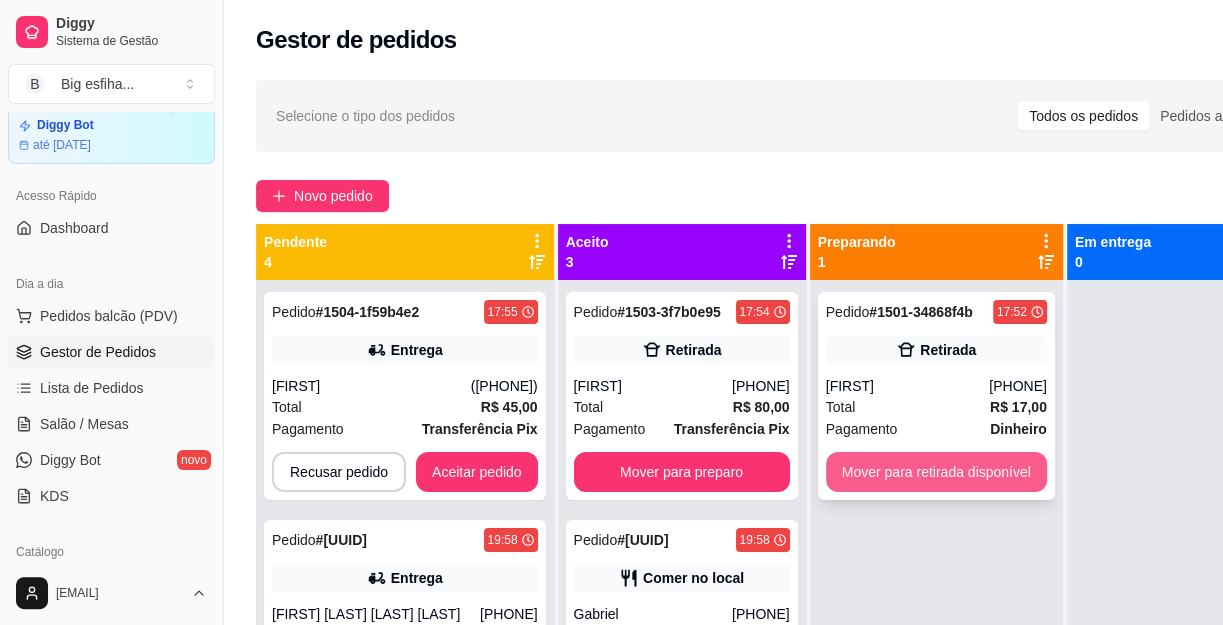 click on "Mover para retirada disponível" at bounding box center [936, 472] 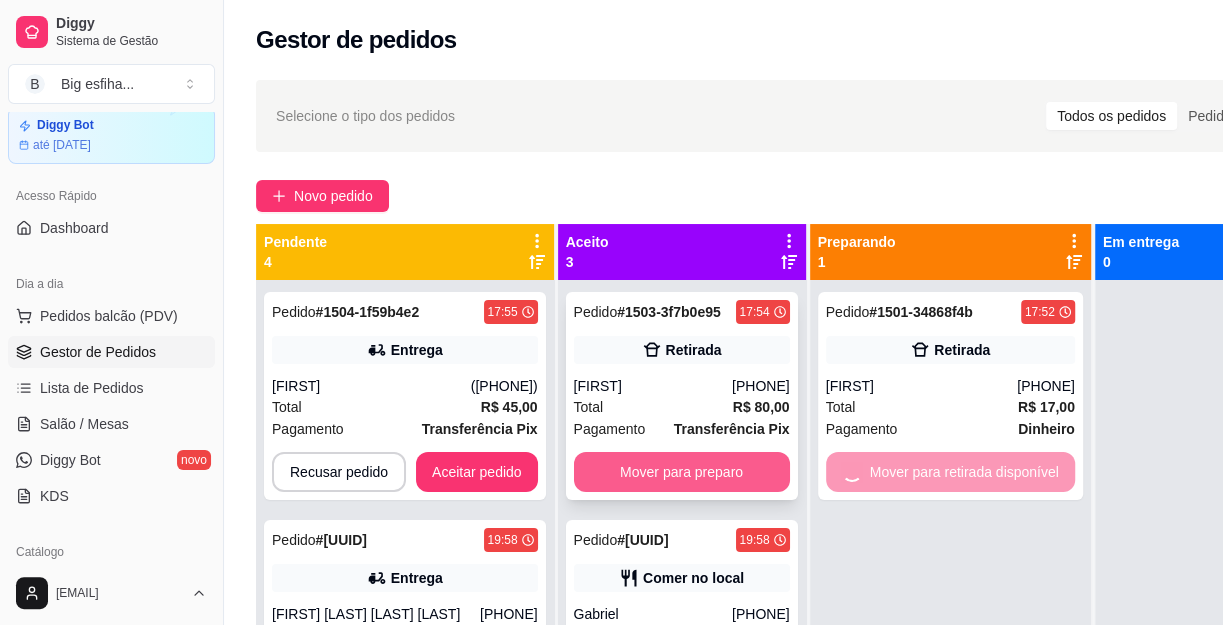 click on "Mover para preparo" at bounding box center [682, 472] 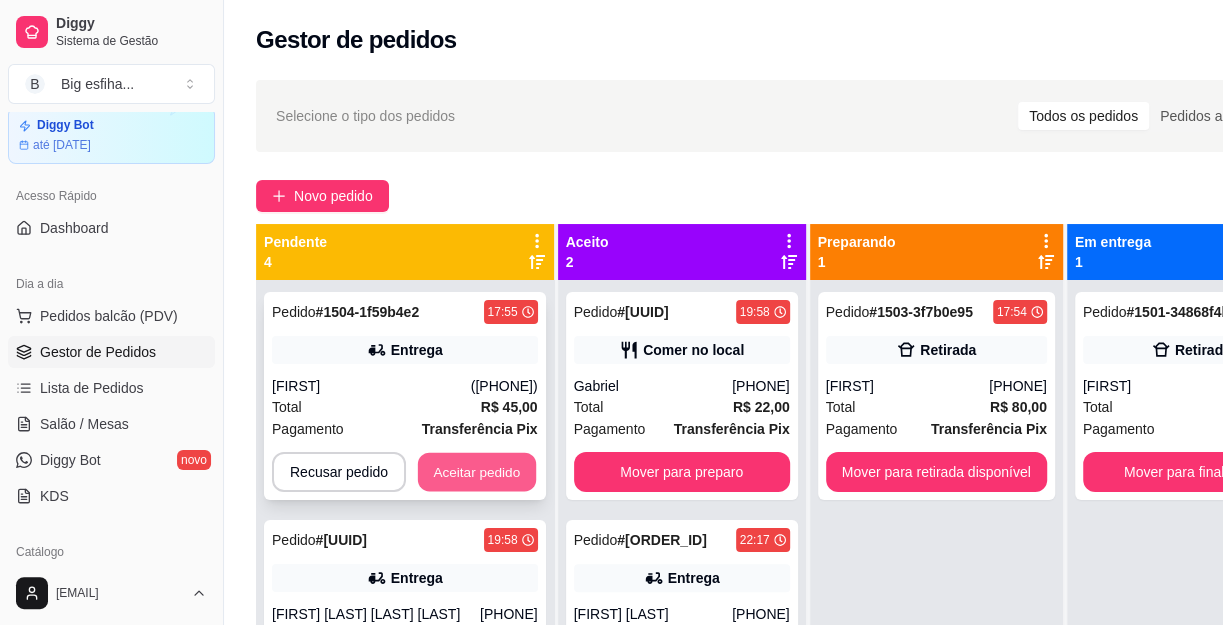 click on "Aceitar pedido" at bounding box center [477, 472] 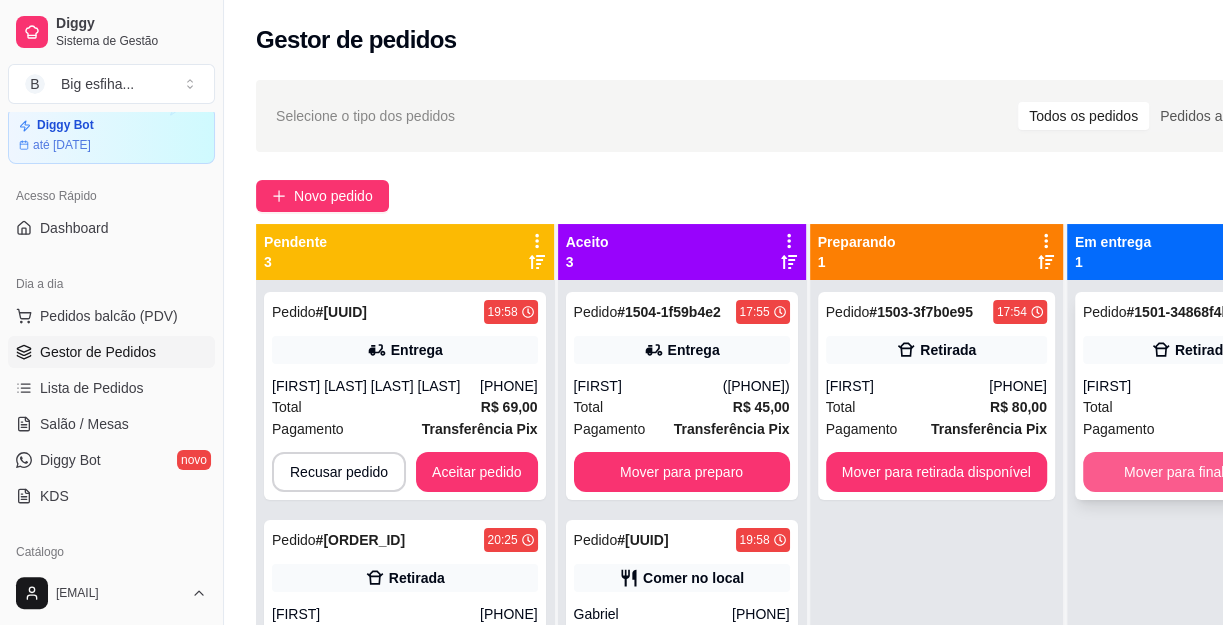 click on "Mover para finalizado" at bounding box center [1191, 472] 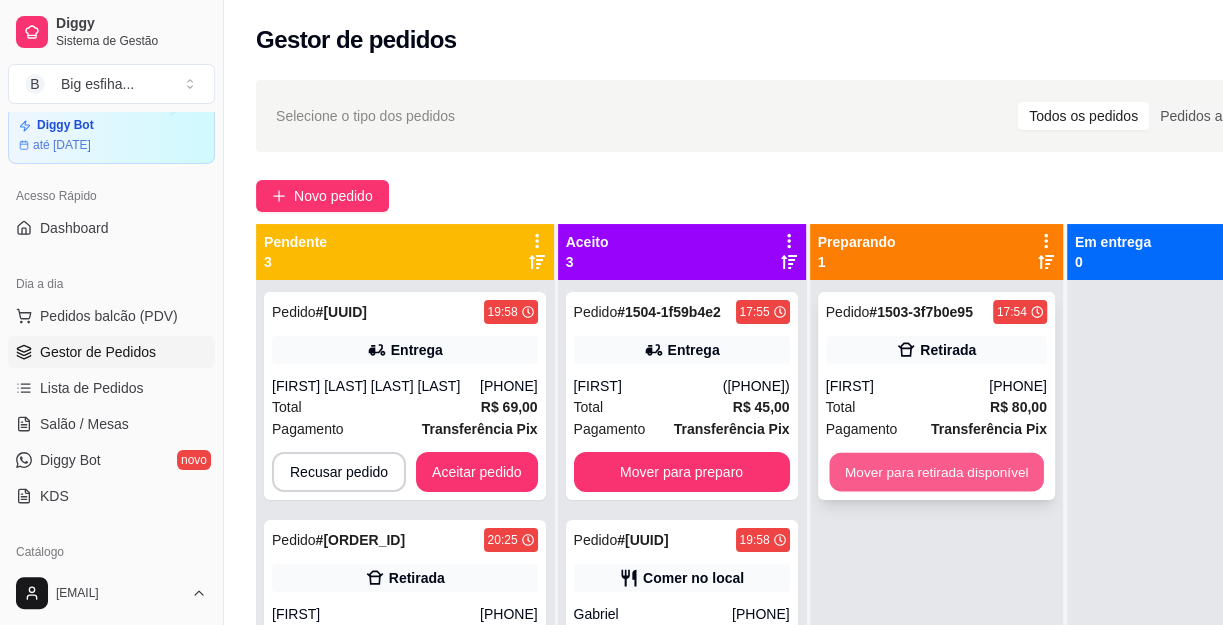 click on "Mover para retirada disponível" at bounding box center [936, 472] 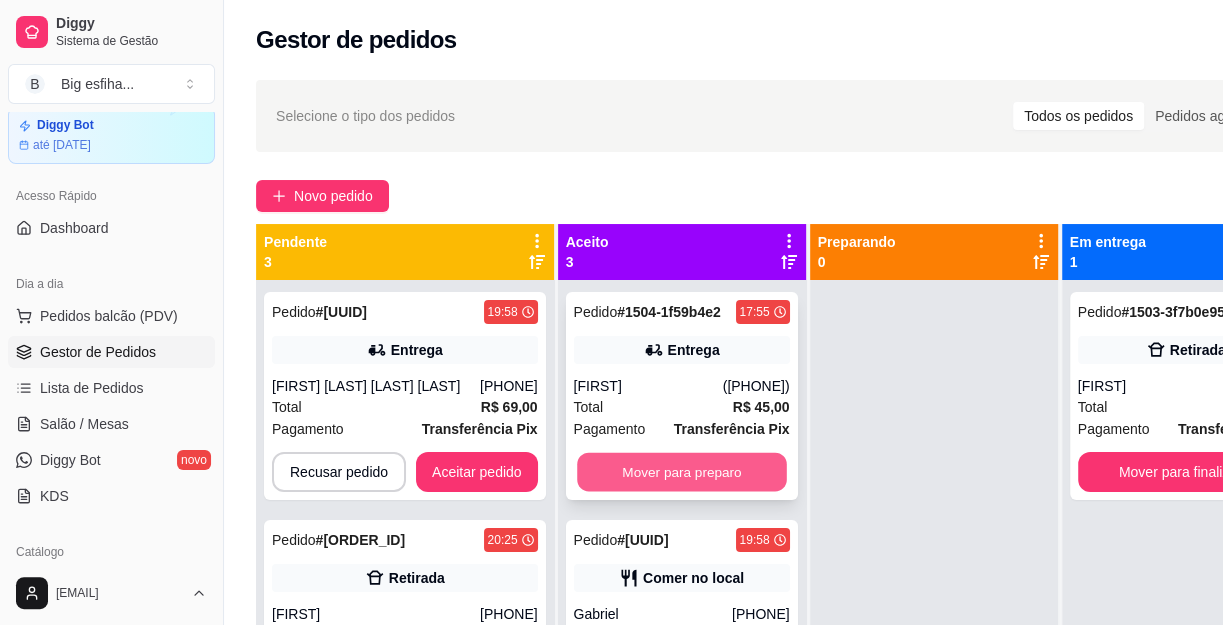 click on "Mover para preparo" at bounding box center (682, 472) 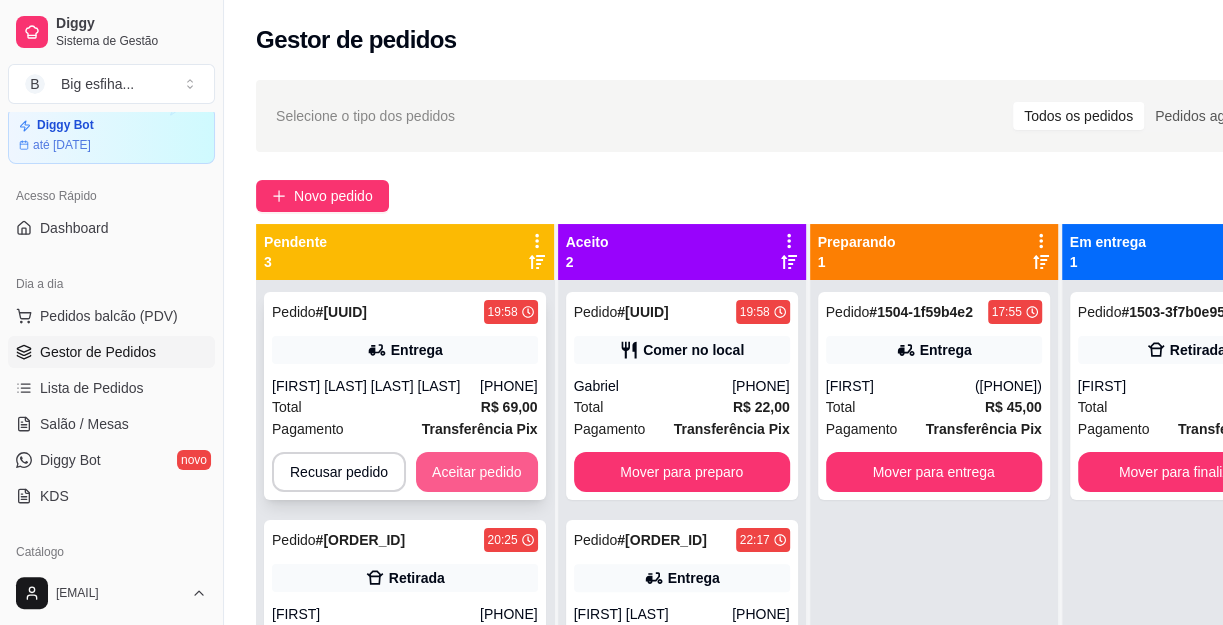 click on "Aceitar pedido" at bounding box center (477, 472) 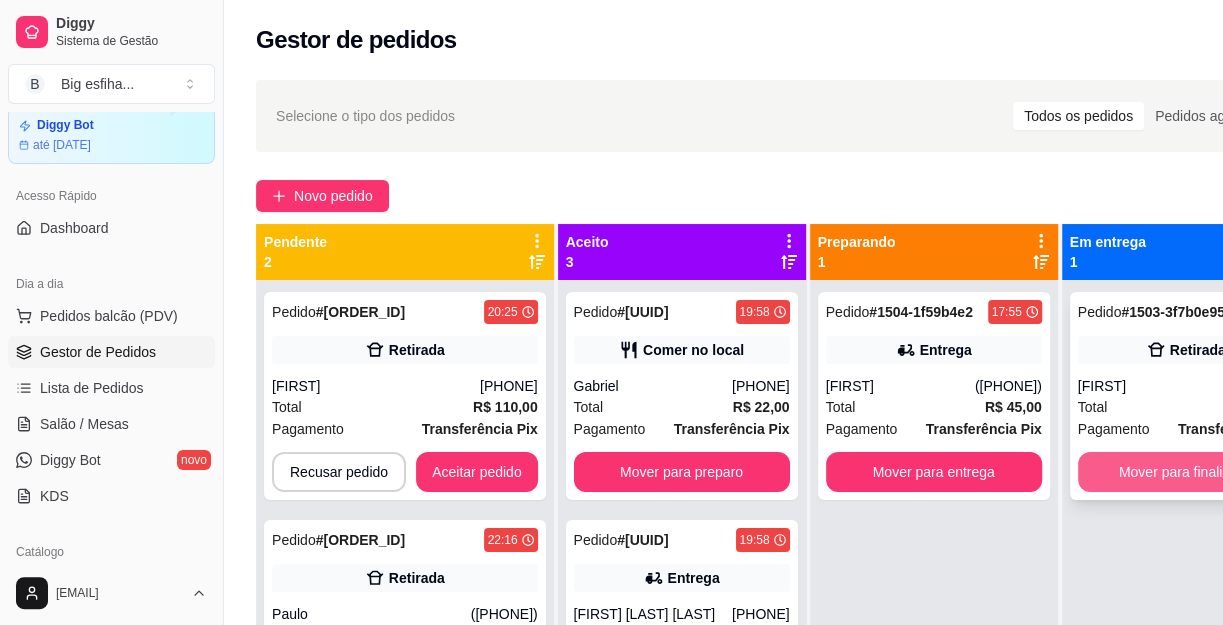 click on "Mover para finalizado" at bounding box center (1186, 472) 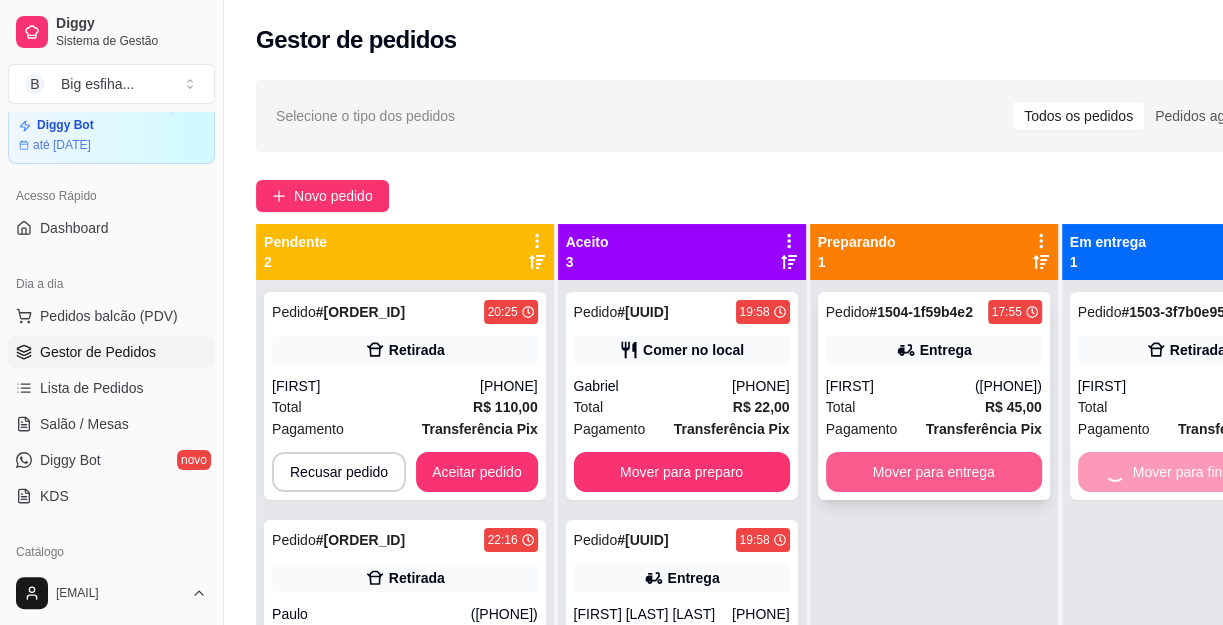 click on "Mover para entrega" at bounding box center [934, 472] 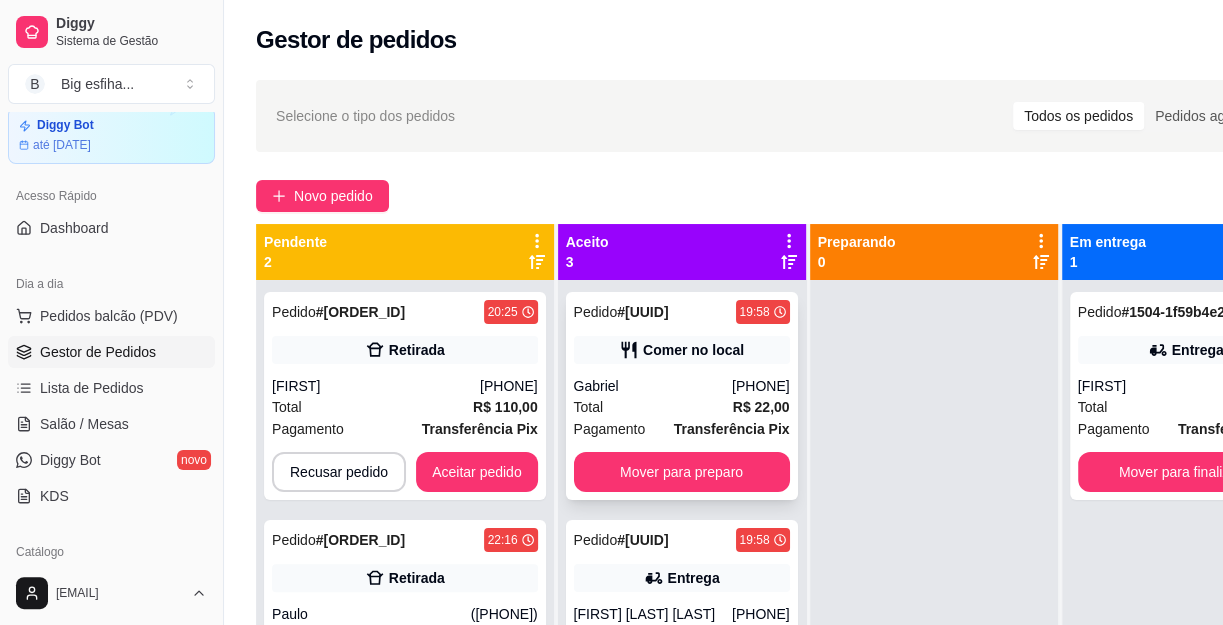 drag, startPoint x: 709, startPoint y: 437, endPoint x: 683, endPoint y: 445, distance: 27.202942 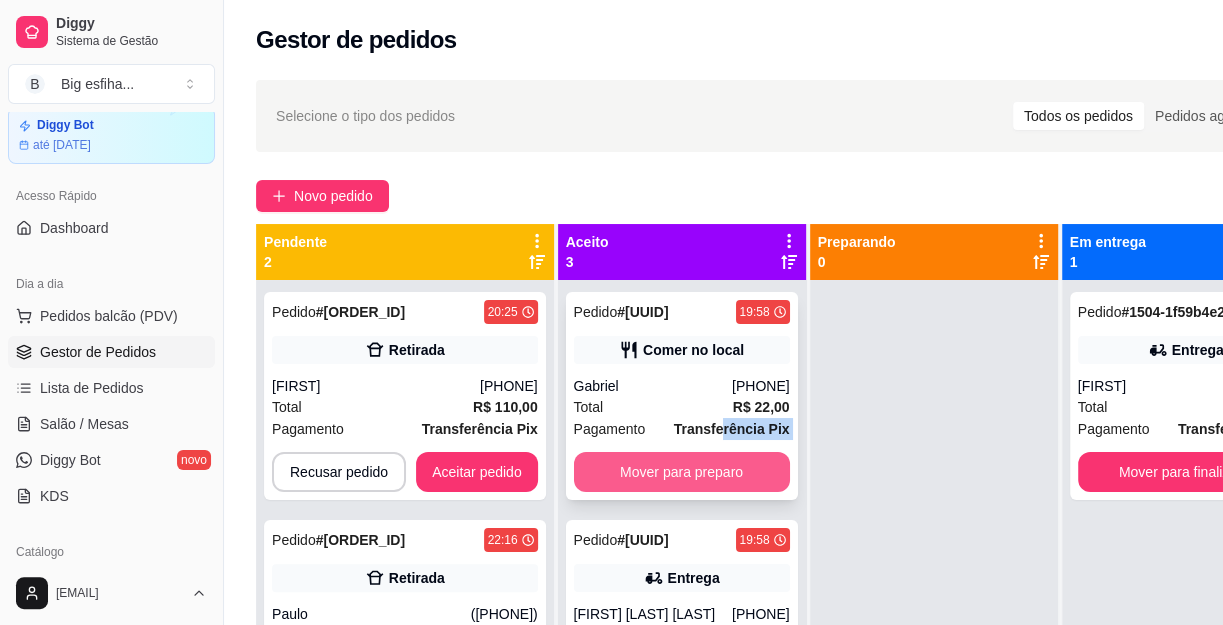 click on "Mover para preparo" at bounding box center (682, 472) 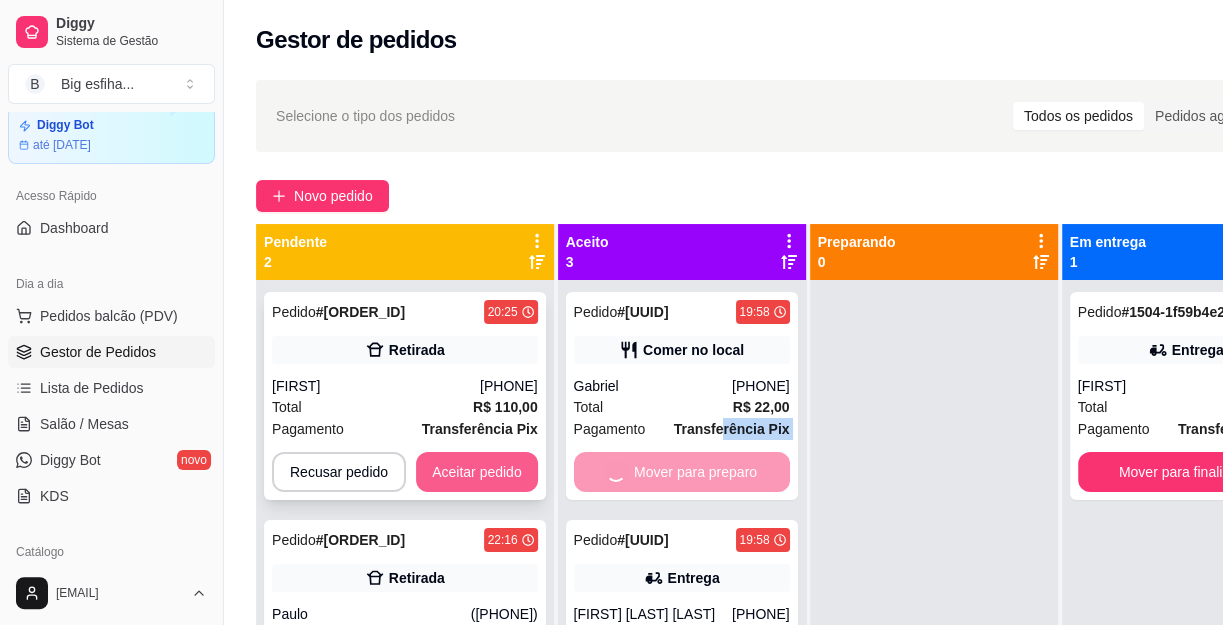 click on "Aceitar pedido" at bounding box center [477, 472] 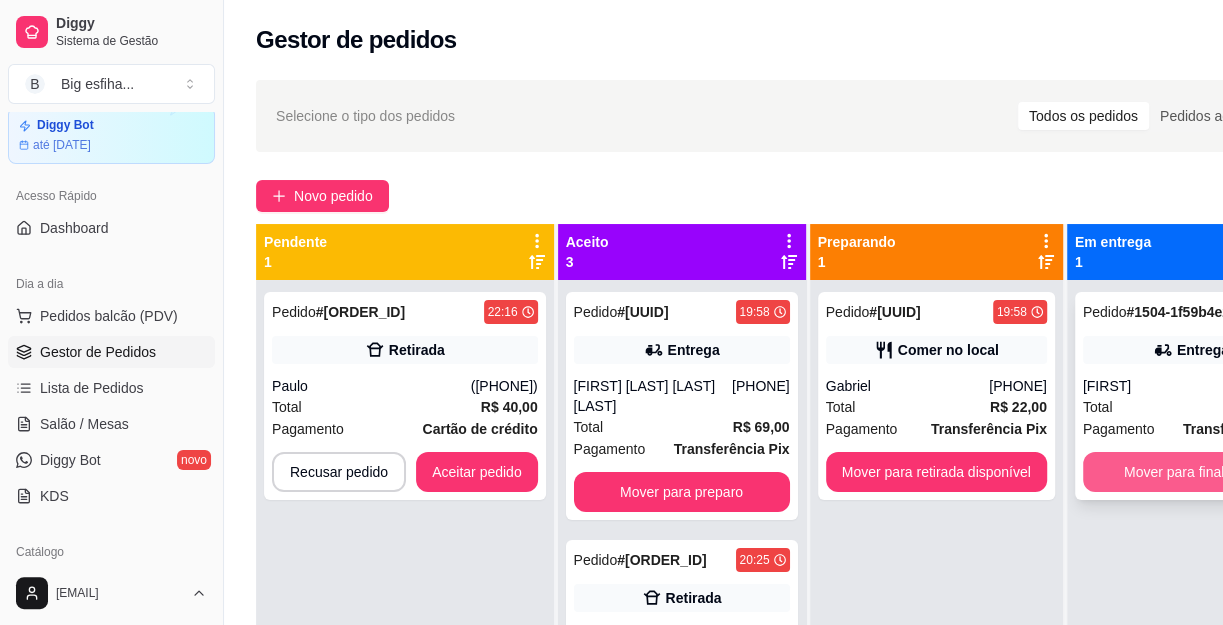 click on "Mover para finalizado" at bounding box center [1191, 472] 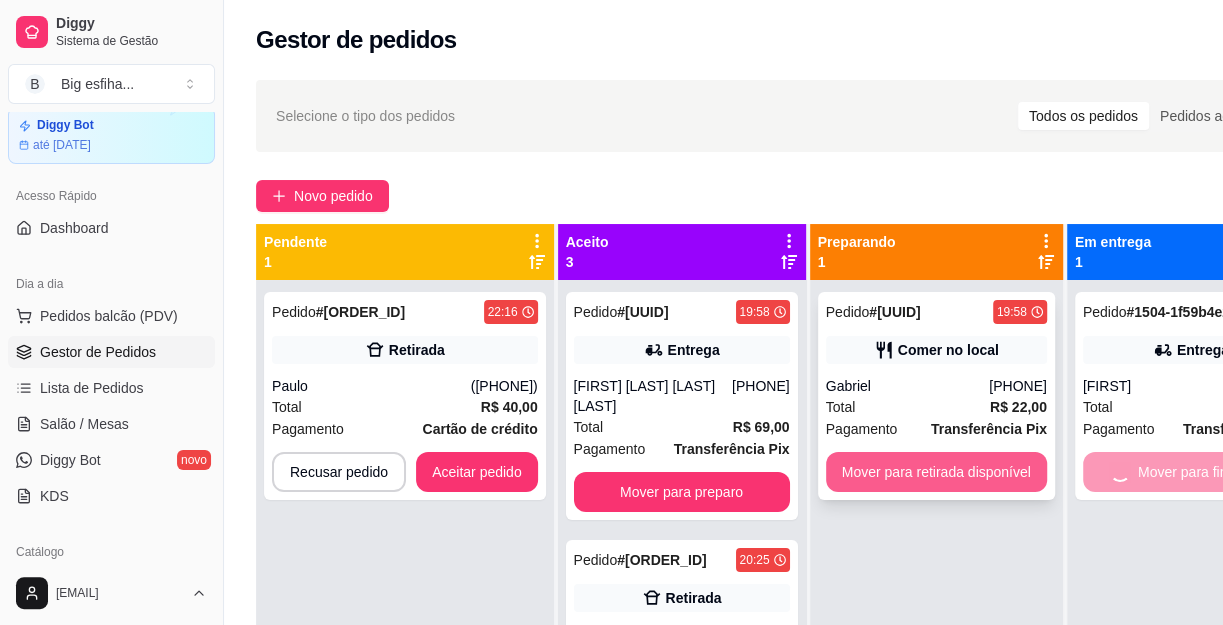 click on "Mover para retirada disponível" at bounding box center [936, 472] 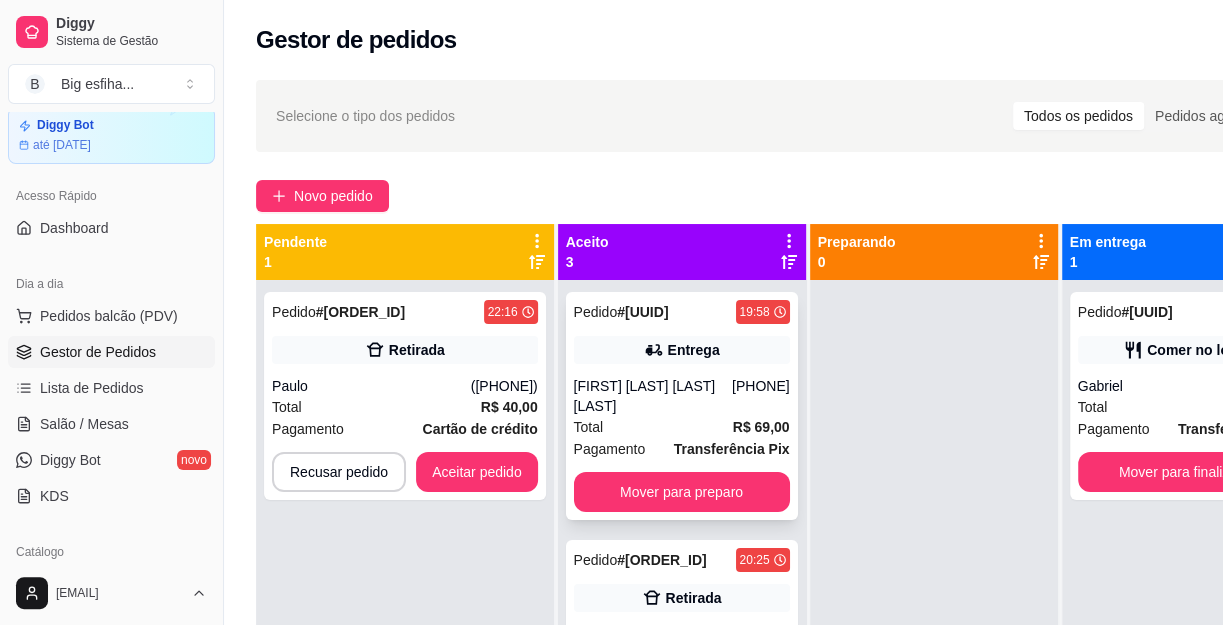 click on "Pedido # [UUID] [TIME] Entrega [FIRST] [LAST] ([PHONE]) Total R$ 69,00 Pagamento Transferência Pix Mover para preparo" at bounding box center (682, 406) 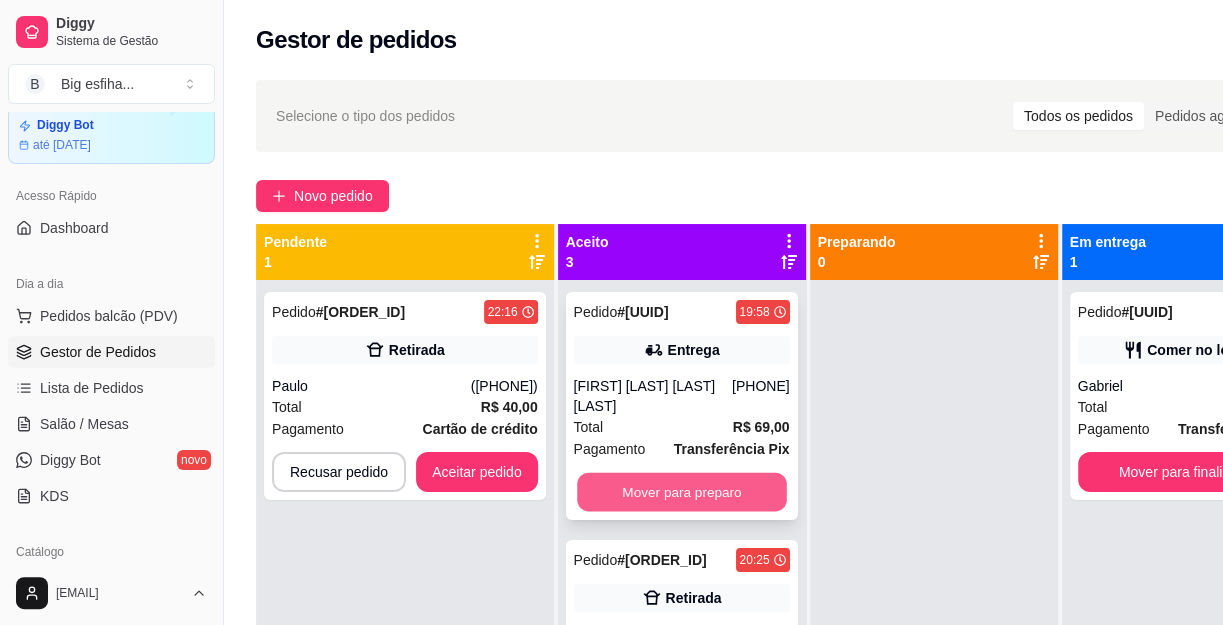 click on "Mover para preparo" at bounding box center [682, 492] 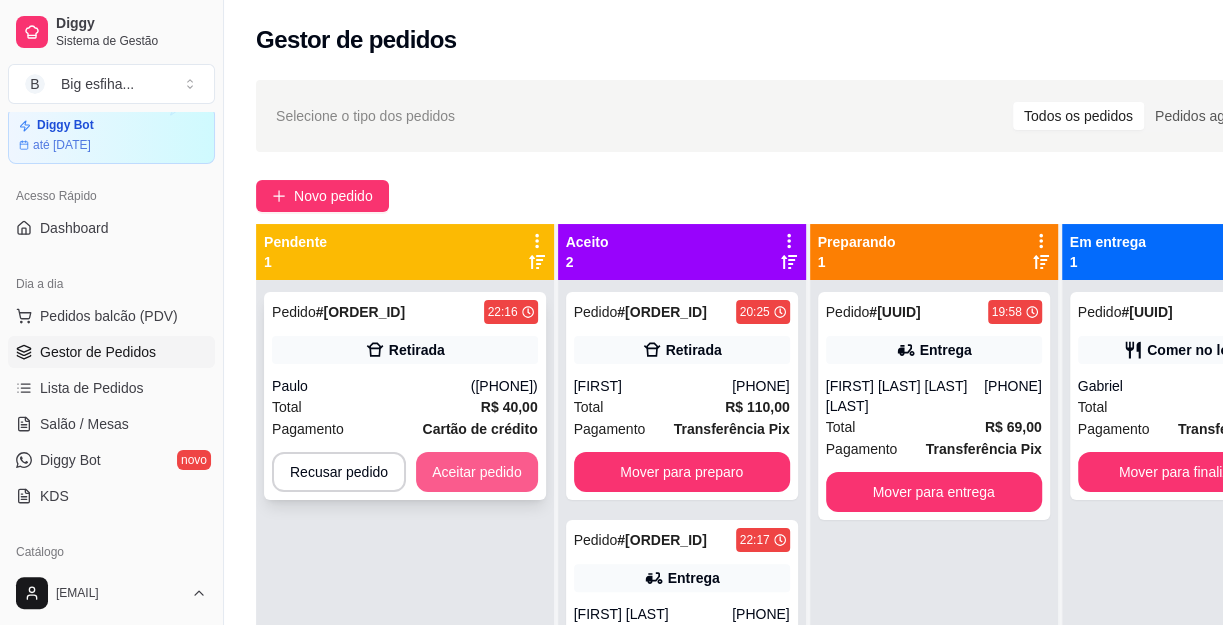 click on "Aceitar pedido" at bounding box center (477, 472) 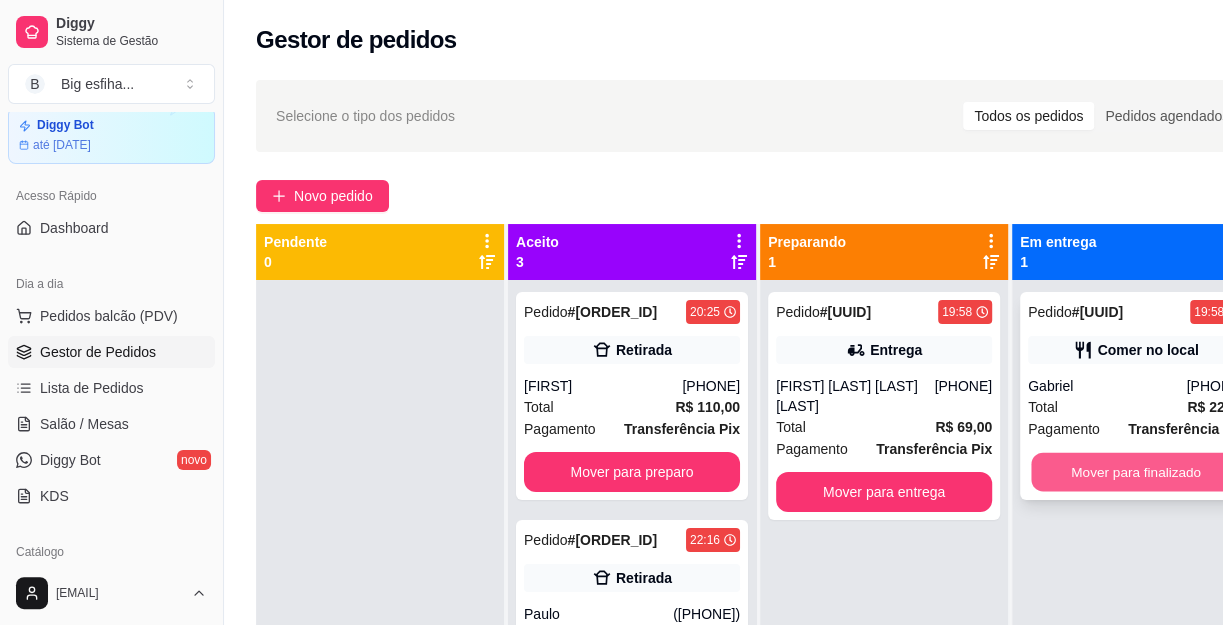 click on "Mover para finalizado" at bounding box center [1136, 472] 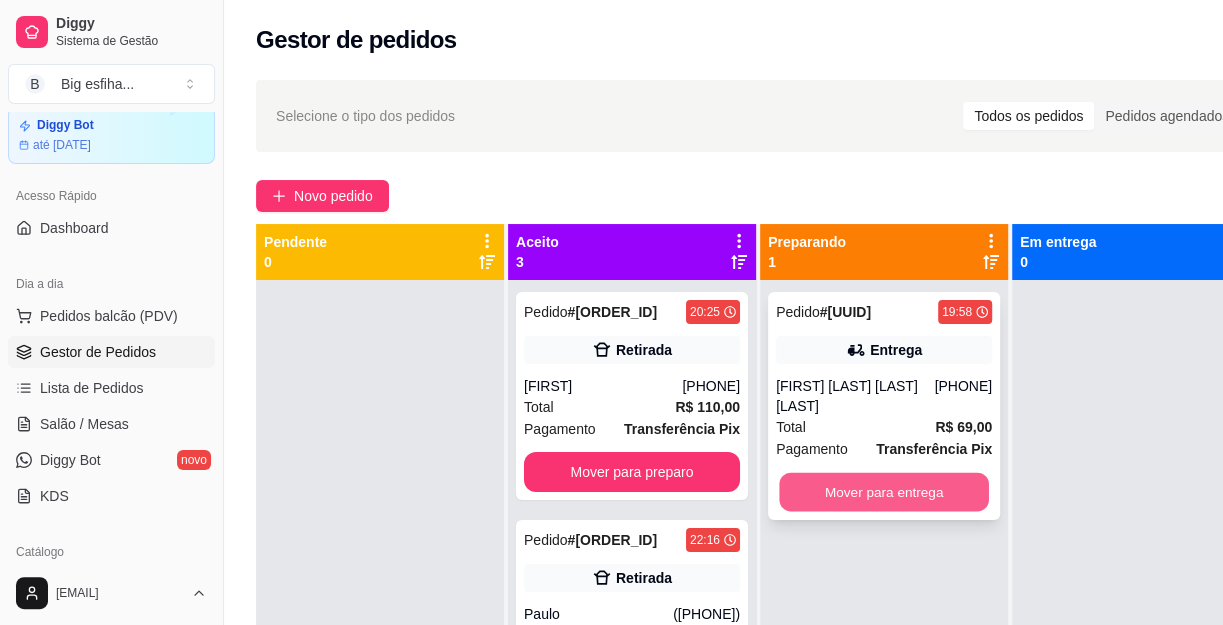 click on "Mover para entrega" at bounding box center (884, 492) 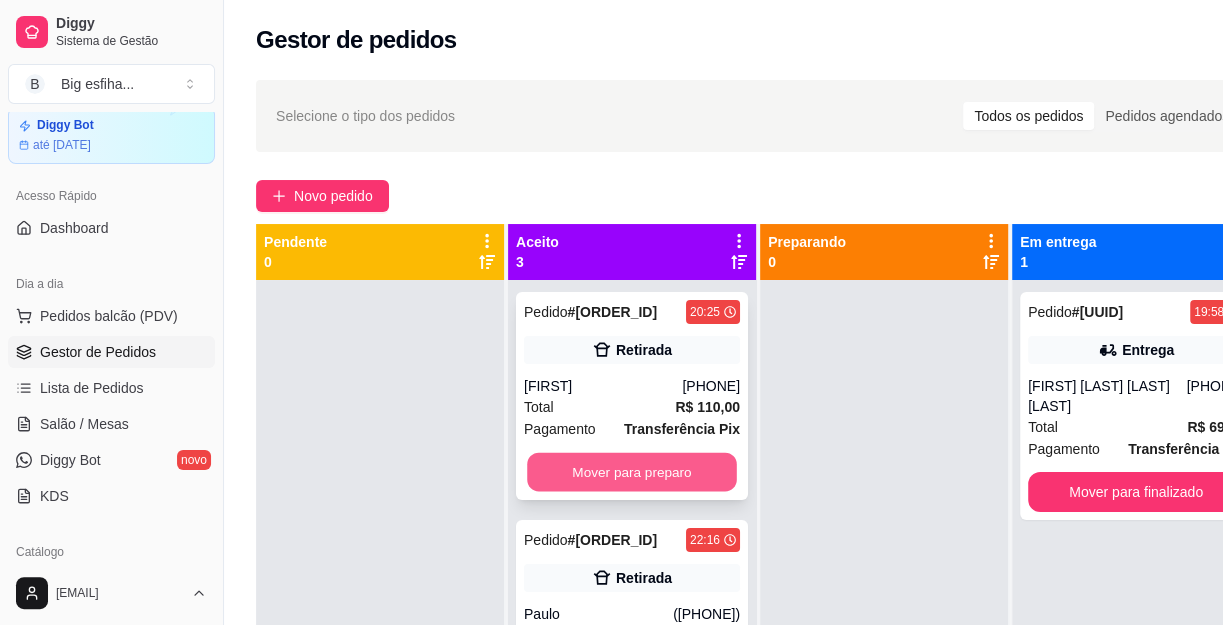 click on "Mover para preparo" at bounding box center [632, 472] 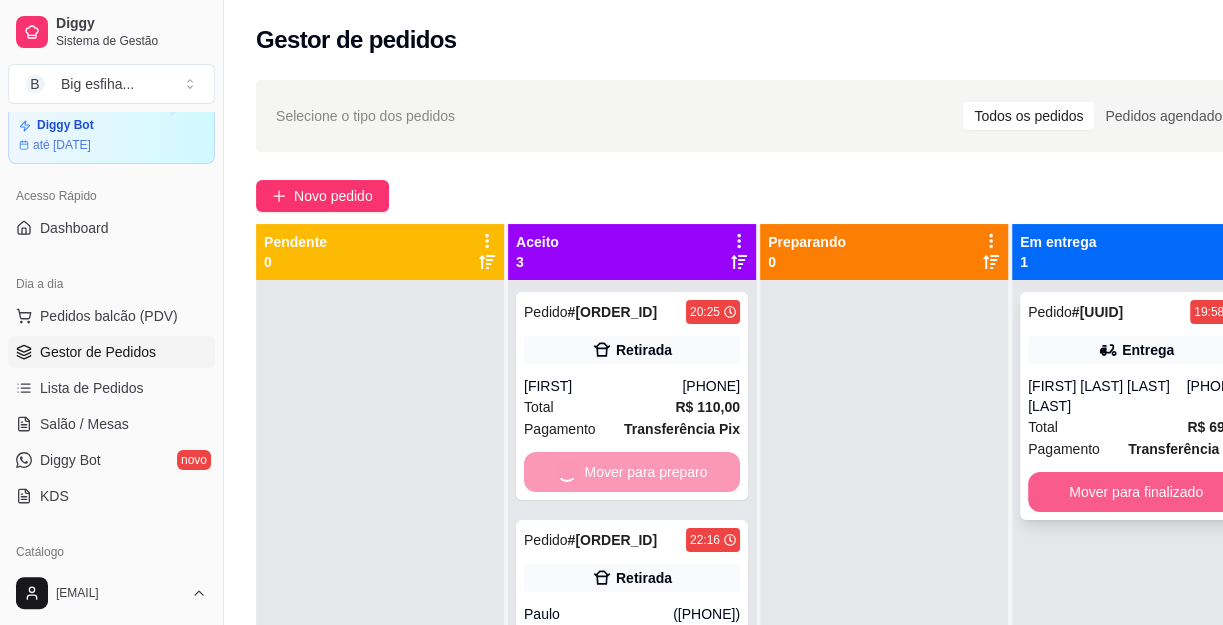 click on "Mover para finalizado" at bounding box center (1136, 492) 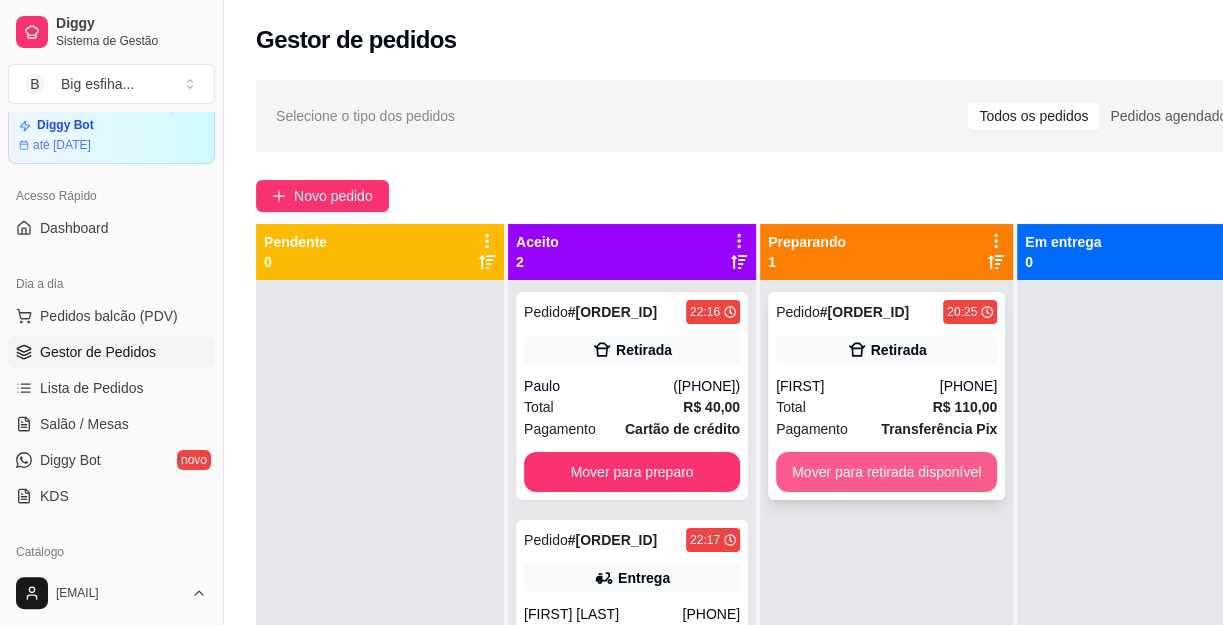 click on "Mover para retirada disponível" at bounding box center (886, 472) 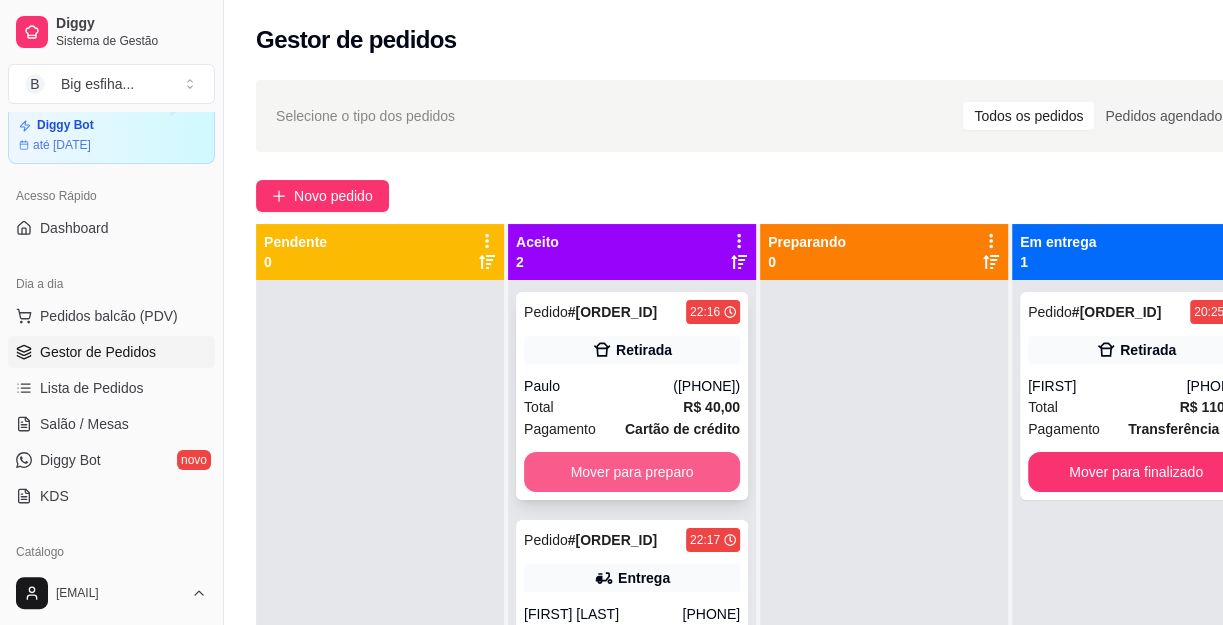 click on "Mover para preparo" at bounding box center [632, 472] 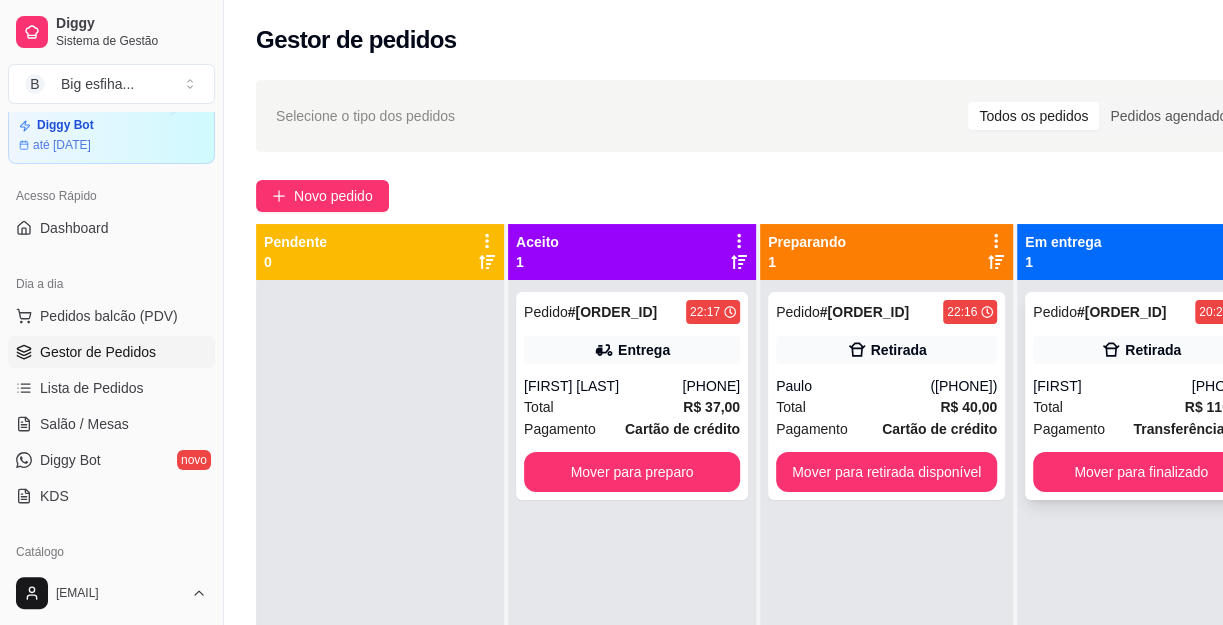click on "Pedido  # [ORDER_ID] [TIME] Retirada [FIRST] [LAST] ([PHONE]) Total R$ 110,00 Pagamento Transferência Pix Mover para finalizado" at bounding box center (1141, 396) 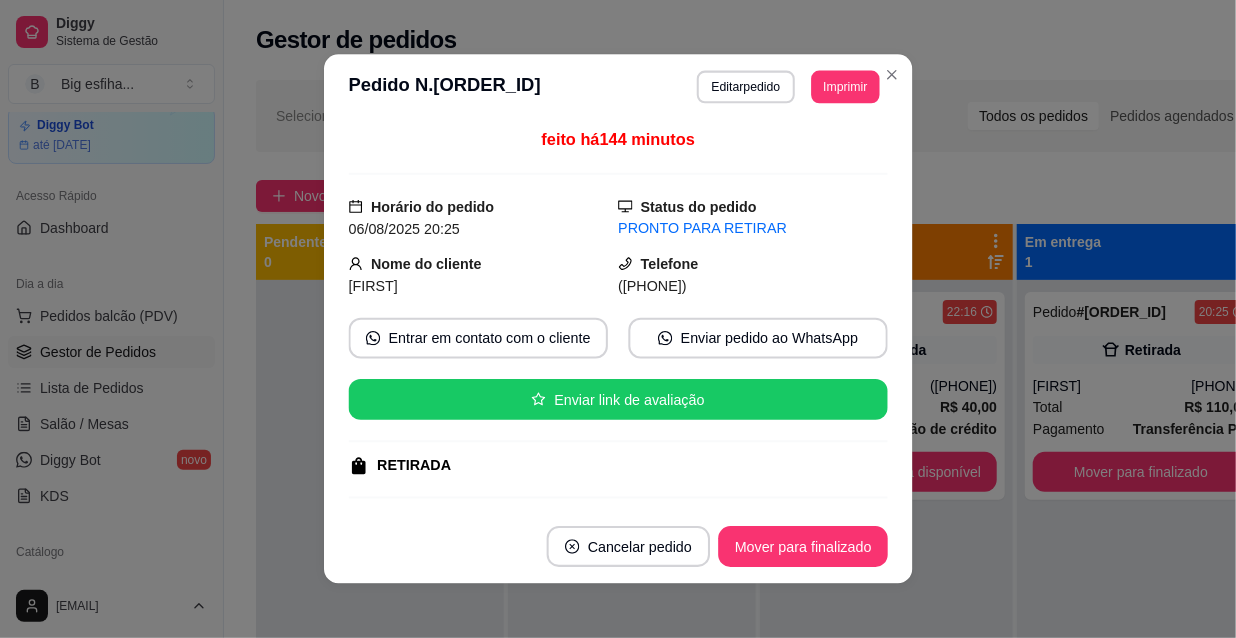 click on "feito há 144 minutos Horário do pedido [DATE] [TIME] Status do pedido PRONTO PARA RETIRAR Nome do cliente [FIRST] Telefone ([PHONE]) Entrar em contato com o cliente Enviar pedido ao WhatsApp Enviar link de avaliação RETIRADA Pagamento Transferência Pix R$ 110,00 Resumo do pedido 1 x Pizza grande + guarana 1 litro R$ 40,00 Sabores da promoção 2 x Pizza calabresa mussarela ( R$ 20,00 ) 2 x Grande (8 pedaços) R$ 70,00 Sabor Pizza Chocolate (R$ 35,00) Borda não escolhida Massa não escolhida Subtotal R$ 110,00 Total R$ 110,00" at bounding box center [618, 315] 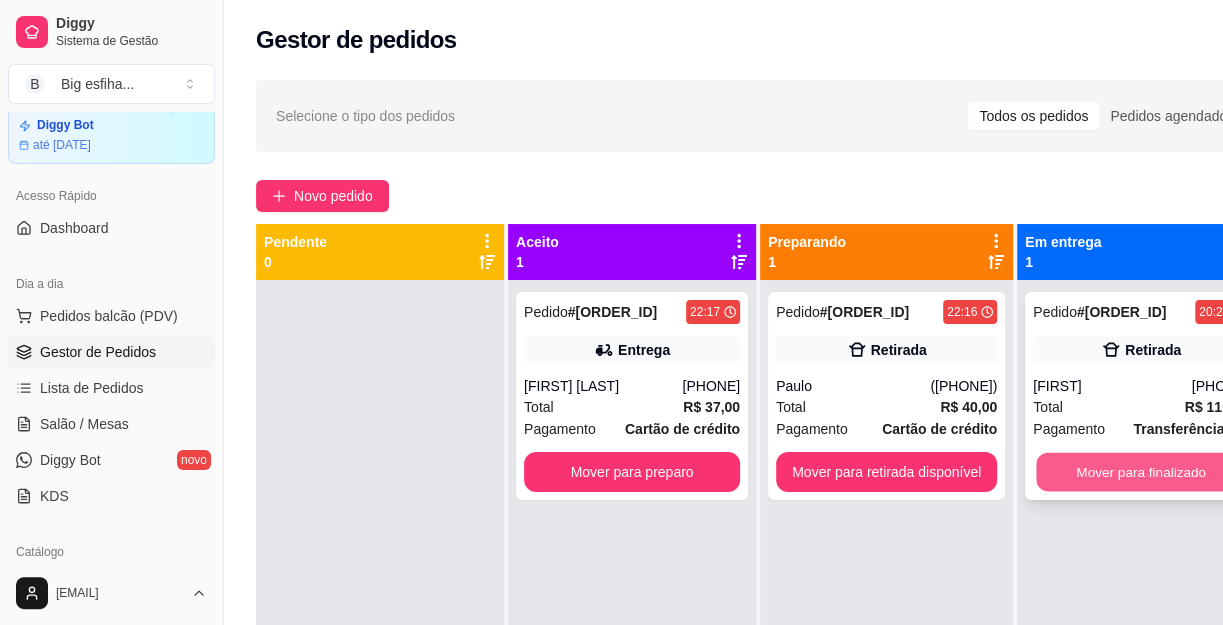 click on "Mover para finalizado" at bounding box center (1141, 472) 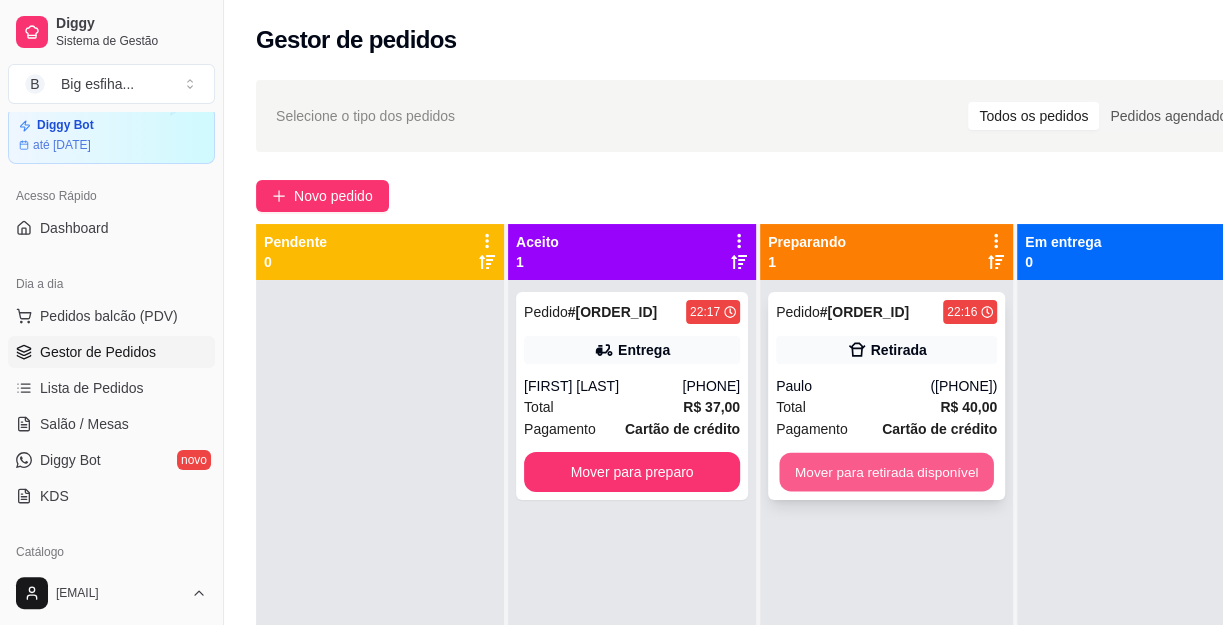 click on "Mover para retirada disponível" at bounding box center (886, 472) 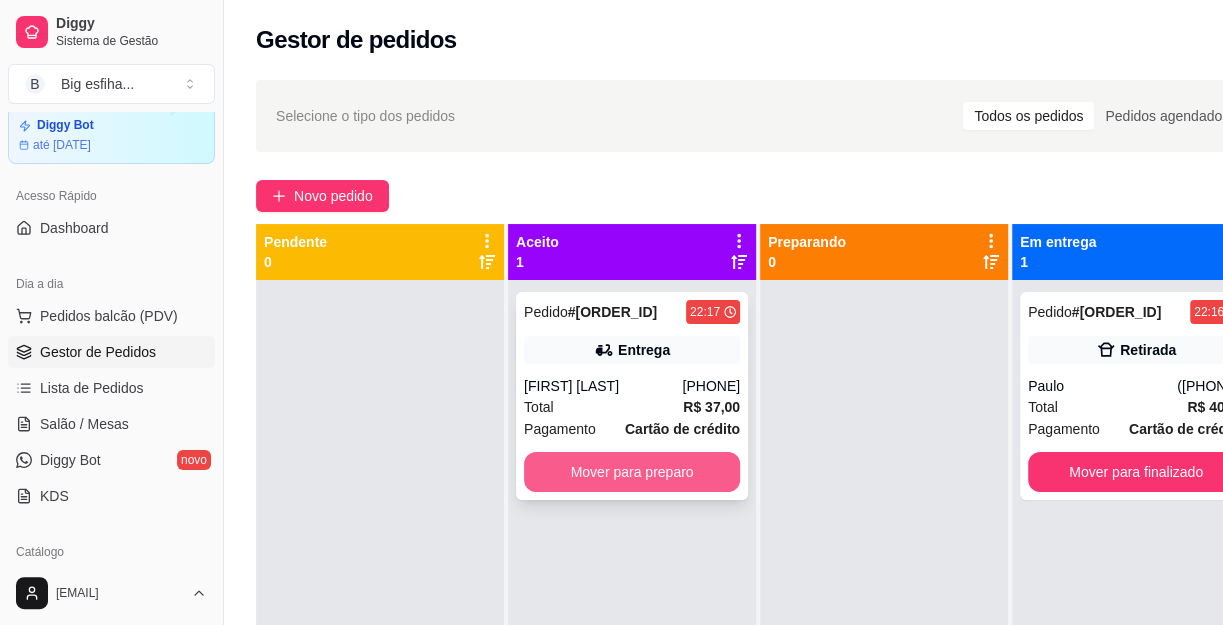 click on "Mover para preparo" at bounding box center (632, 472) 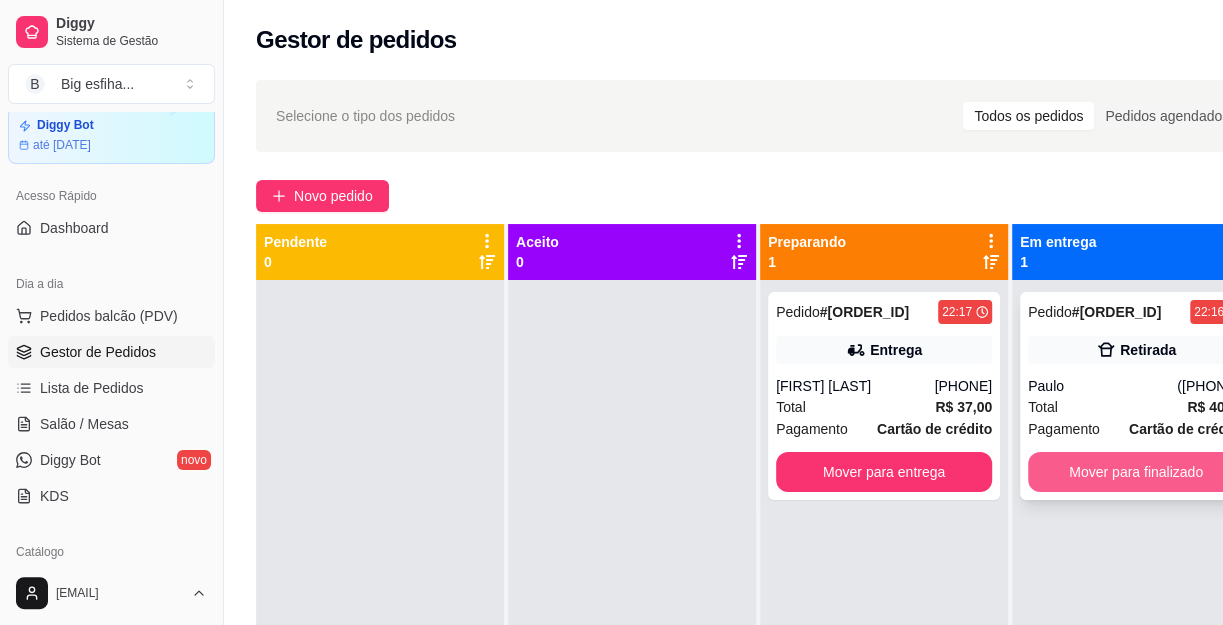 click on "Mover para finalizado" at bounding box center (1136, 472) 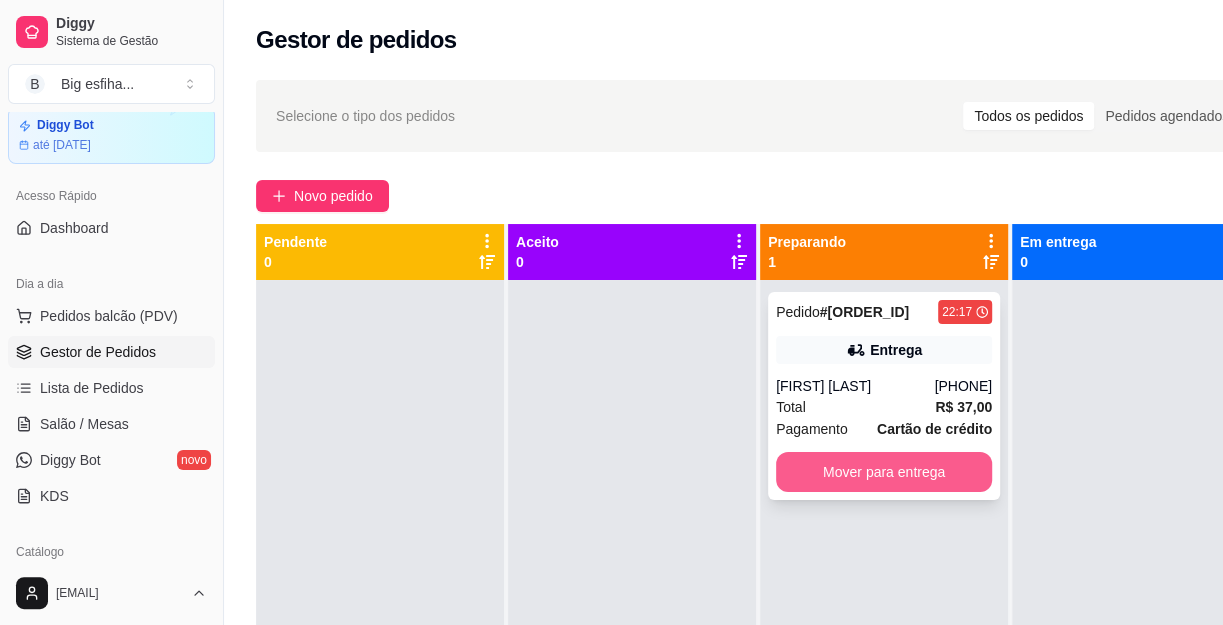 click on "Mover para entrega" at bounding box center (884, 472) 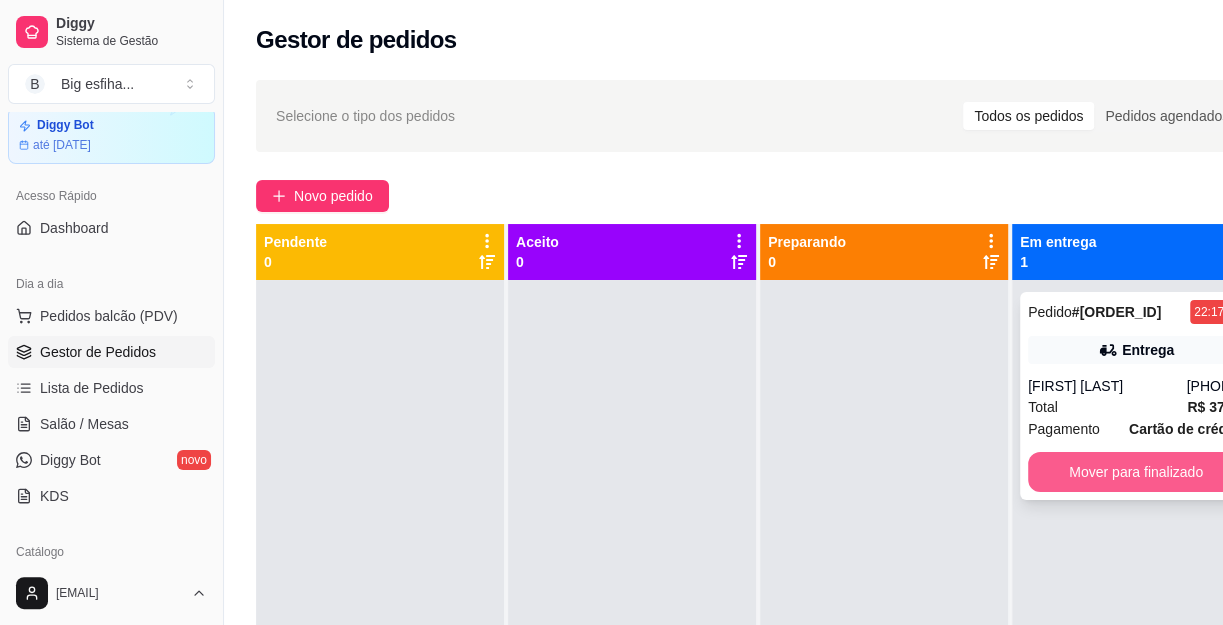 click on "Mover para finalizado" at bounding box center (1136, 472) 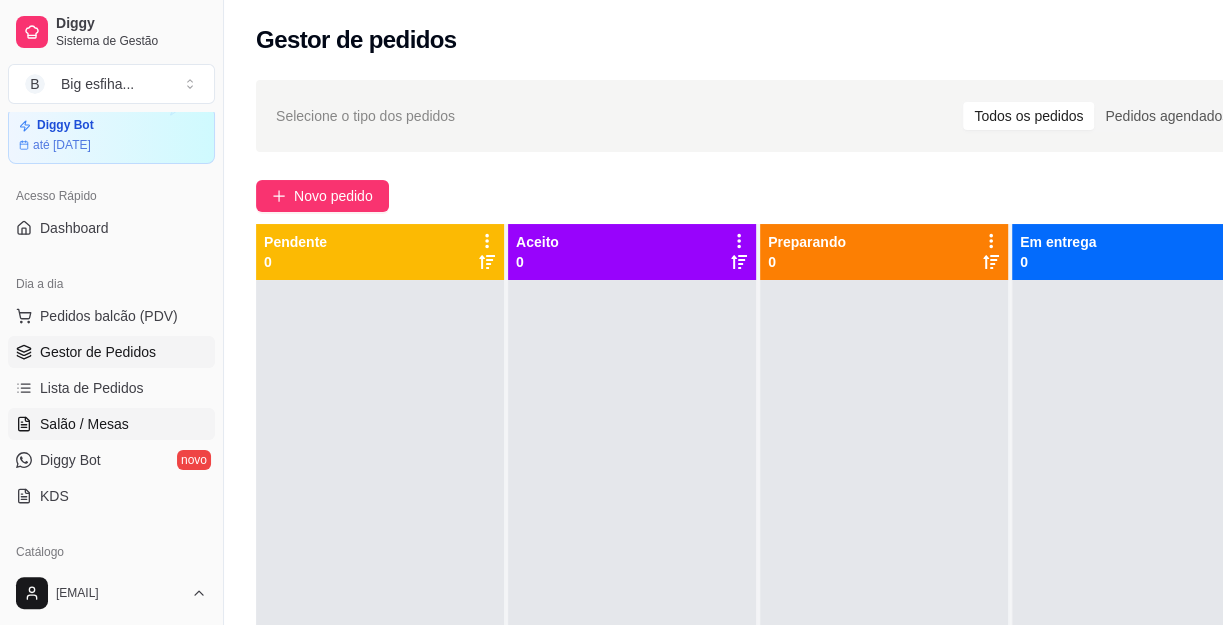 click on "Salão / Mesas" at bounding box center (84, 424) 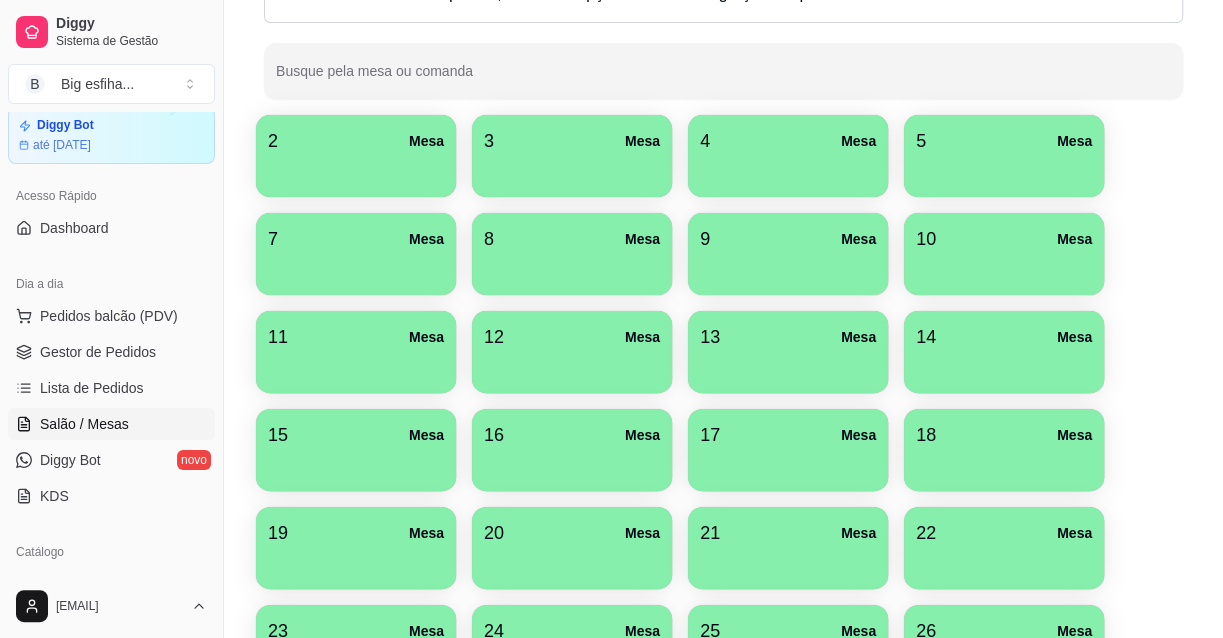 scroll, scrollTop: 0, scrollLeft: 0, axis: both 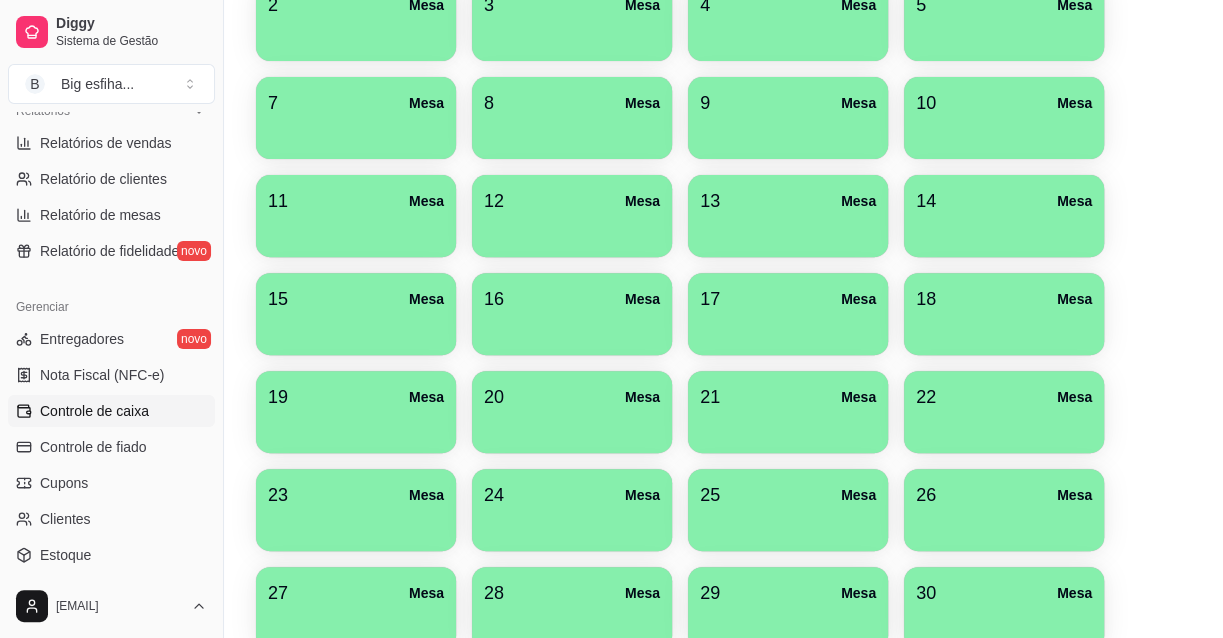 click on "Controle de caixa" at bounding box center [111, 411] 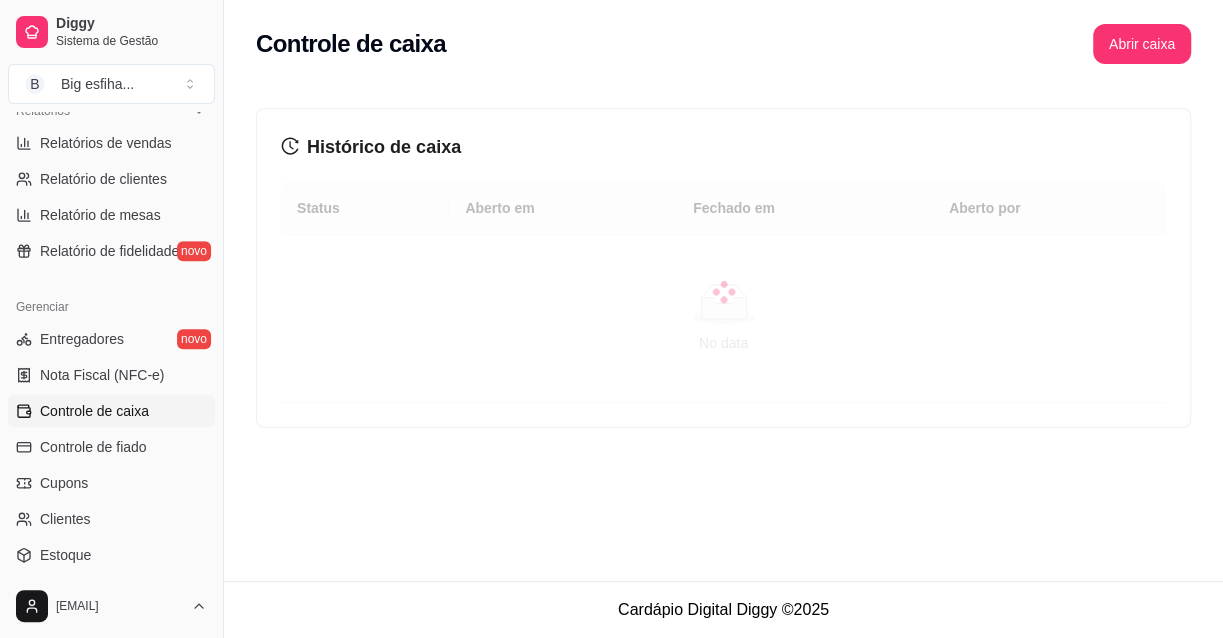 scroll, scrollTop: 0, scrollLeft: 0, axis: both 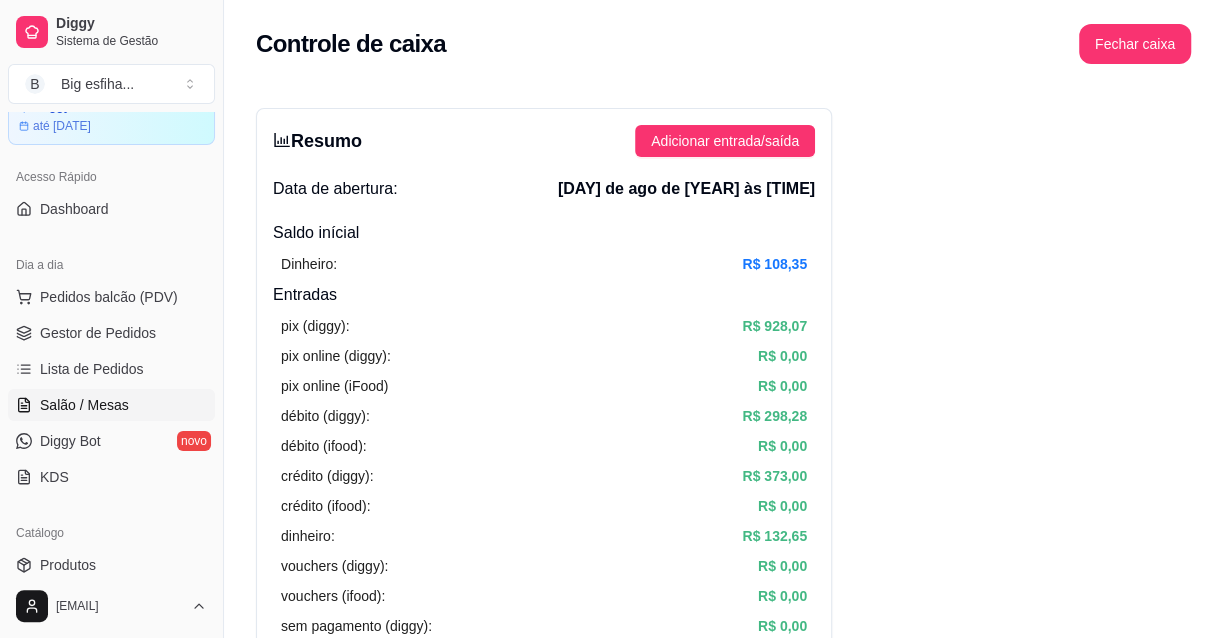 click on "Salão / Mesas" at bounding box center (84, 405) 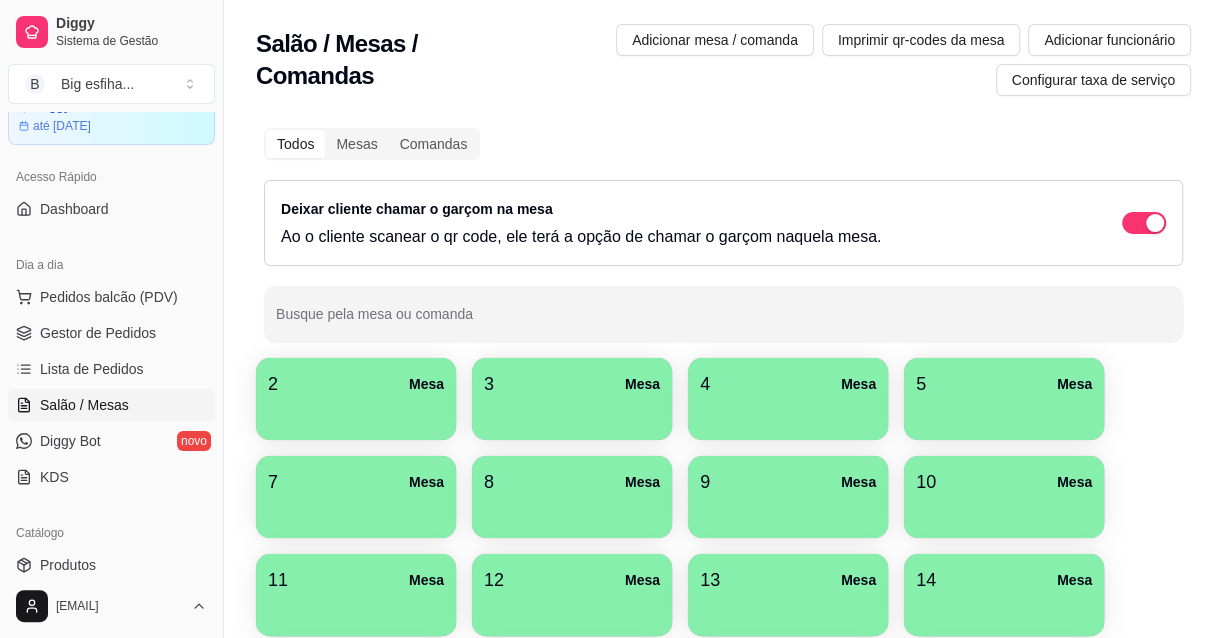 click at bounding box center [356, 413] 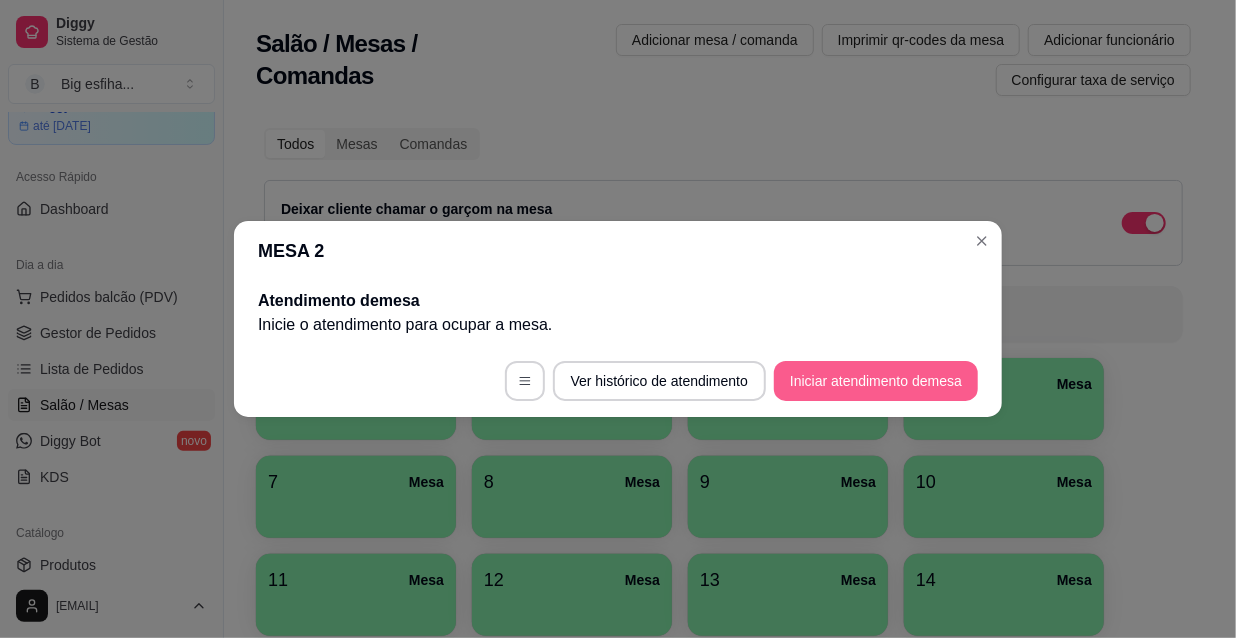 click on "Iniciar atendimento de  mesa" at bounding box center (876, 381) 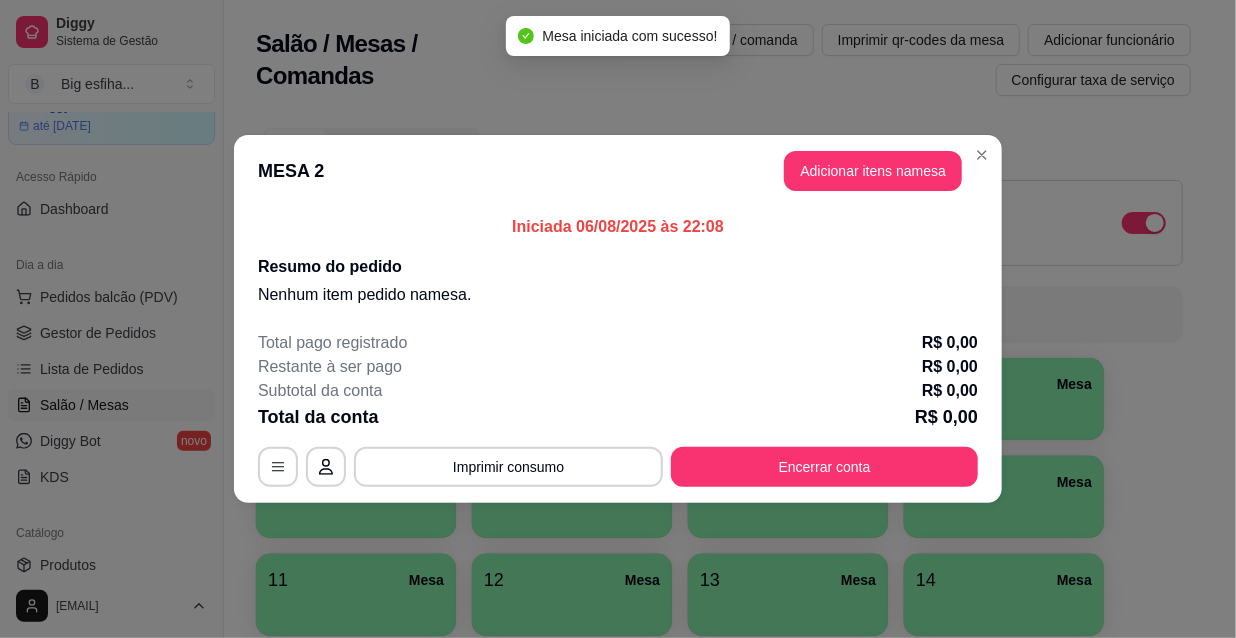 click on "Adicionar itens na  mesa" at bounding box center [873, 171] 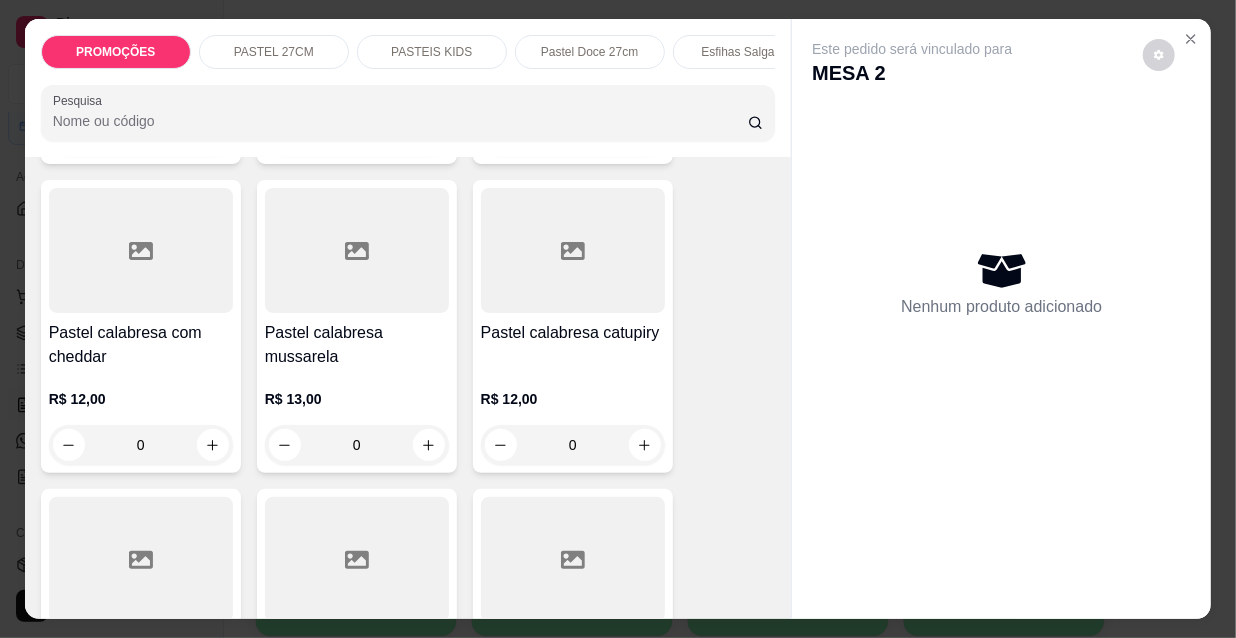 scroll, scrollTop: 2090, scrollLeft: 0, axis: vertical 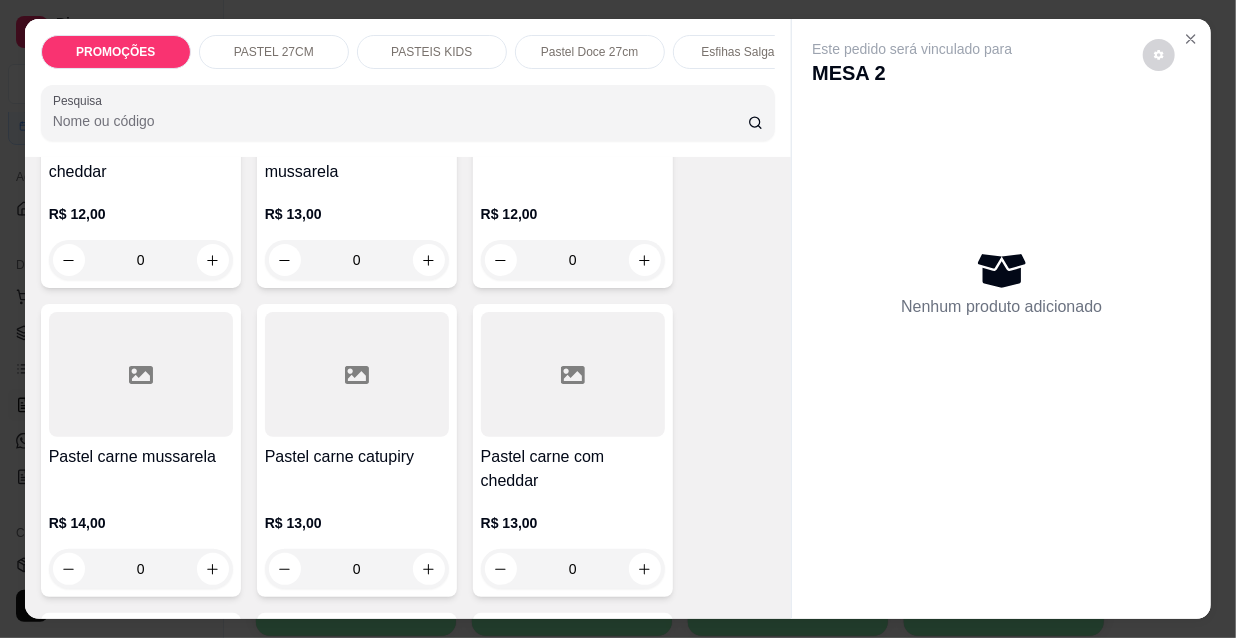 click at bounding box center (141, 374) 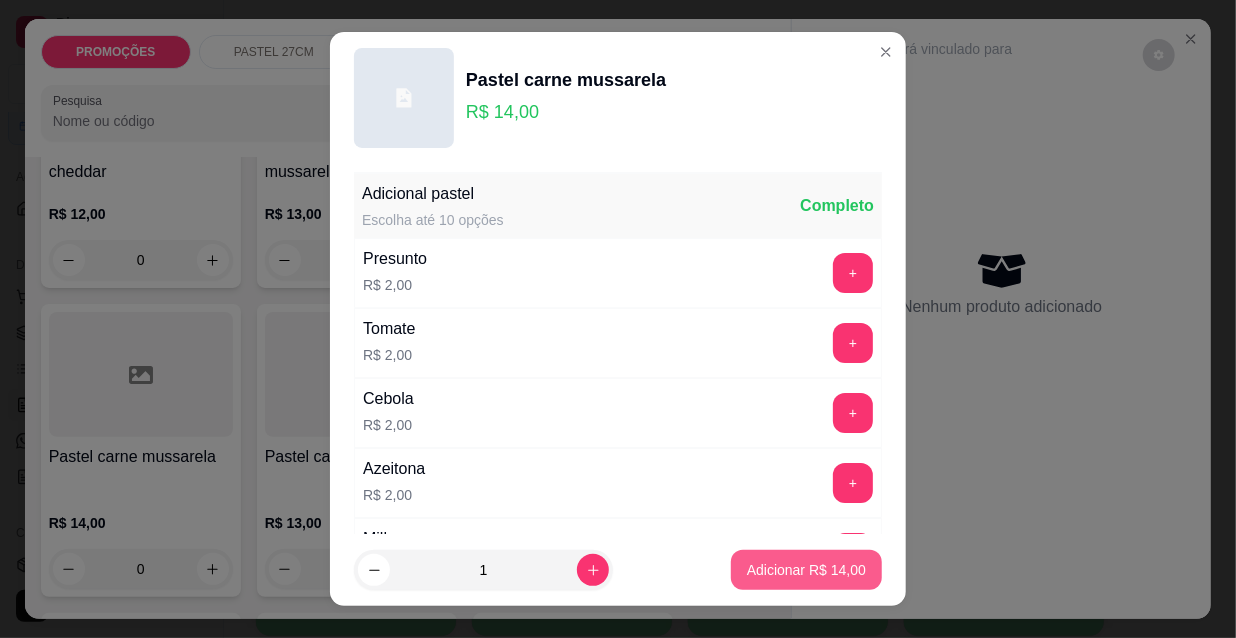 click on "Adicionar   R$ 14,00" at bounding box center [806, 570] 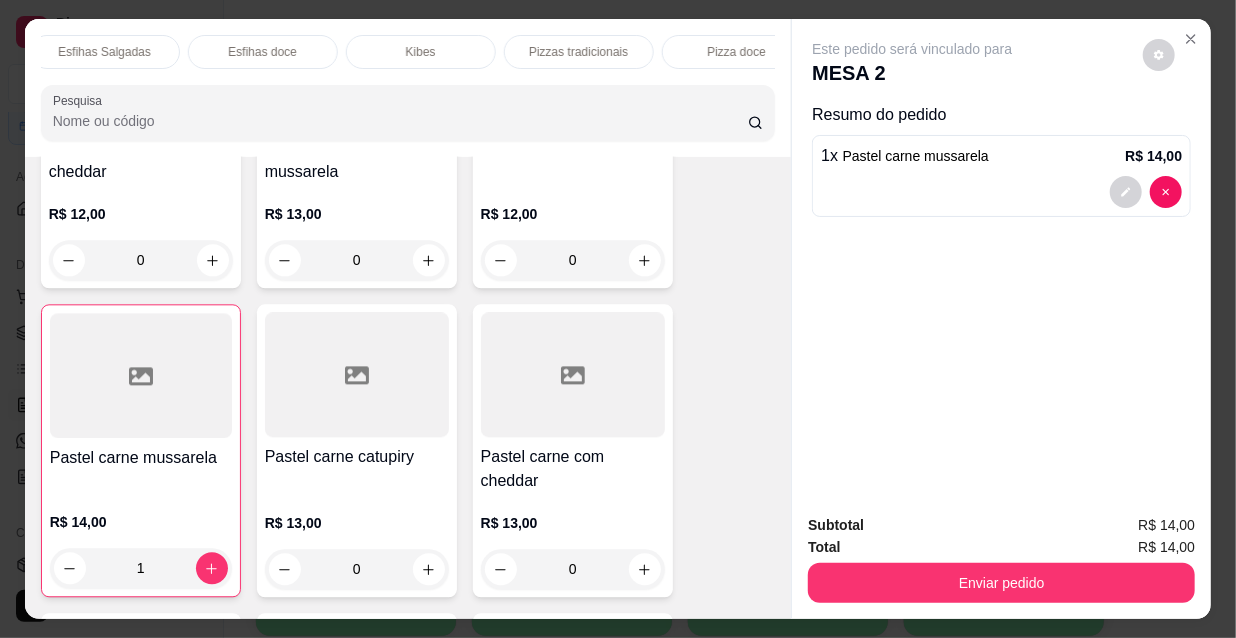 scroll, scrollTop: 0, scrollLeft: 1152, axis: horizontal 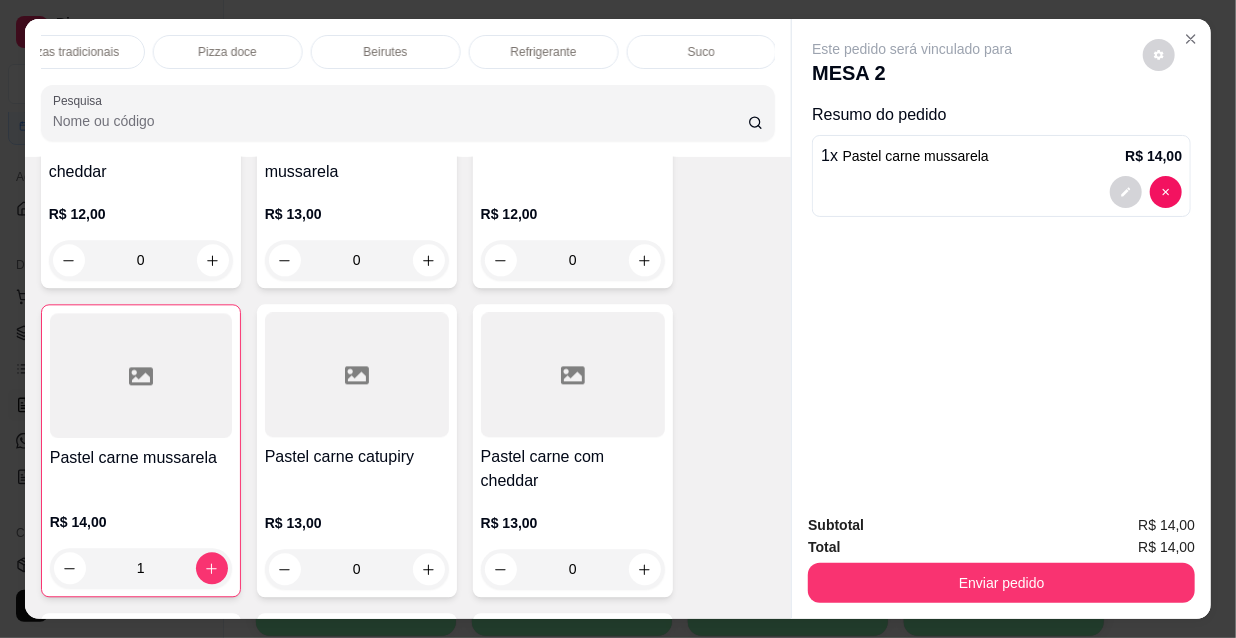 click on "Refrigerante" at bounding box center (544, 52) 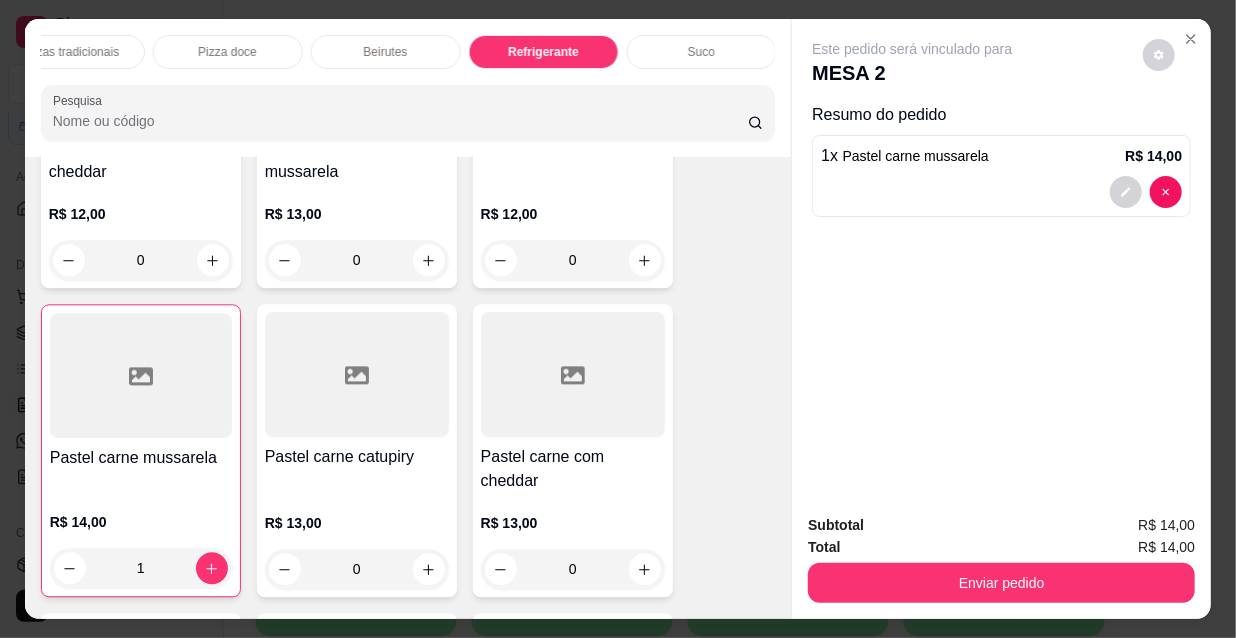 scroll, scrollTop: 18024, scrollLeft: 0, axis: vertical 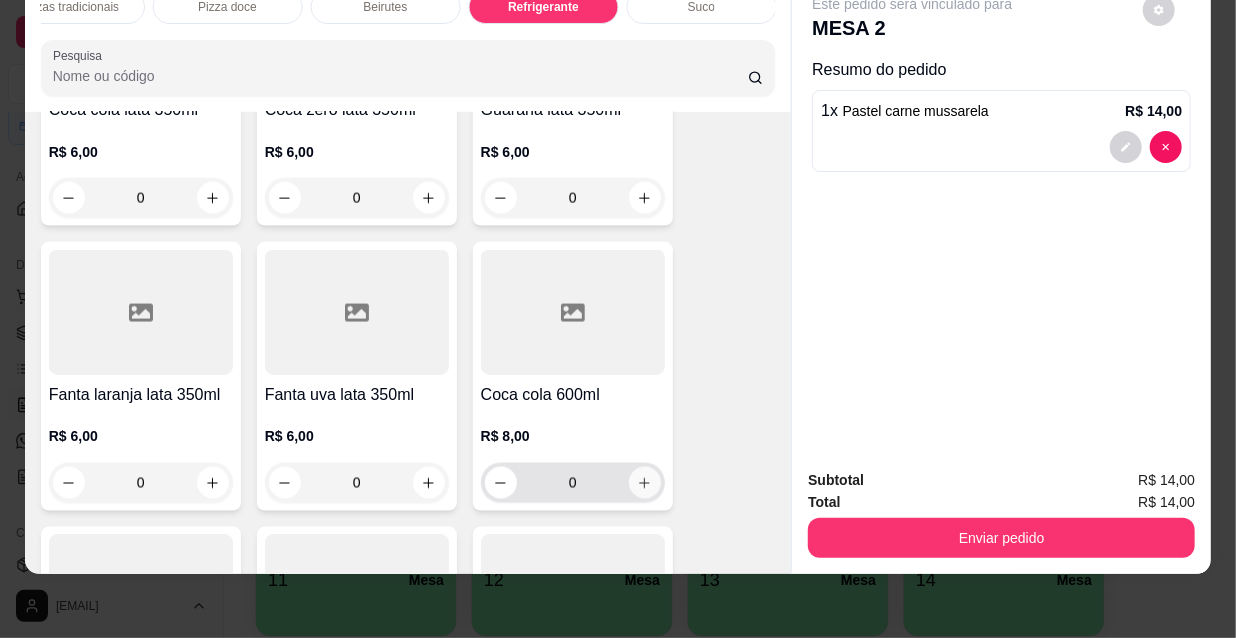 click 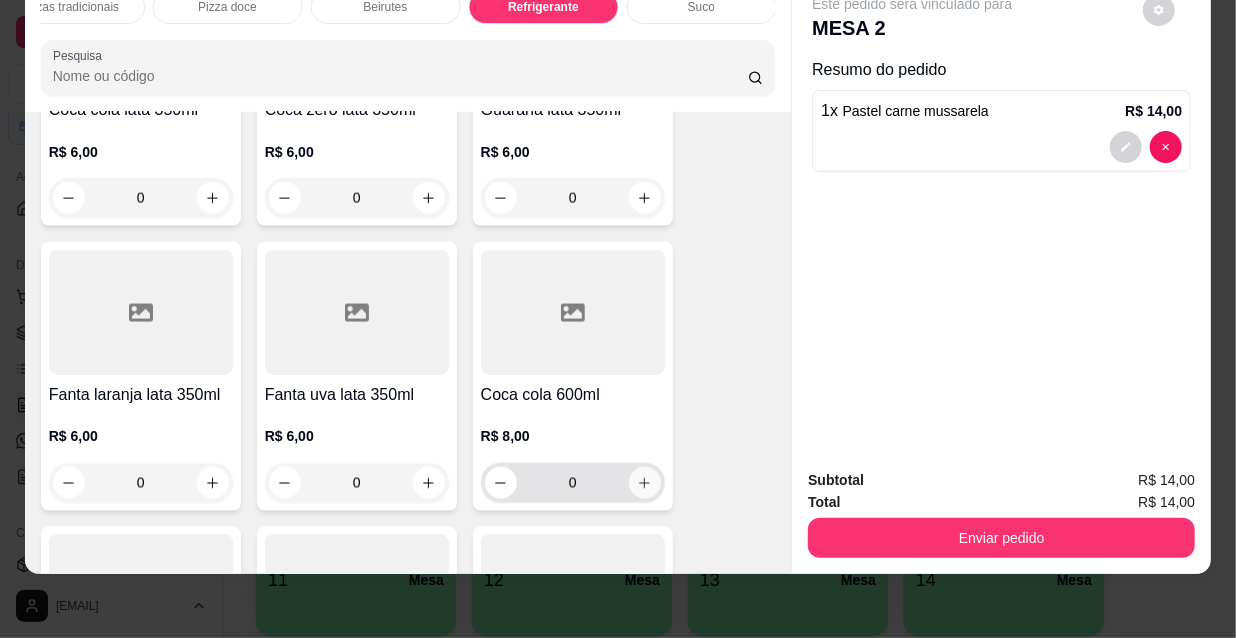 type on "1" 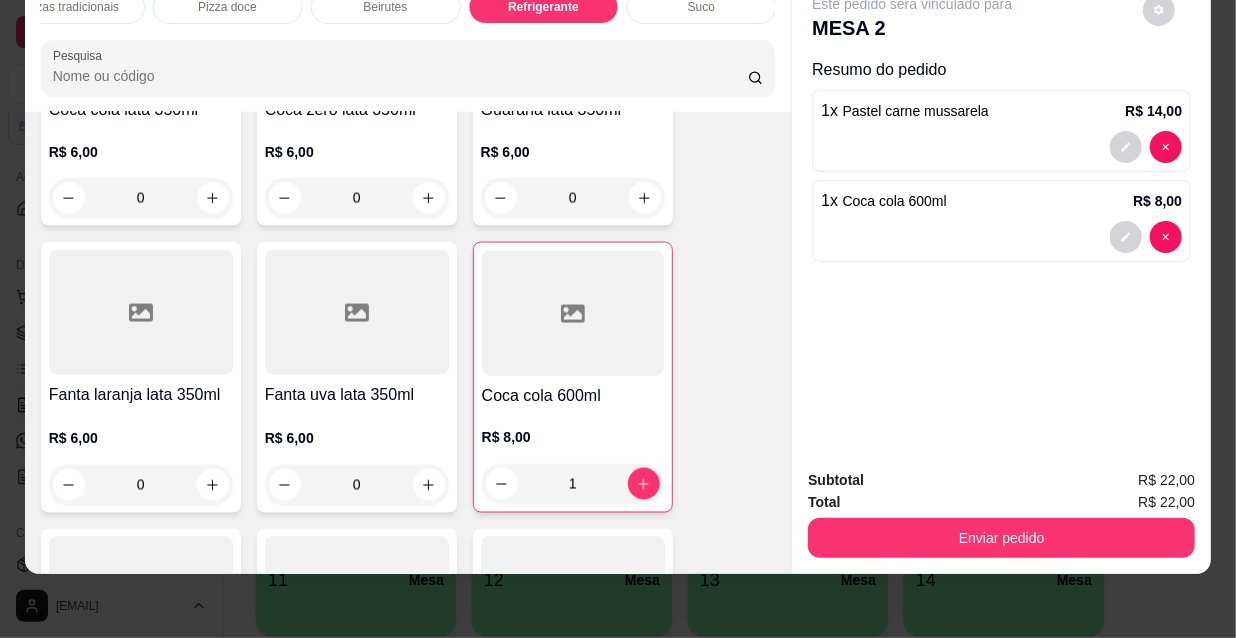 click on "Enviar pedido" at bounding box center [1001, 538] 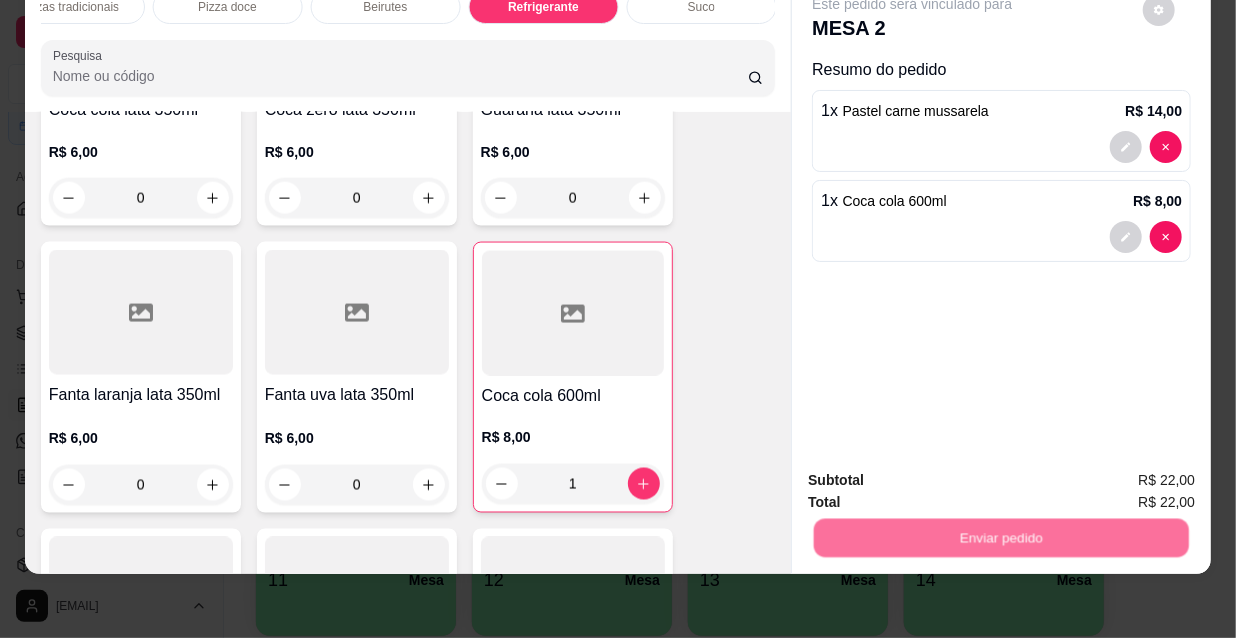 click on "Não registrar e enviar pedido" at bounding box center [937, 474] 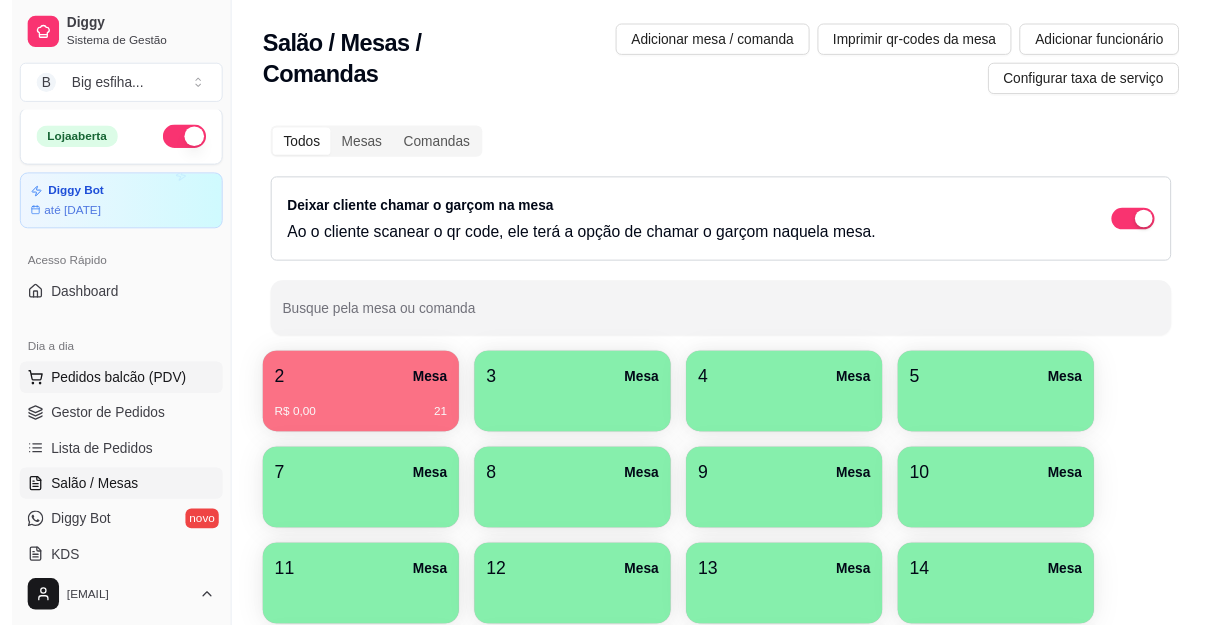 scroll, scrollTop: 0, scrollLeft: 0, axis: both 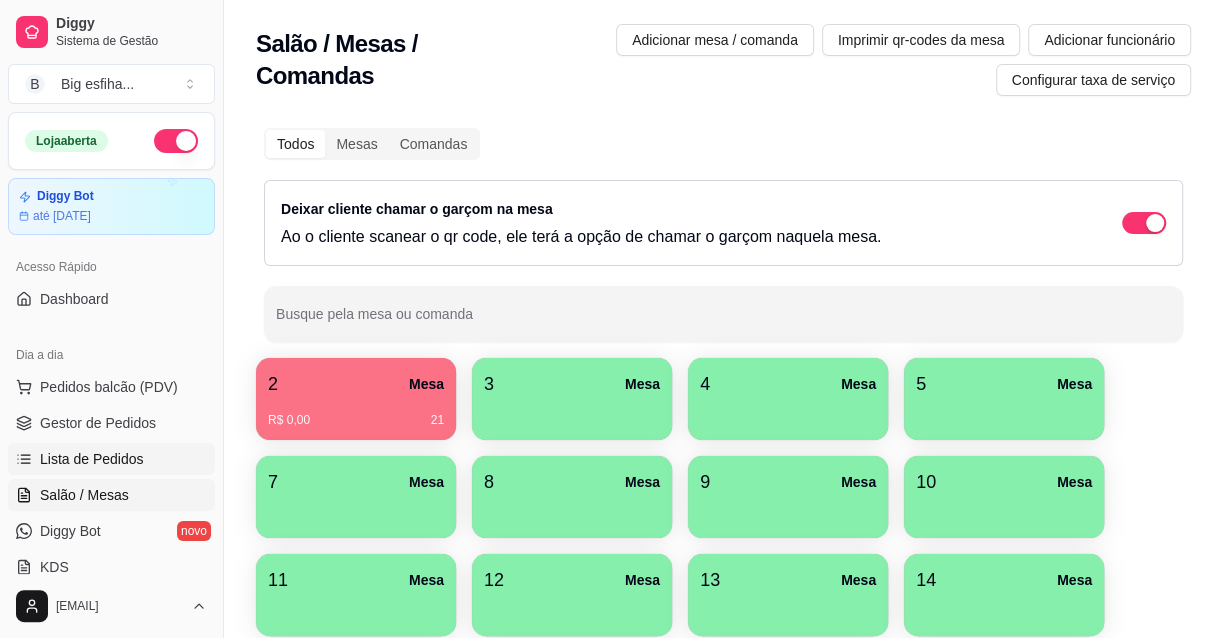 click on "Lista de Pedidos" at bounding box center [111, 459] 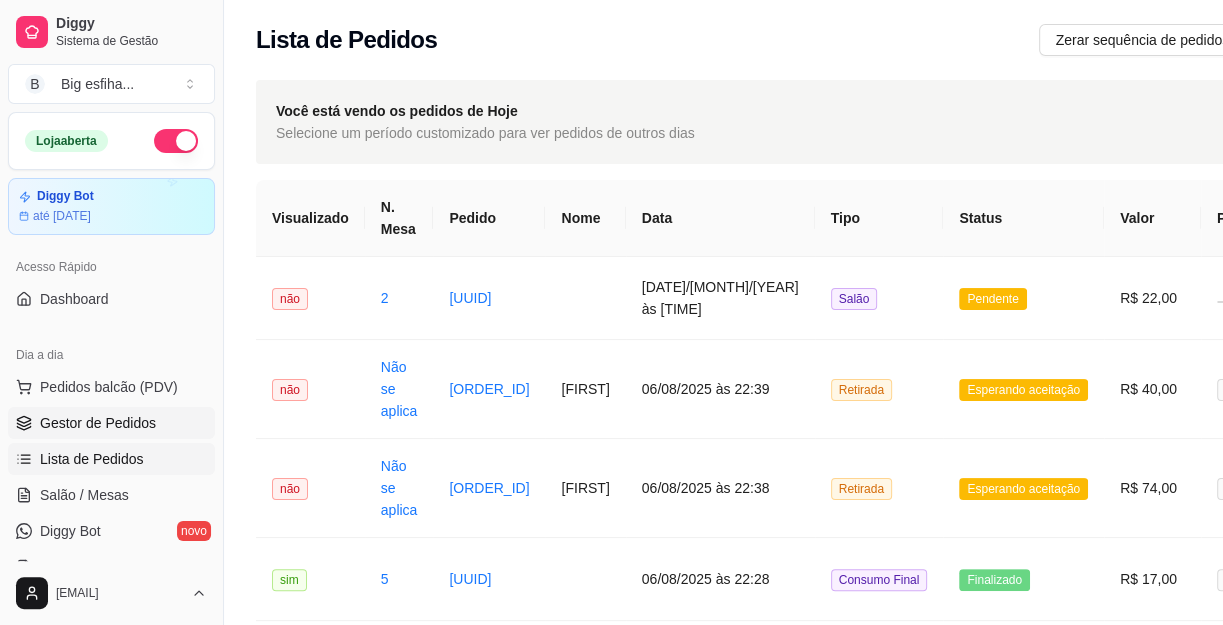 click on "Gestor de Pedidos" at bounding box center [98, 423] 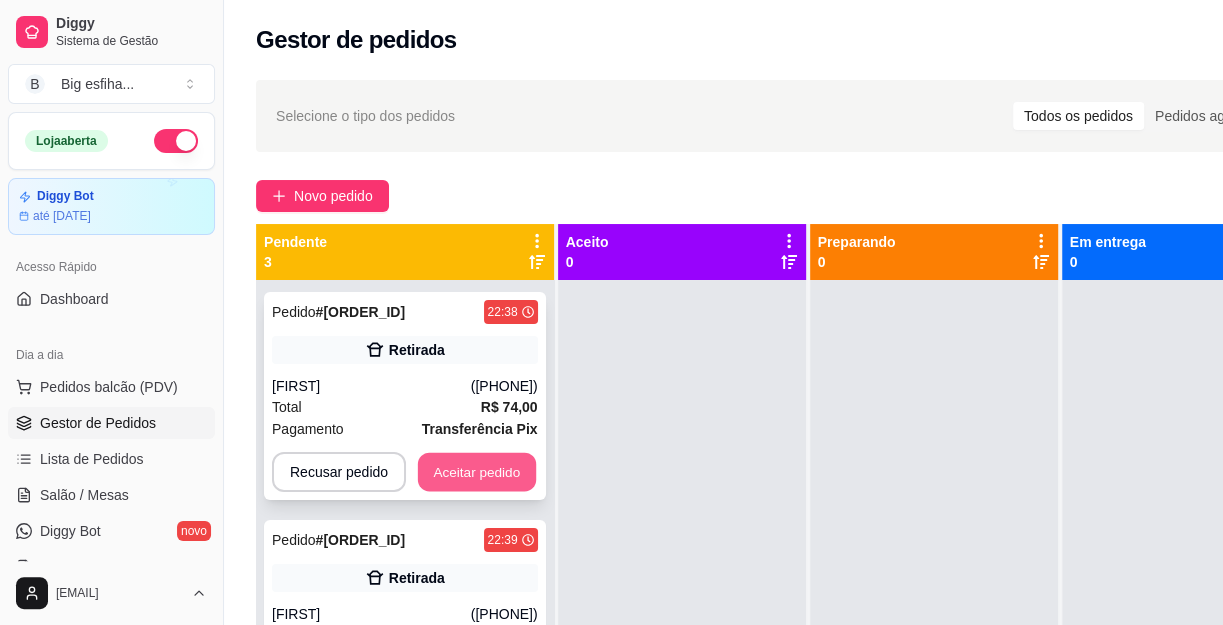 click on "Aceitar pedido" at bounding box center (477, 472) 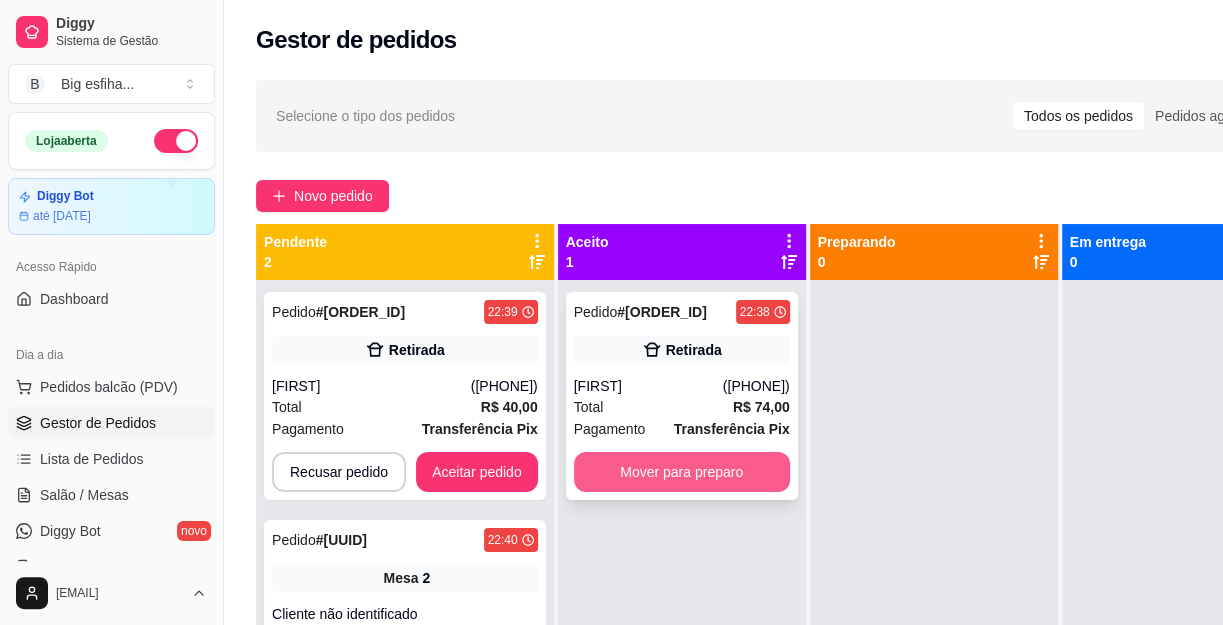 click on "Mover para preparo" at bounding box center [682, 472] 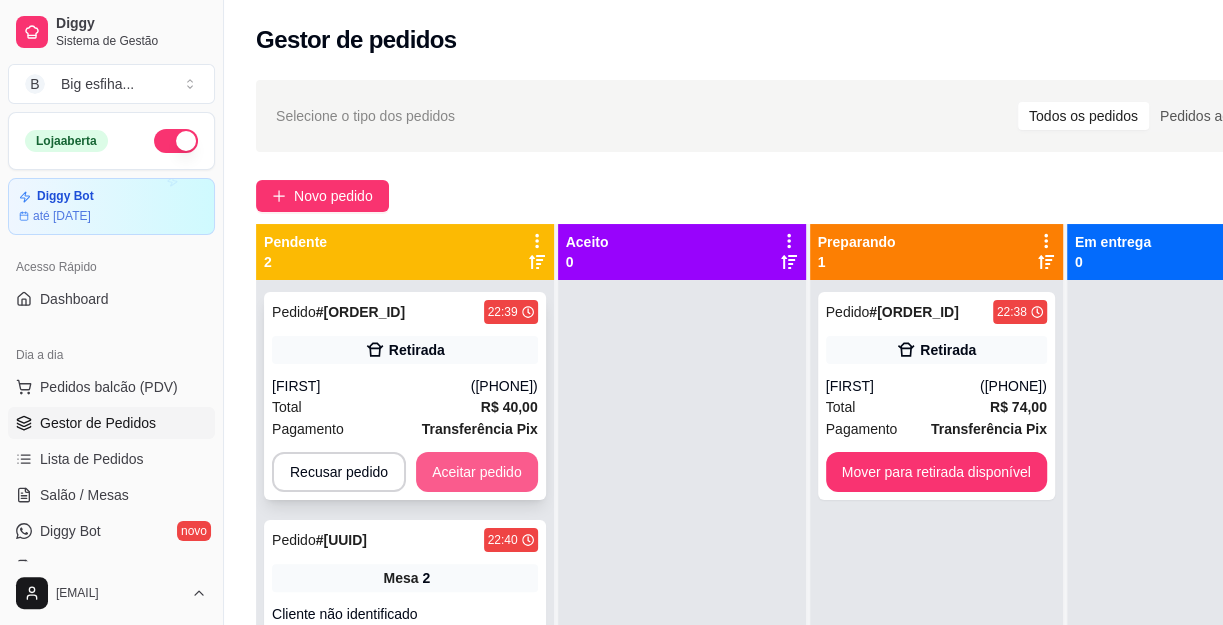 click on "Aceitar pedido" at bounding box center [477, 472] 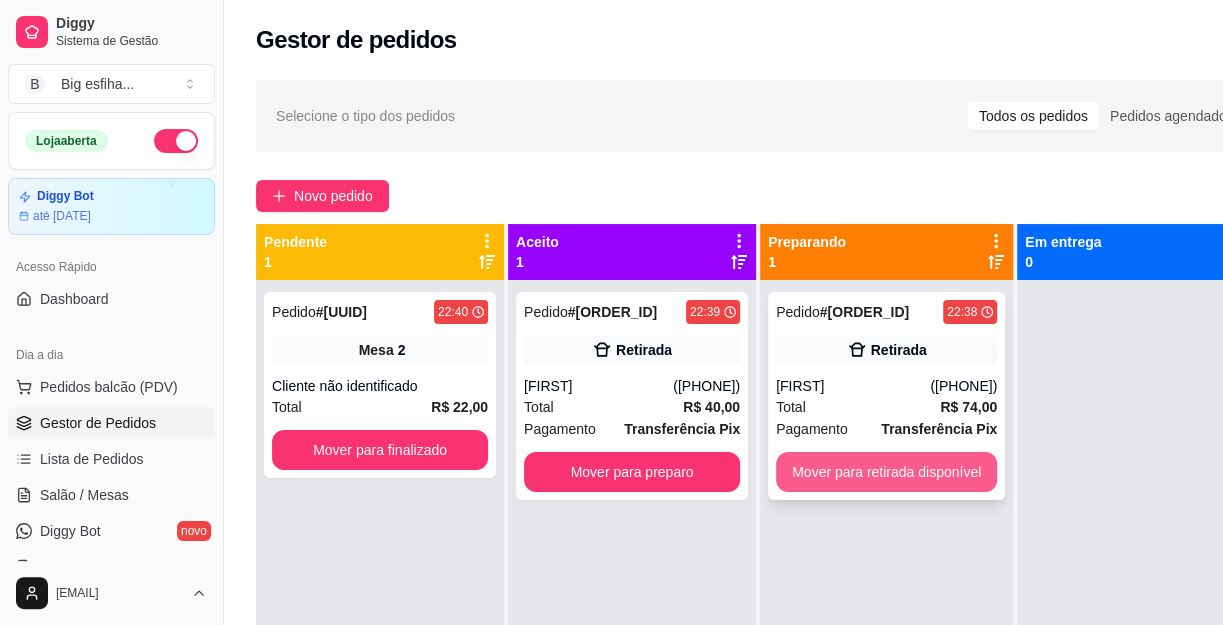 click on "Mover para retirada disponível" at bounding box center (886, 472) 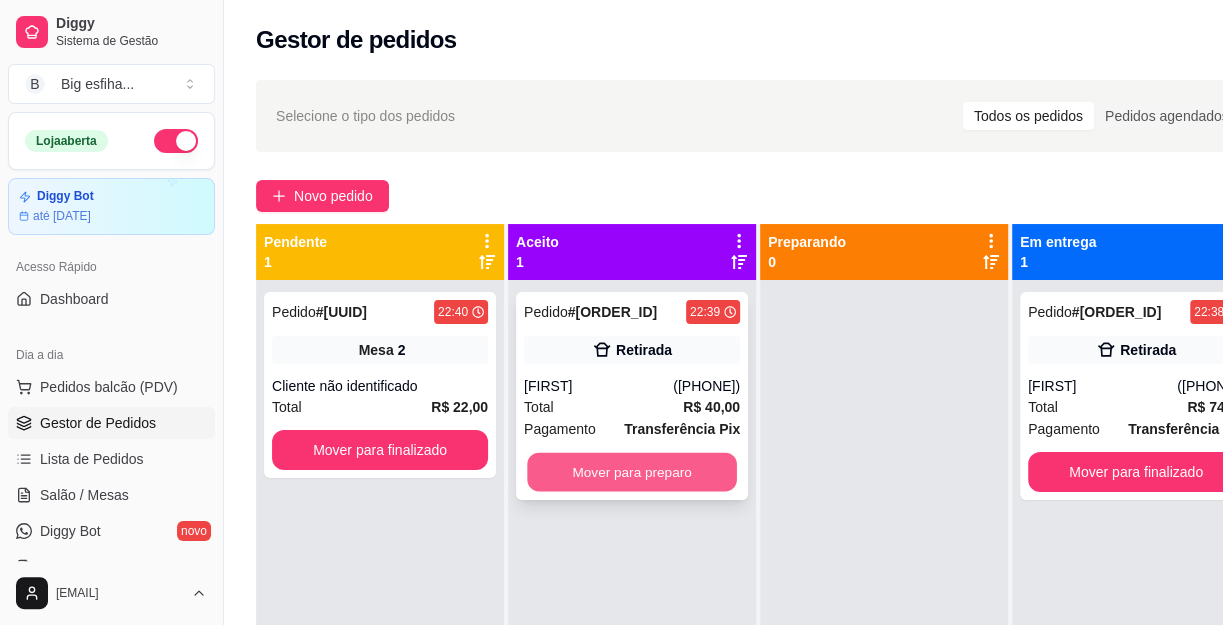click on "Mover para preparo" at bounding box center [632, 472] 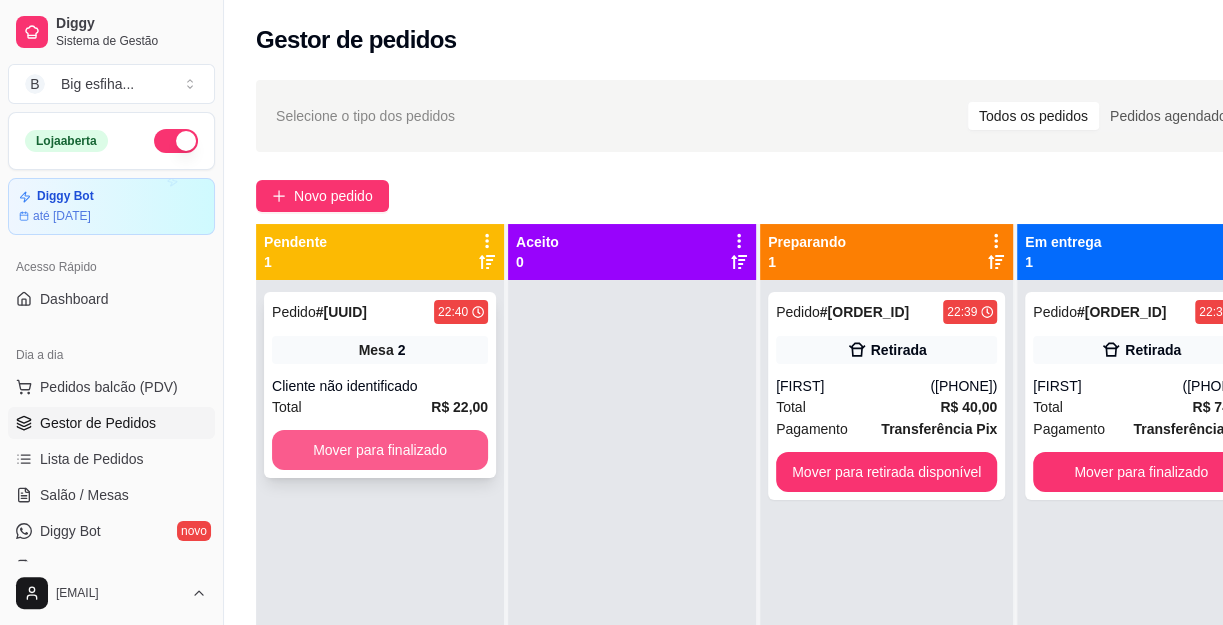 click on "Mover para finalizado" at bounding box center [380, 450] 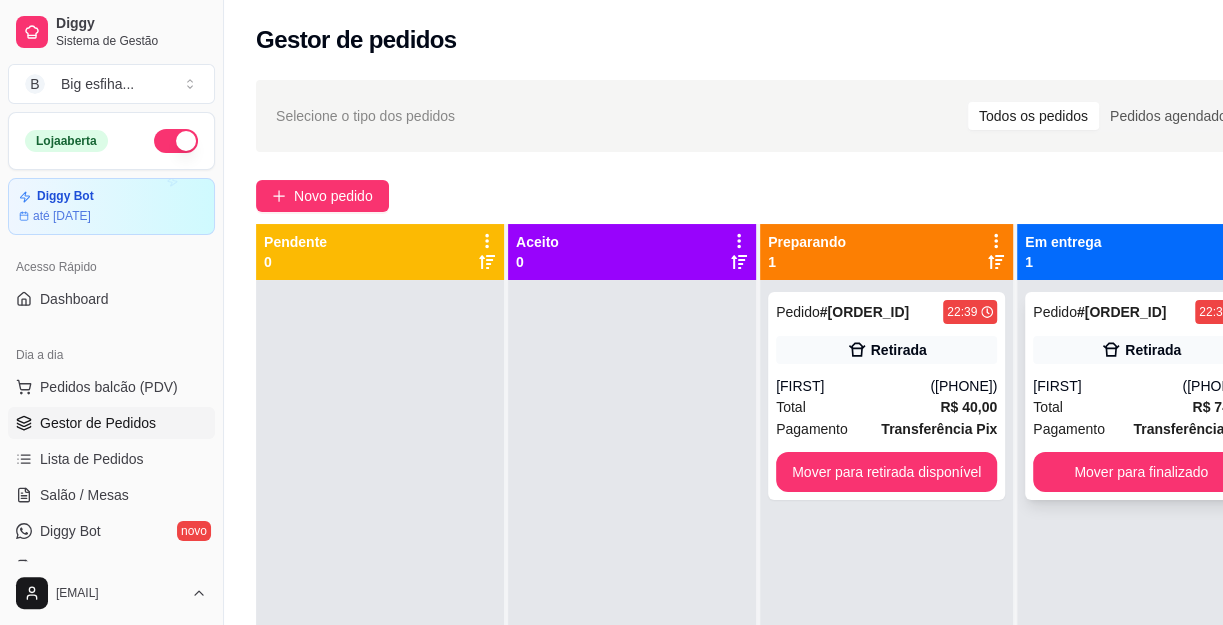 click on "Mover para finalizado" at bounding box center [1141, 472] 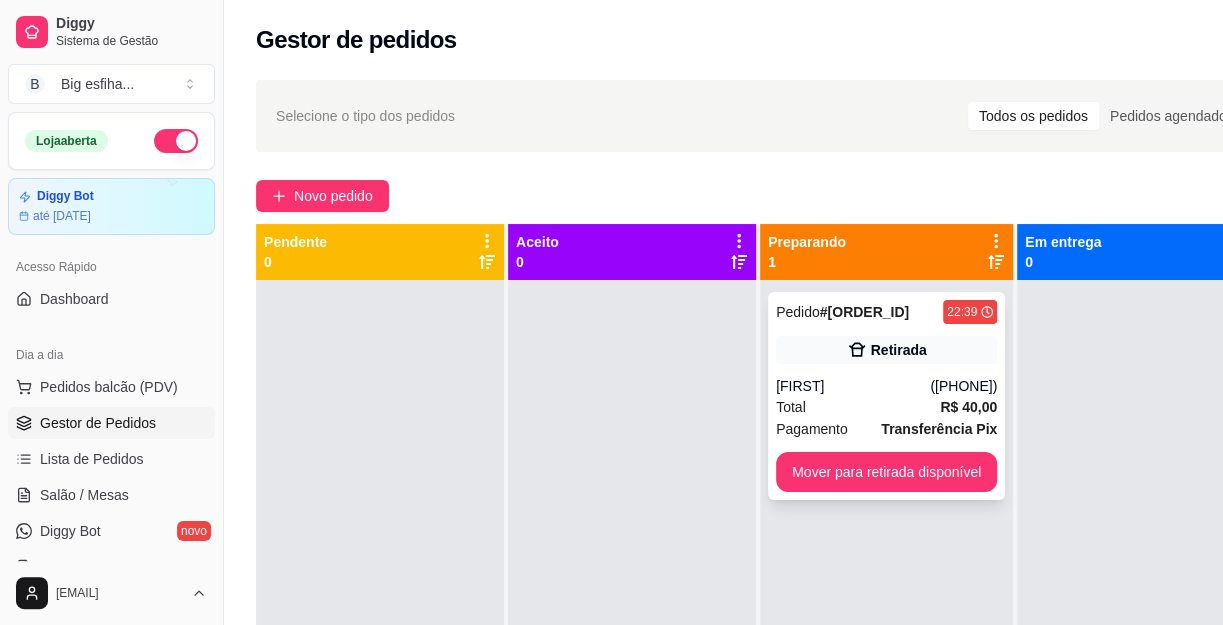 click on "Mover para retirada disponível" at bounding box center [886, 472] 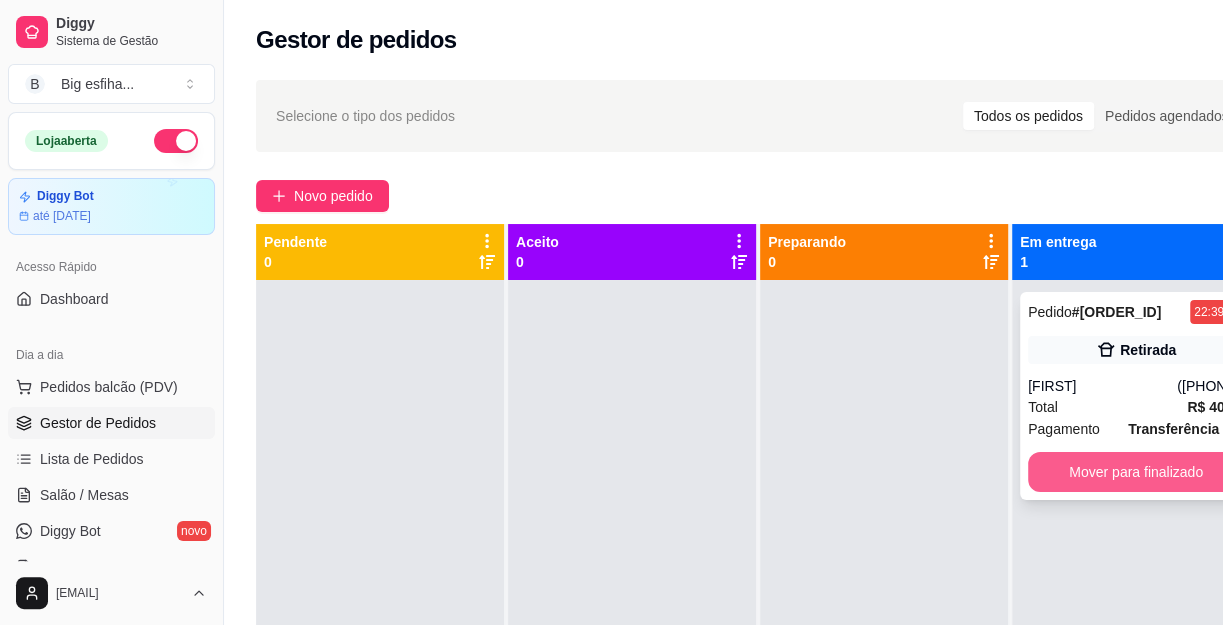 click on "Mover para finalizado" at bounding box center (1136, 472) 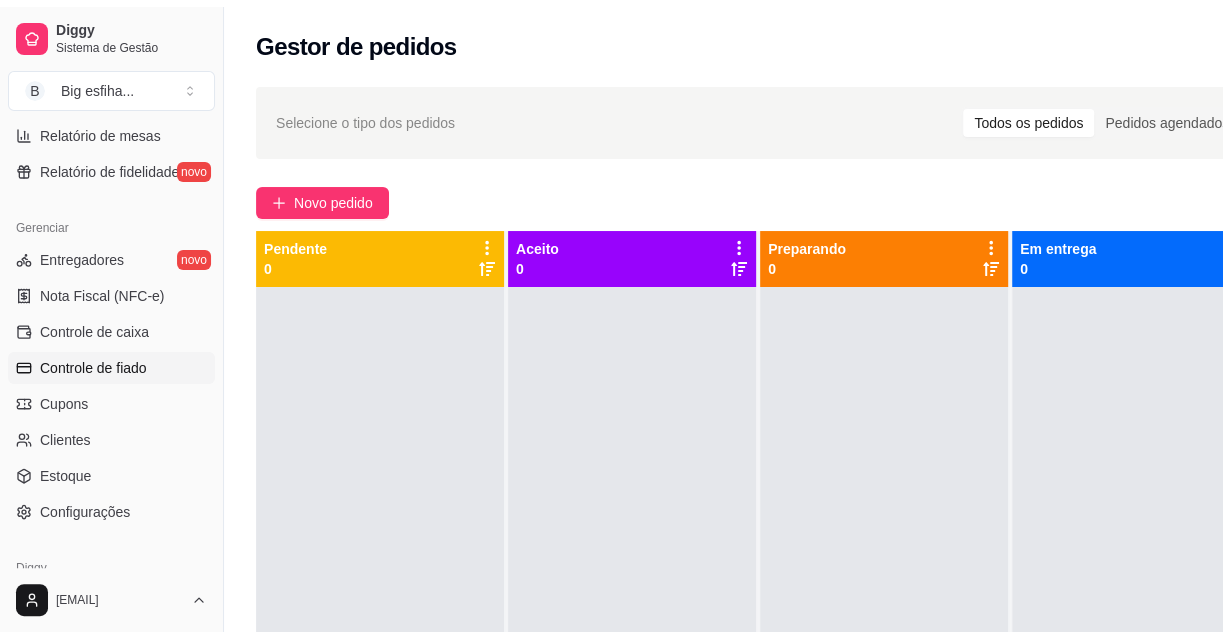 scroll, scrollTop: 727, scrollLeft: 0, axis: vertical 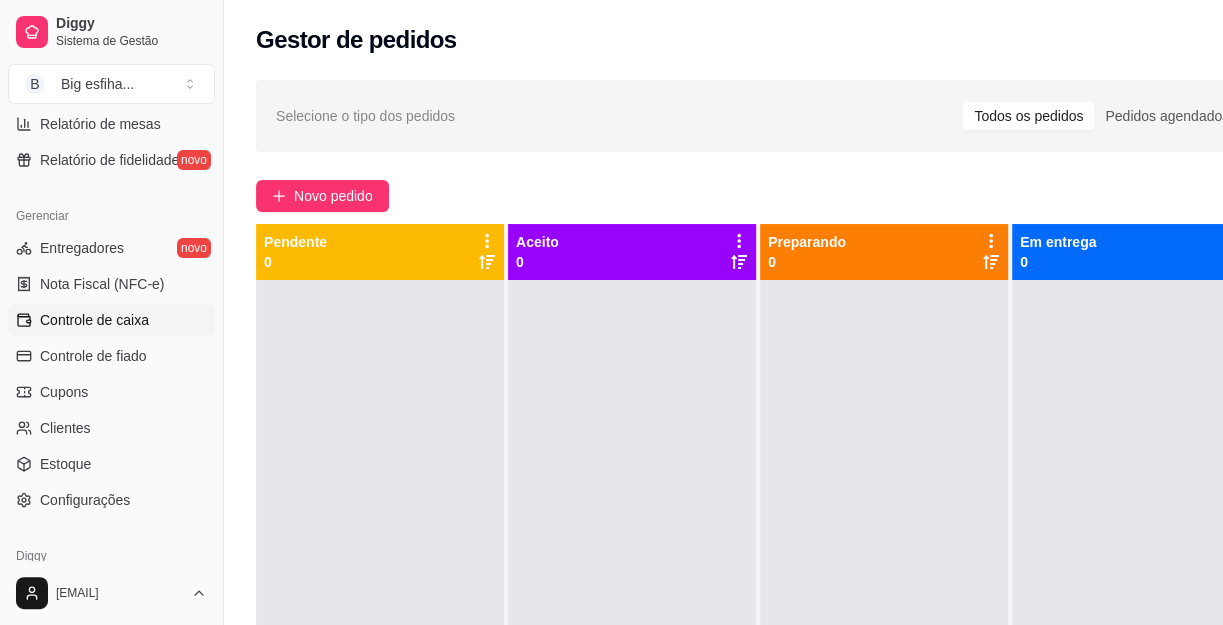 click on "Controle de caixa" at bounding box center (111, 320) 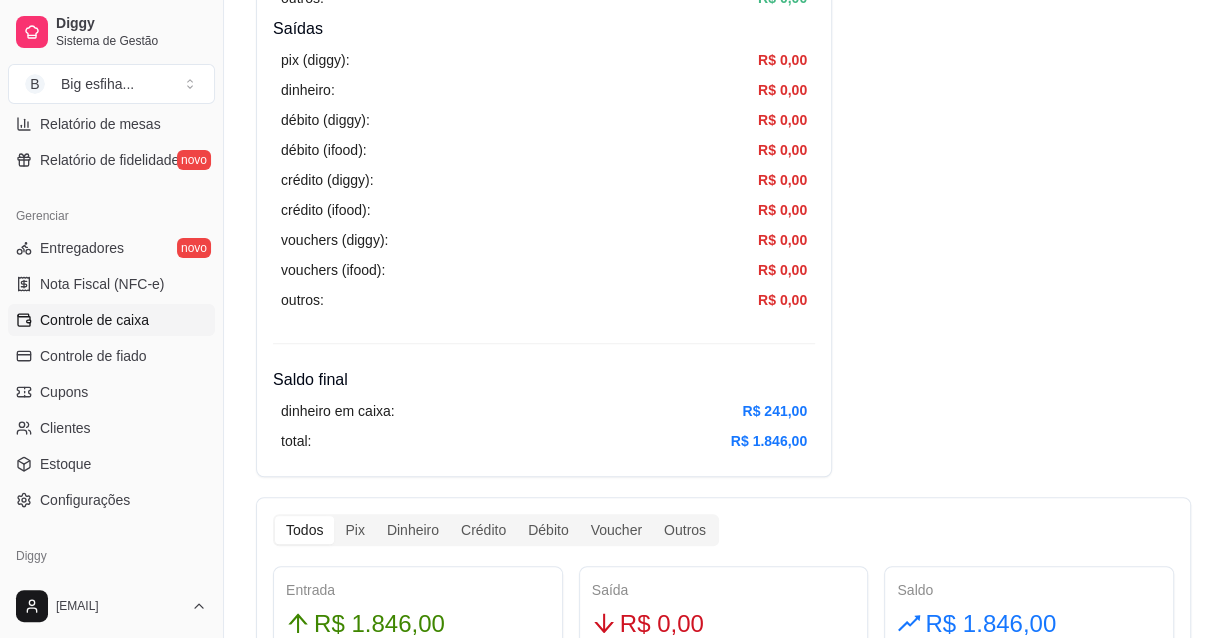 scroll, scrollTop: 727, scrollLeft: 0, axis: vertical 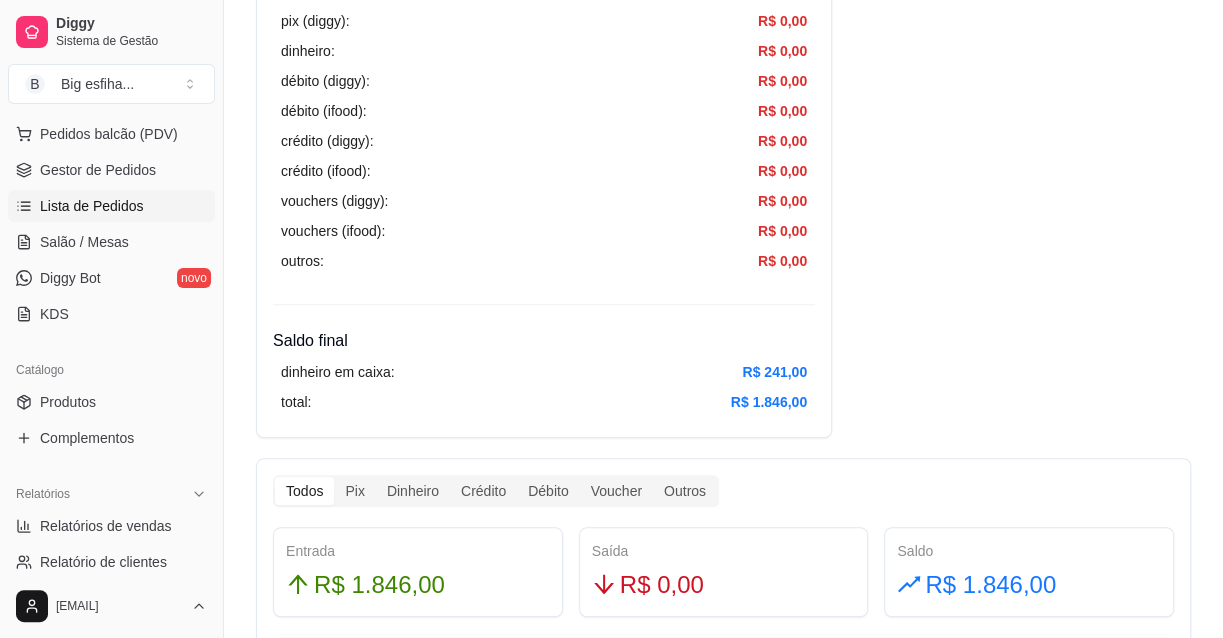 click on "Lista de Pedidos" at bounding box center (111, 206) 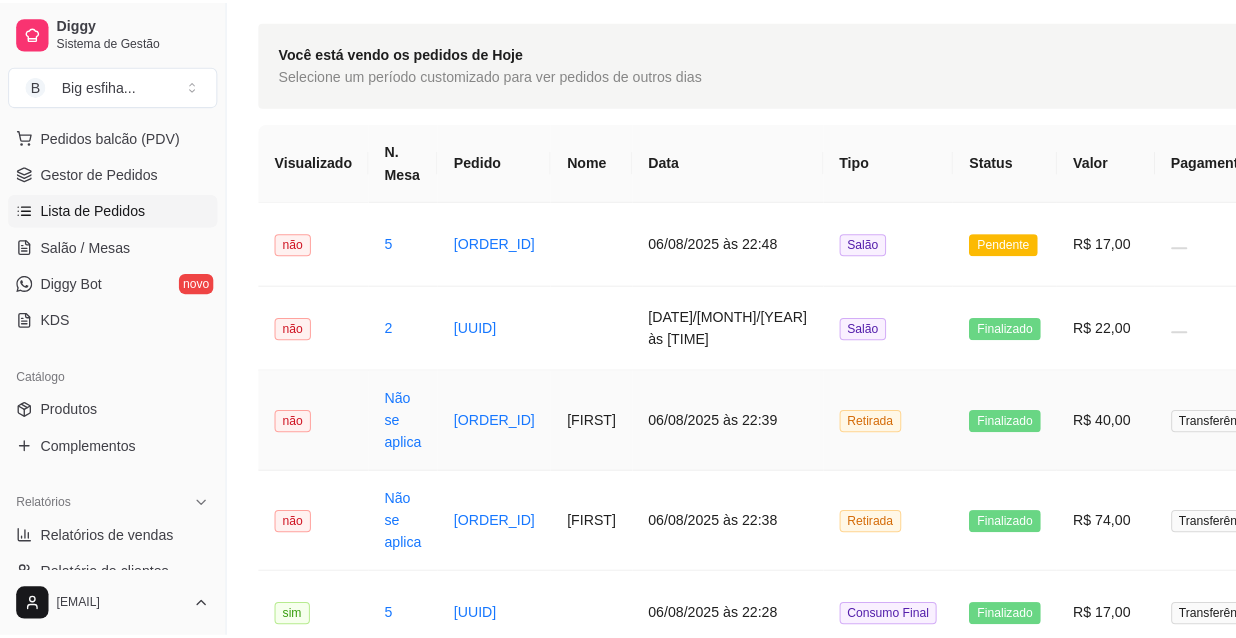 scroll, scrollTop: 90, scrollLeft: 0, axis: vertical 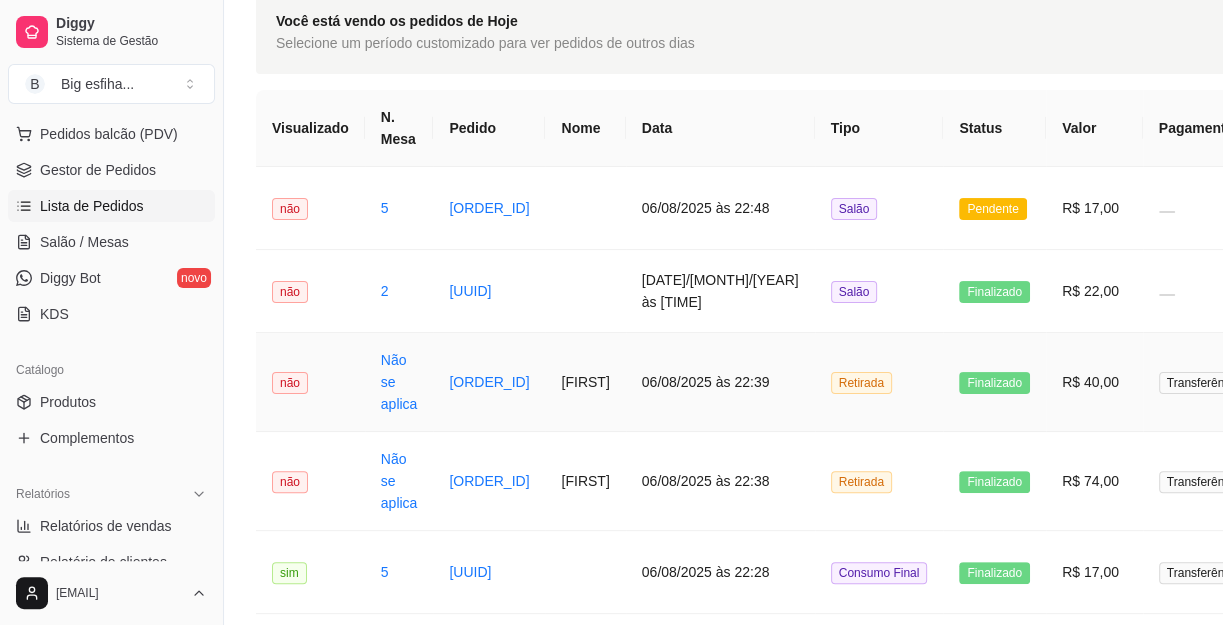 click on "06/08/2025 às 22:39" at bounding box center [720, 382] 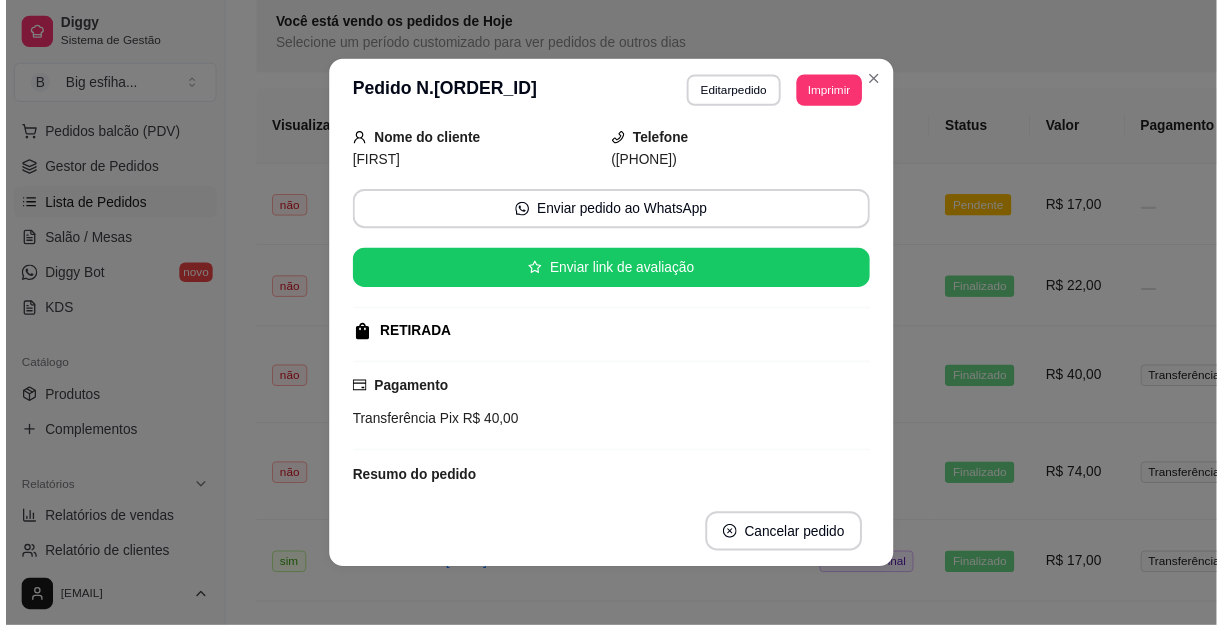 scroll, scrollTop: 0, scrollLeft: 0, axis: both 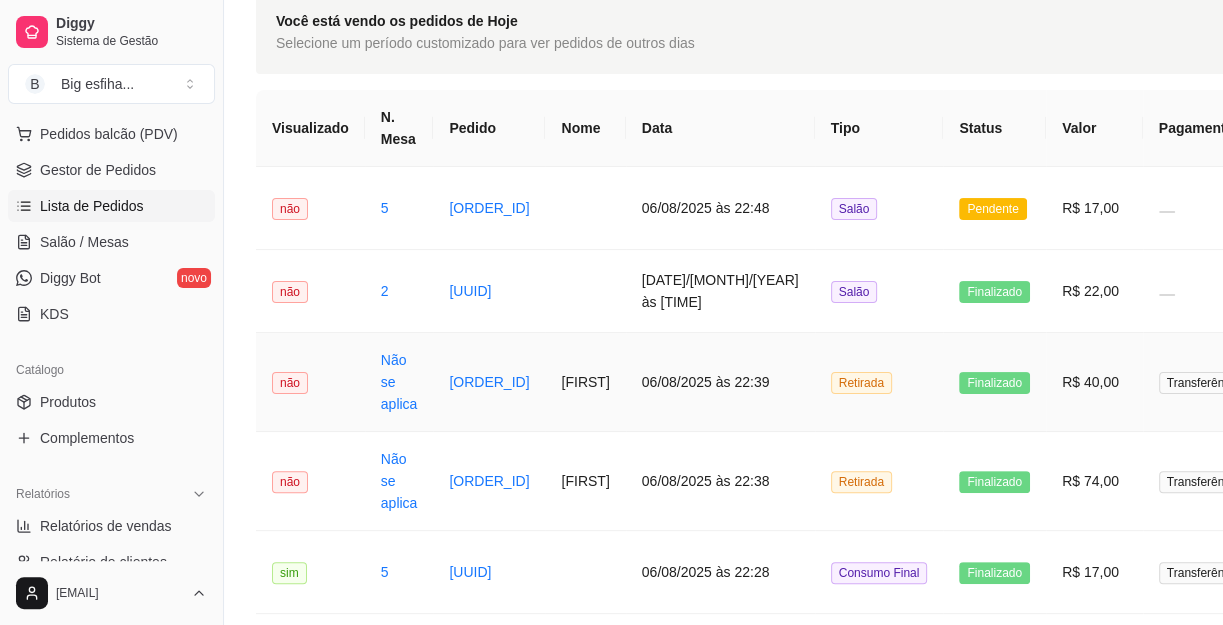 click on "[FIRST]" at bounding box center (585, 382) 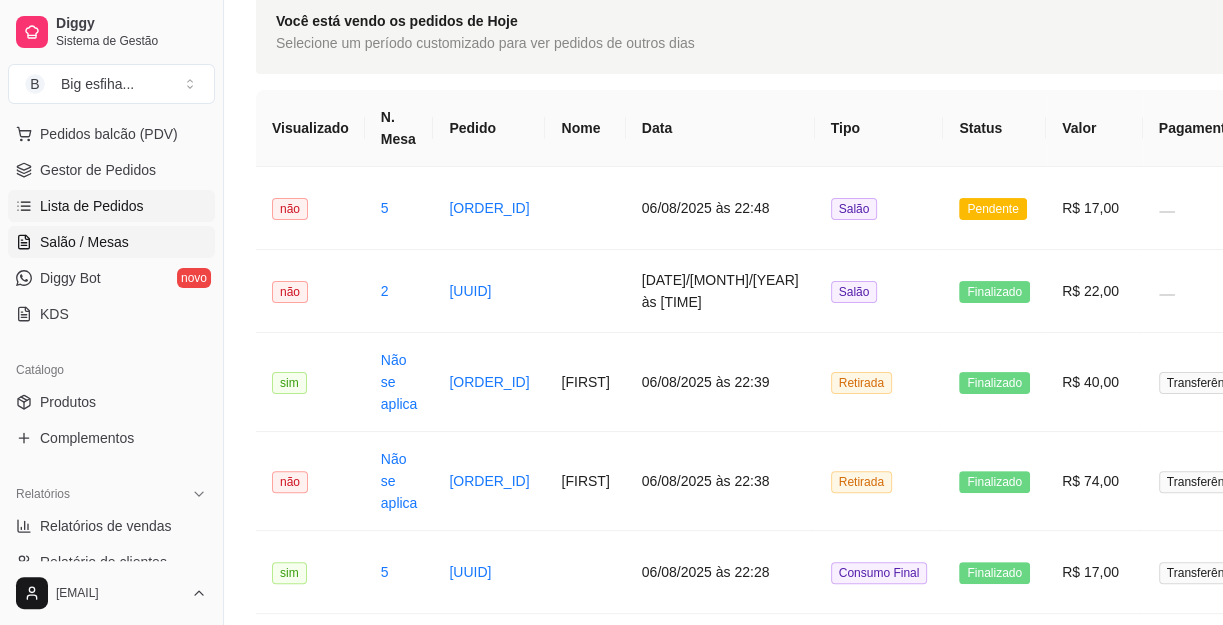 click on "Salão / Mesas" at bounding box center (84, 242) 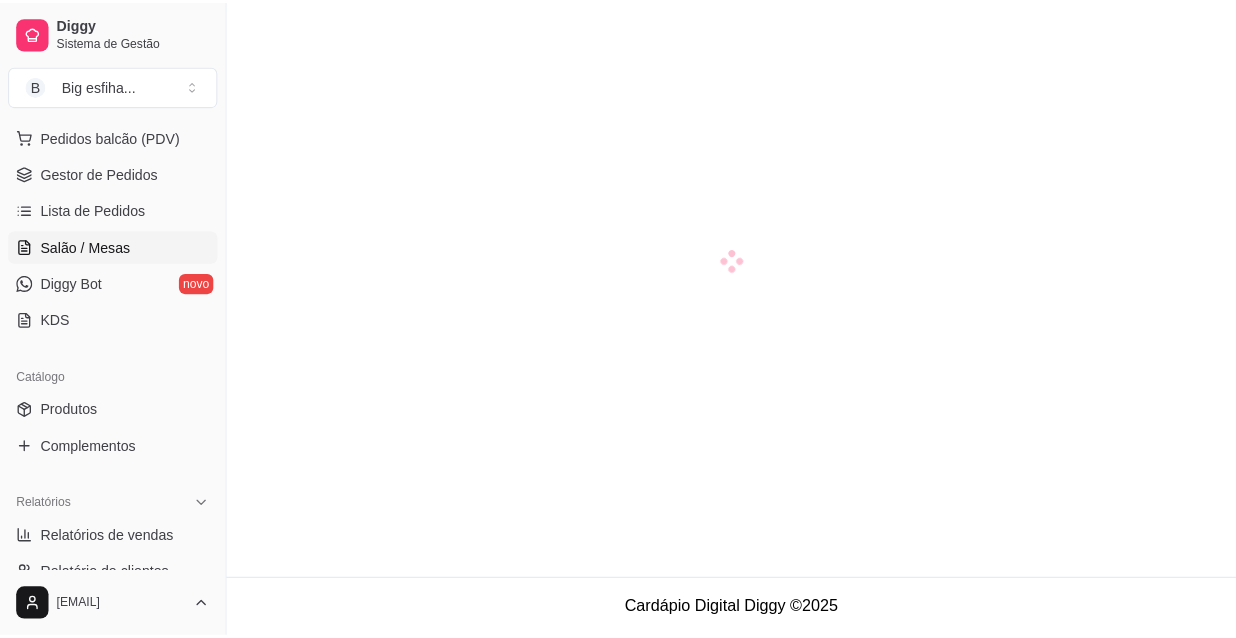 scroll, scrollTop: 0, scrollLeft: 0, axis: both 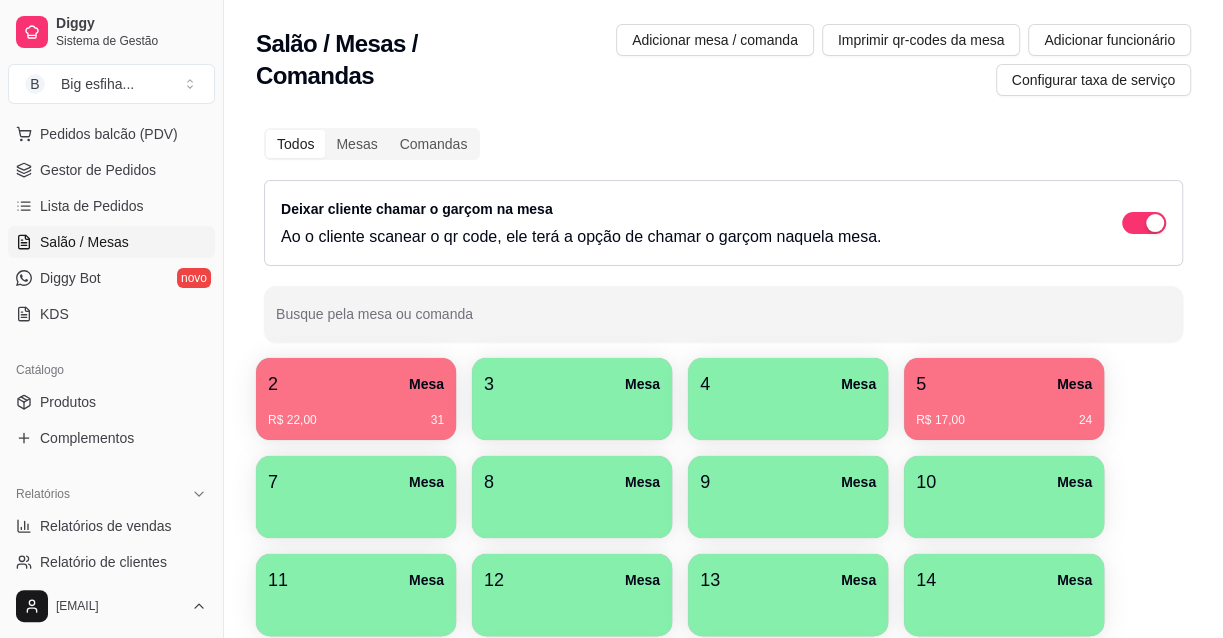 click on "5 Mesa" at bounding box center (1004, 384) 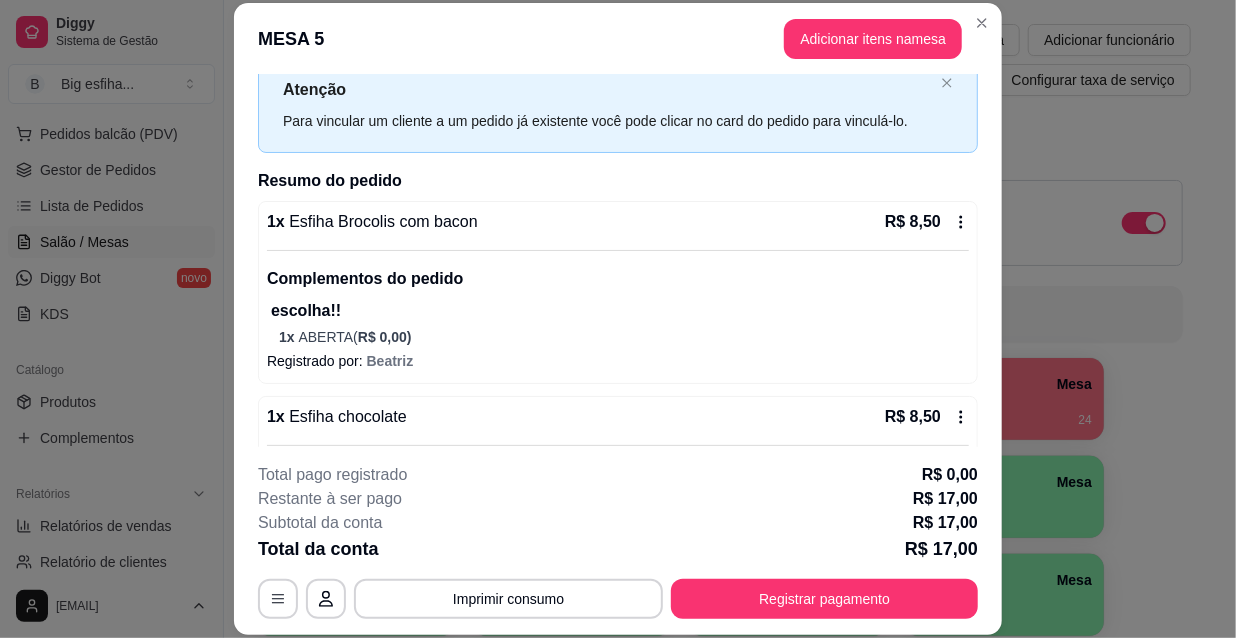 scroll, scrollTop: 202, scrollLeft: 0, axis: vertical 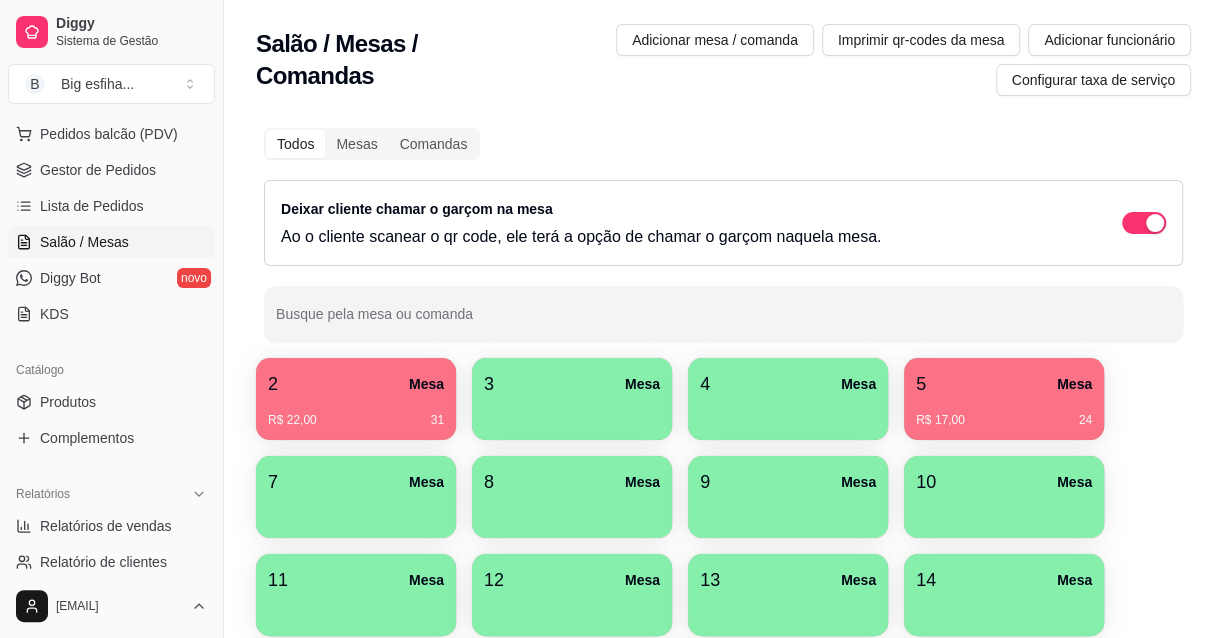 click on "2 Mesa" at bounding box center [356, 384] 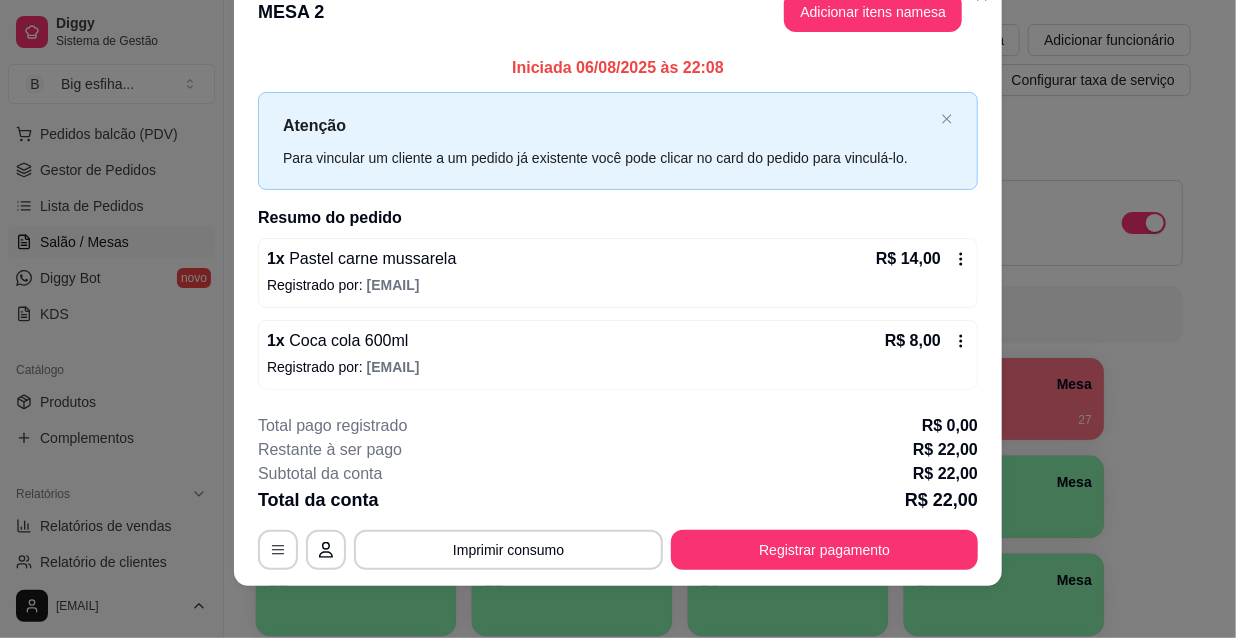 scroll, scrollTop: 49, scrollLeft: 0, axis: vertical 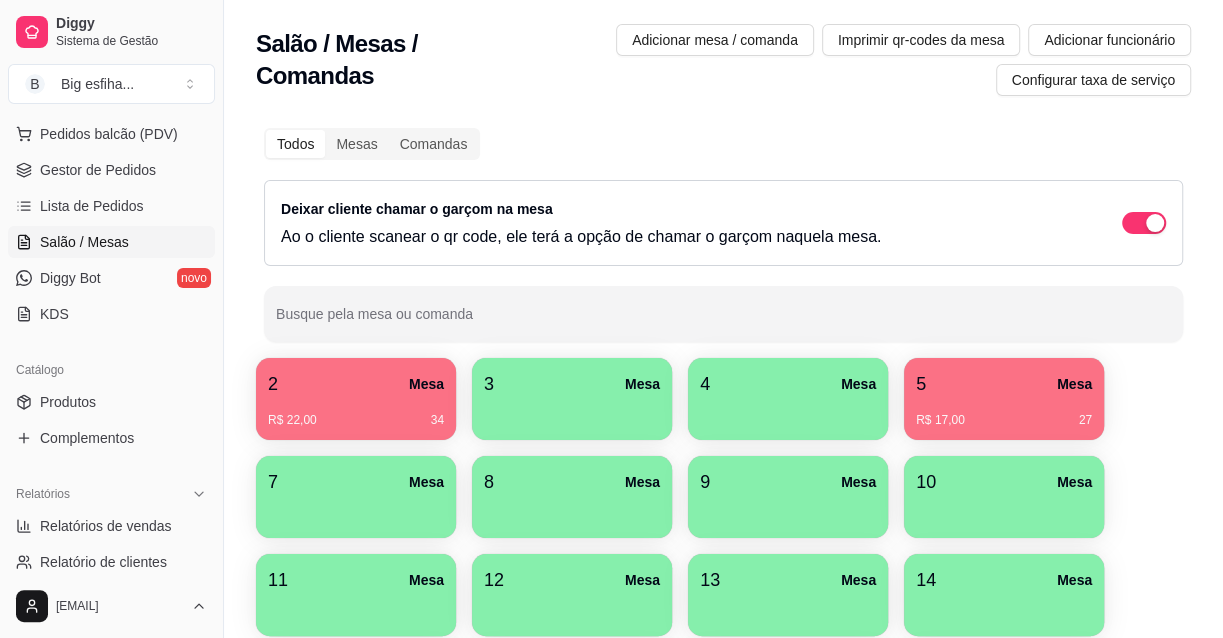 click on "5 Mesa" at bounding box center [1004, 384] 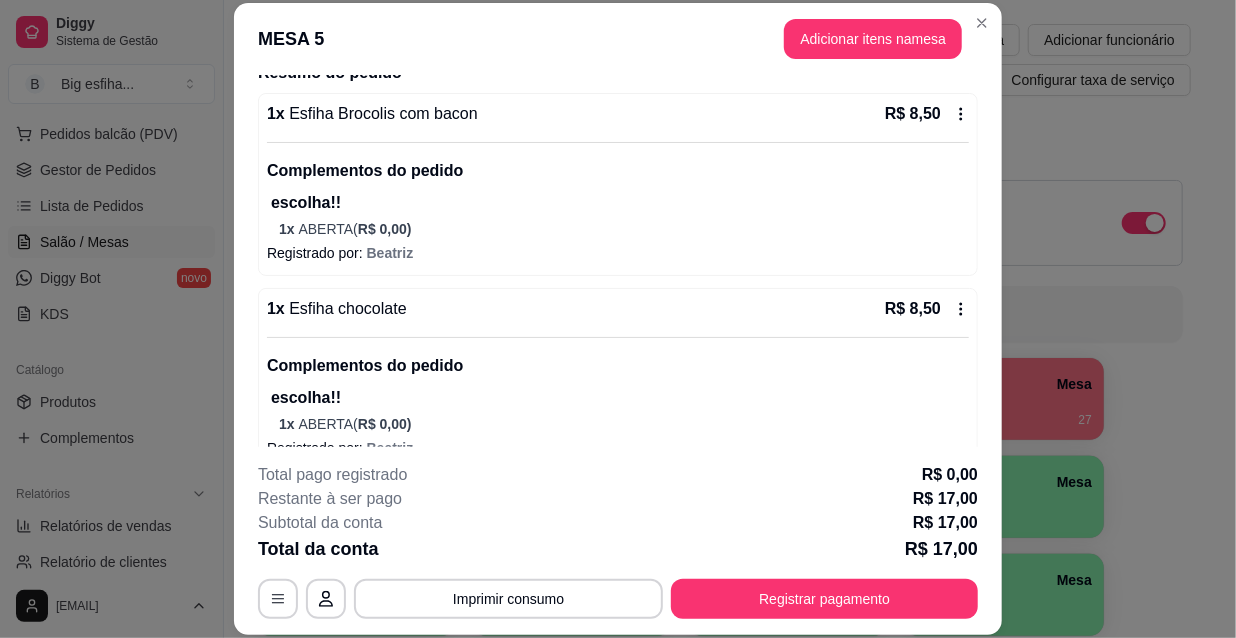 scroll, scrollTop: 202, scrollLeft: 0, axis: vertical 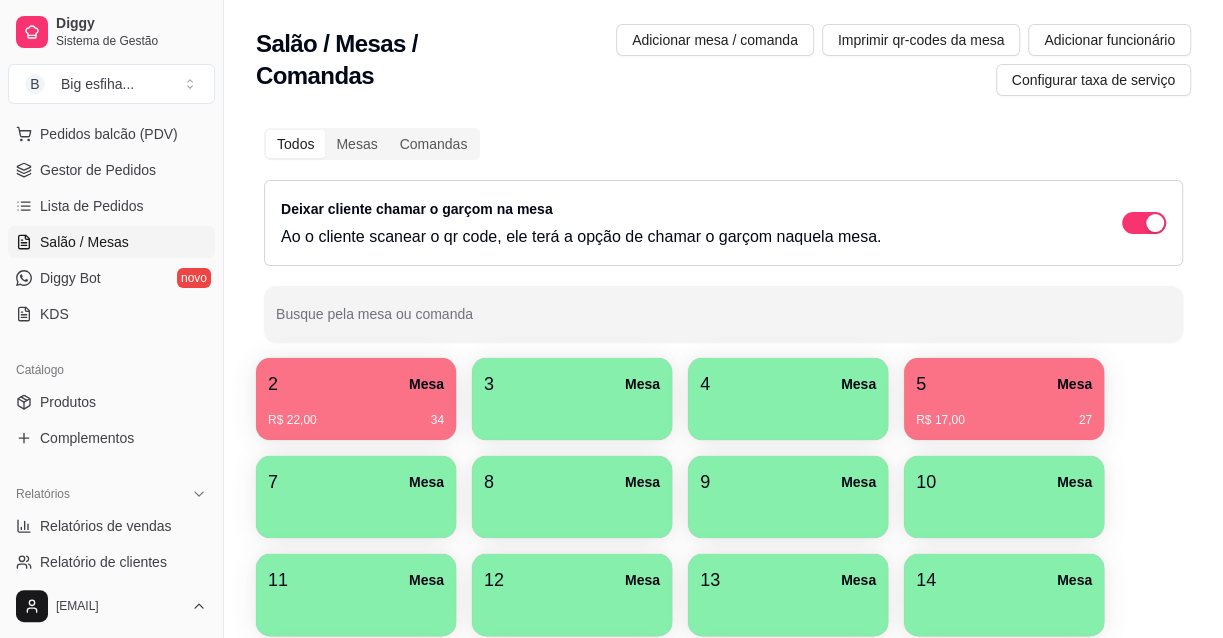 click on "R$ 17,00 27" at bounding box center (1004, 420) 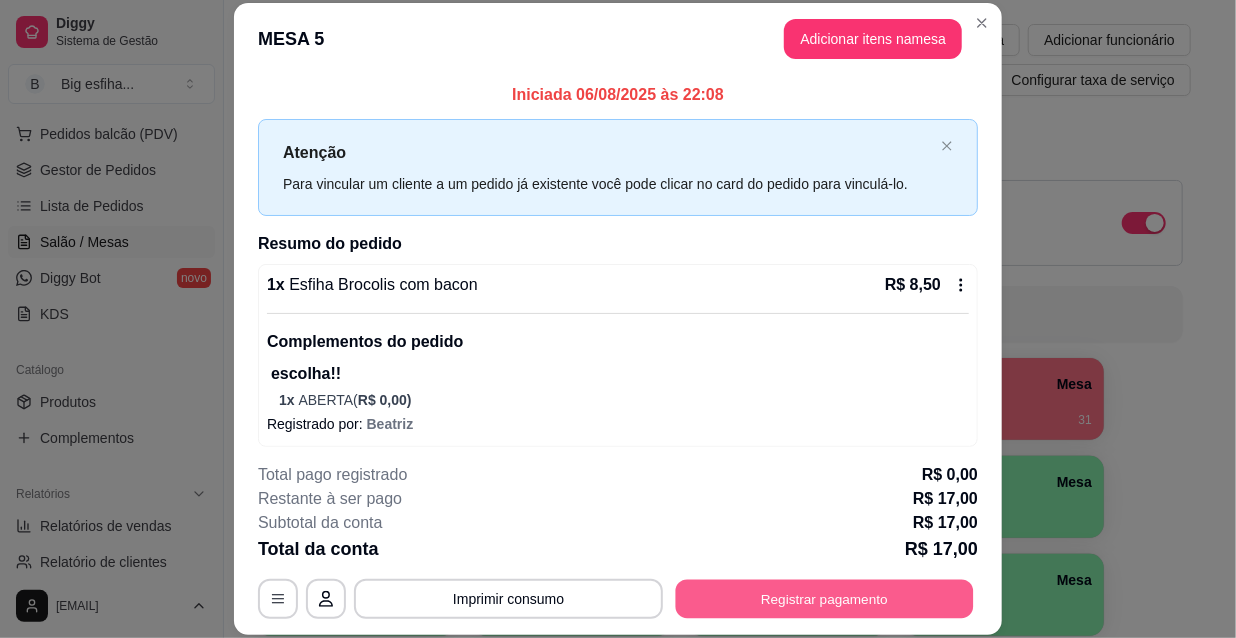 click on "Registrar pagamento" at bounding box center [825, 598] 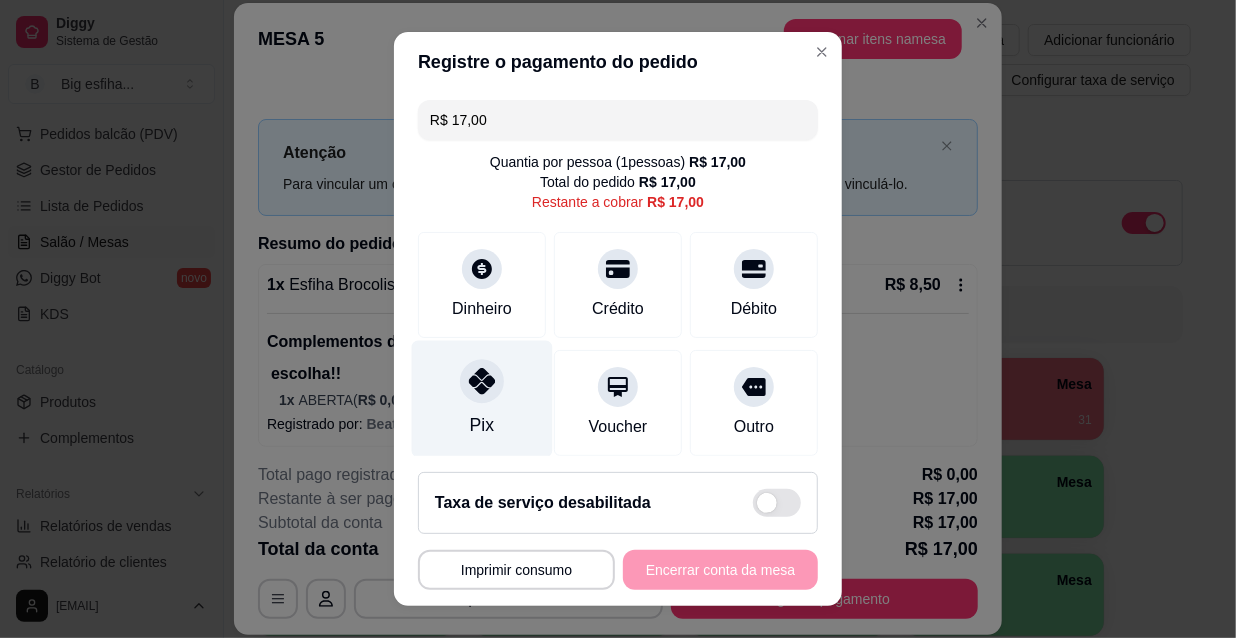 click on "Pix" at bounding box center [482, 399] 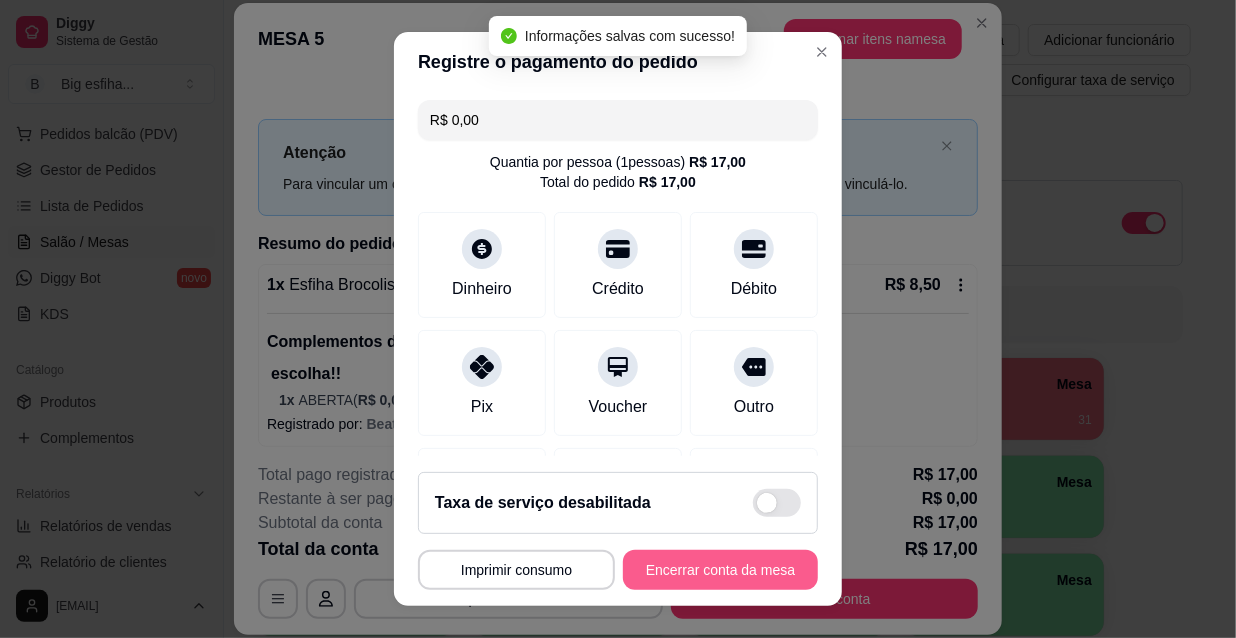 type on "R$ 0,00" 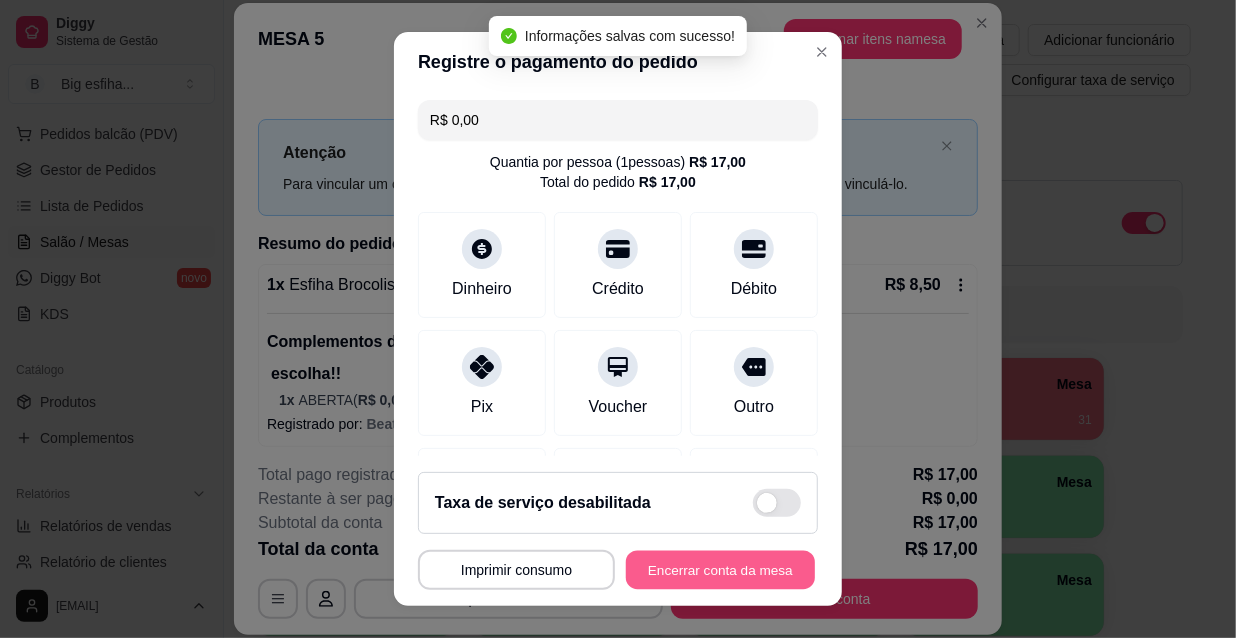 click on "Encerrar conta da mesa" at bounding box center [720, 570] 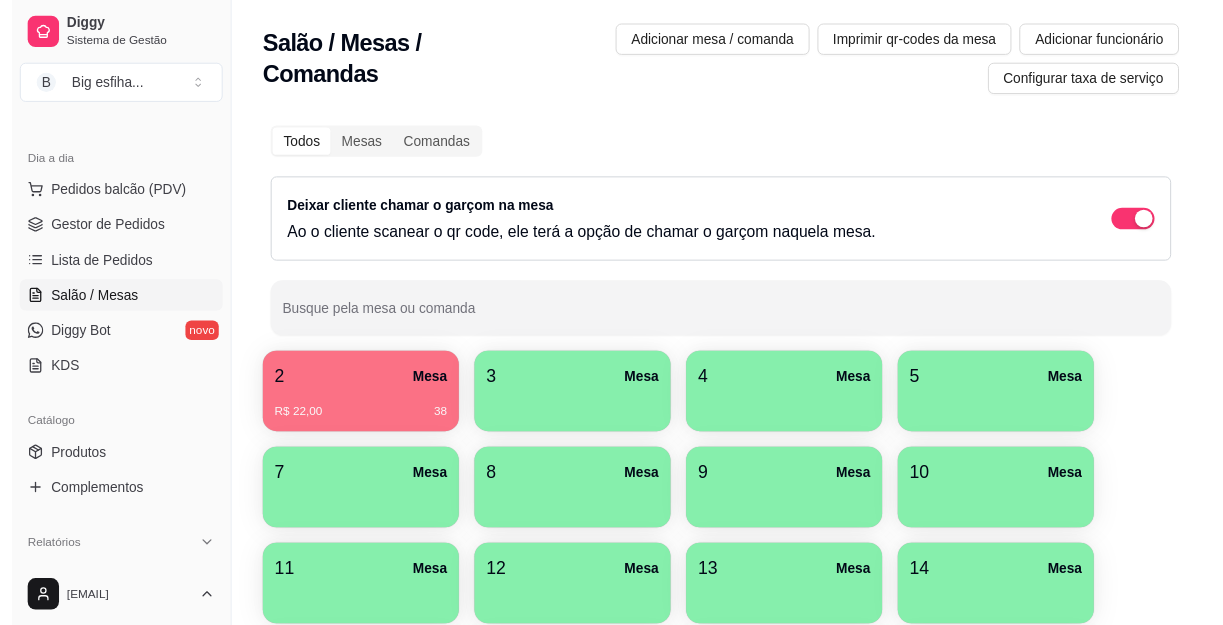 scroll, scrollTop: 162, scrollLeft: 0, axis: vertical 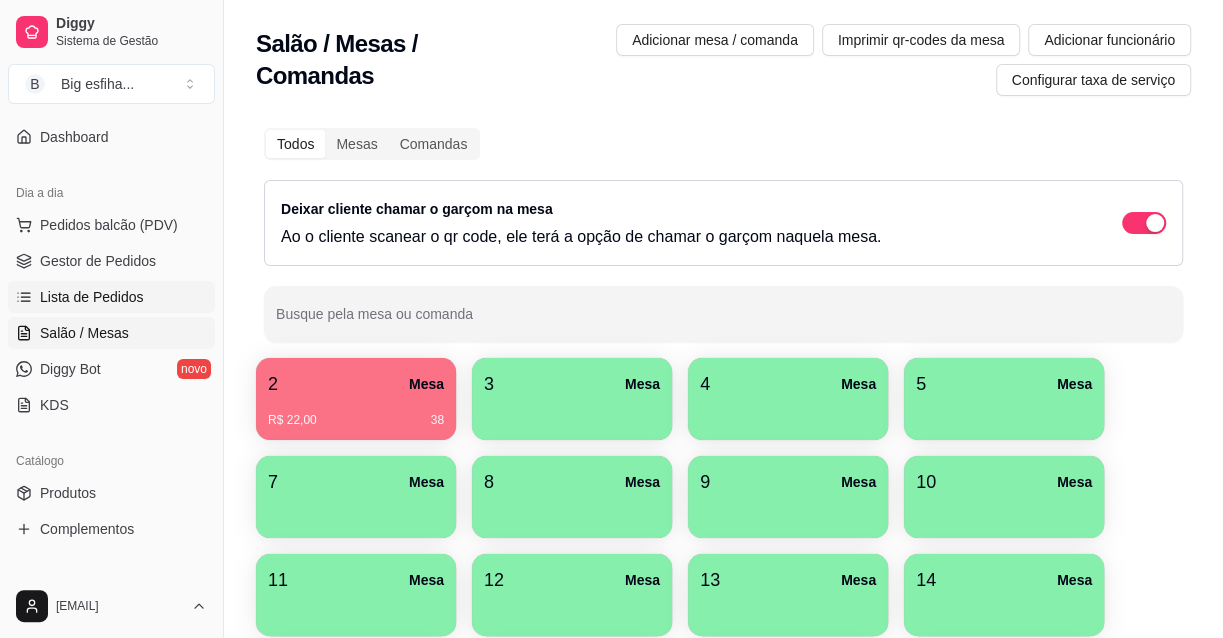 click on "Lista de Pedidos" at bounding box center (92, 297) 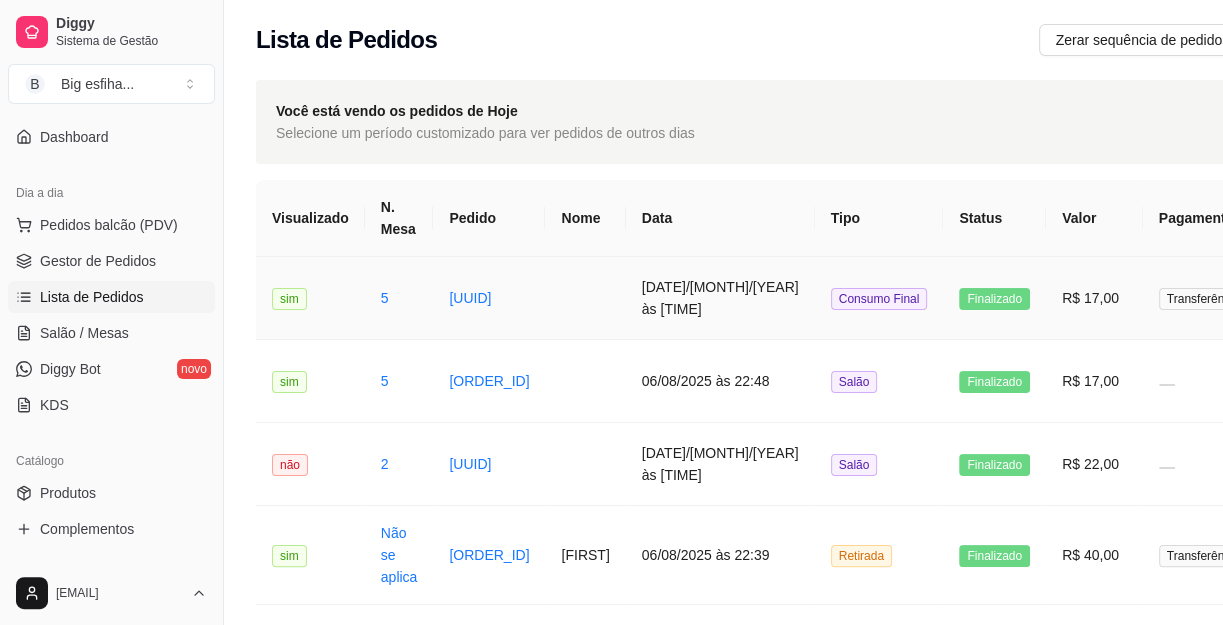 click on "[DATE]/[MONTH]/[YEAR] às [TIME]" at bounding box center (720, 298) 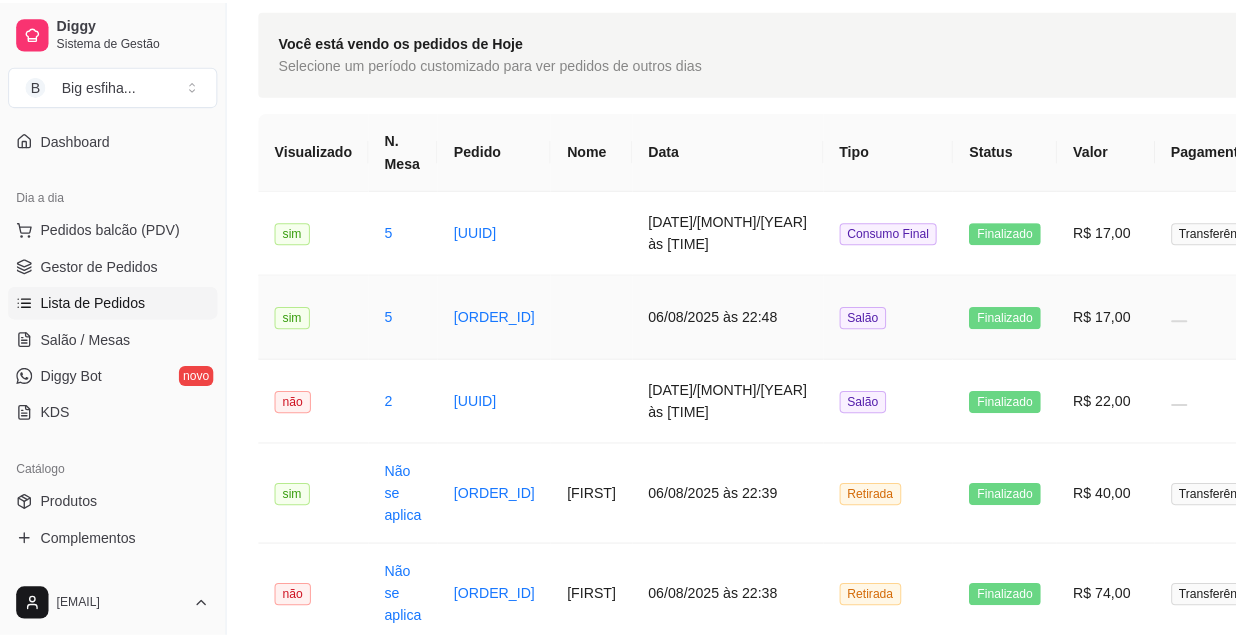 scroll, scrollTop: 90, scrollLeft: 0, axis: vertical 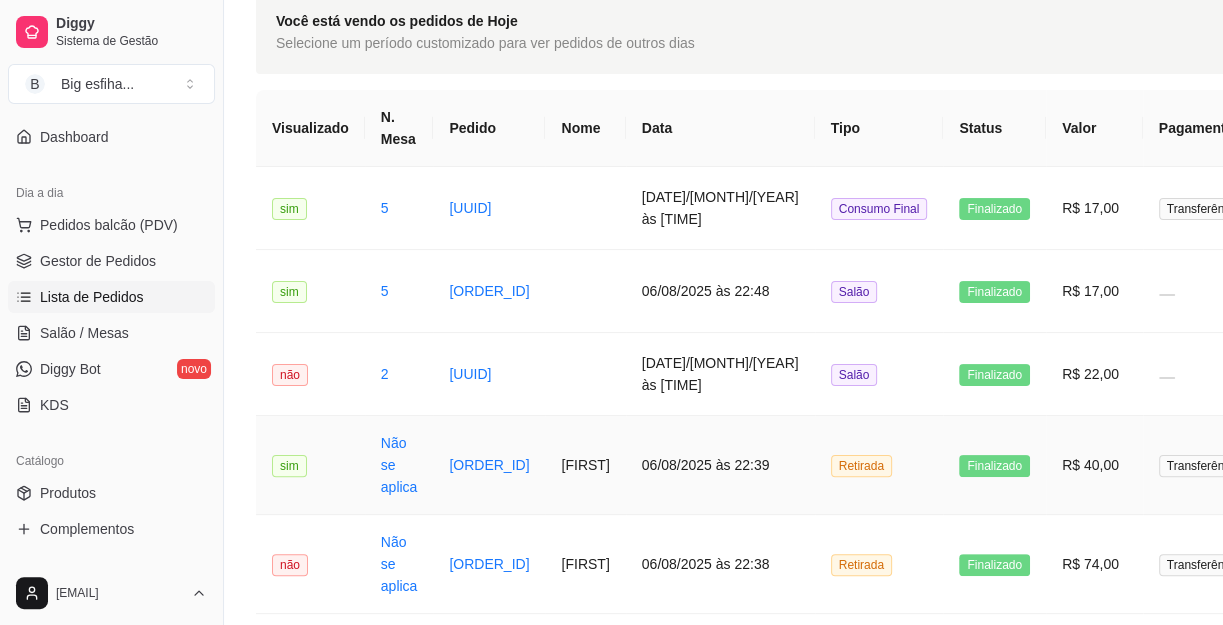 click on "Finalizado" at bounding box center [994, 465] 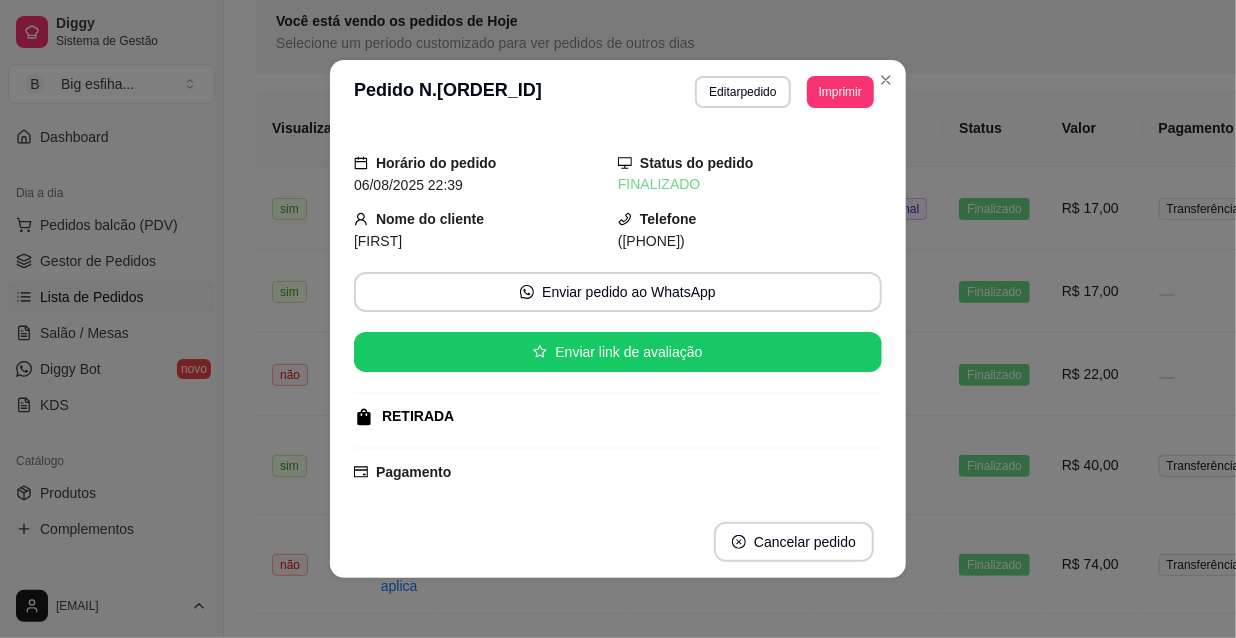 click on "**********" at bounding box center (618, 92) 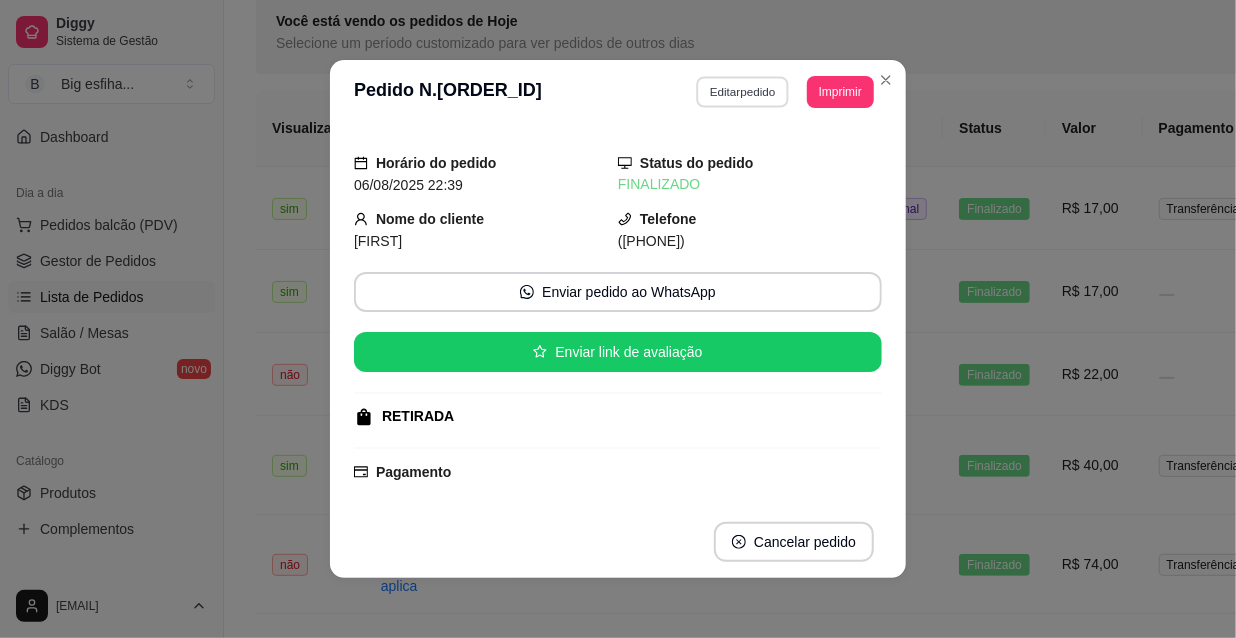 click on "Editar  pedido" at bounding box center (743, 91) 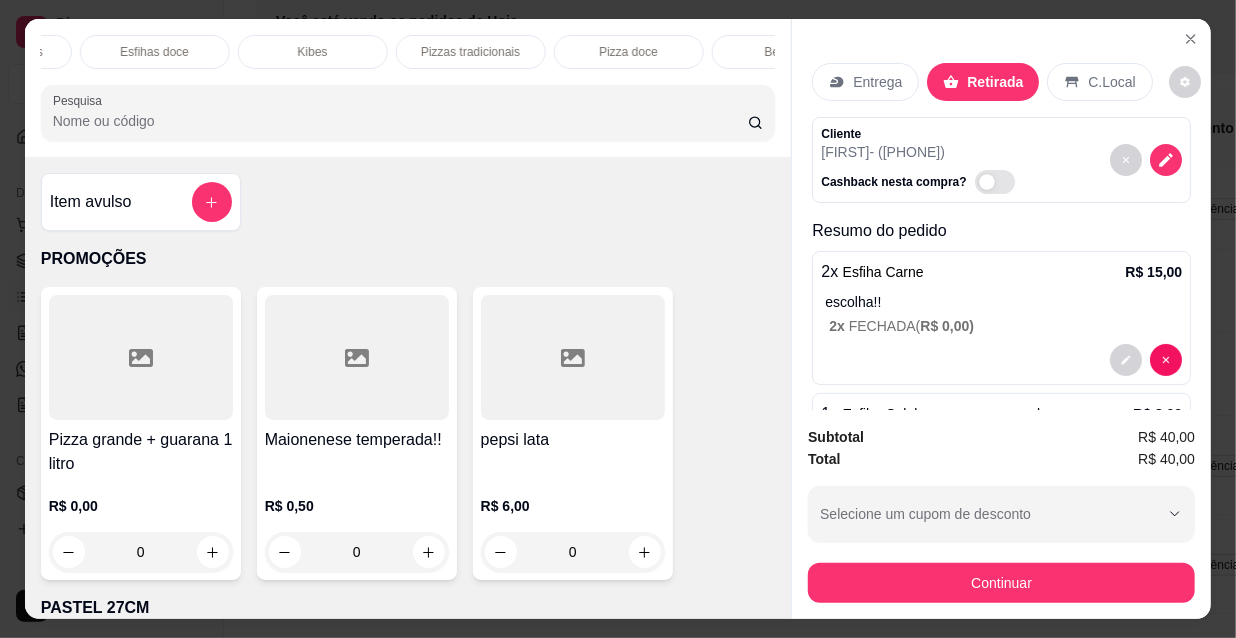 scroll, scrollTop: 0, scrollLeft: 1152, axis: horizontal 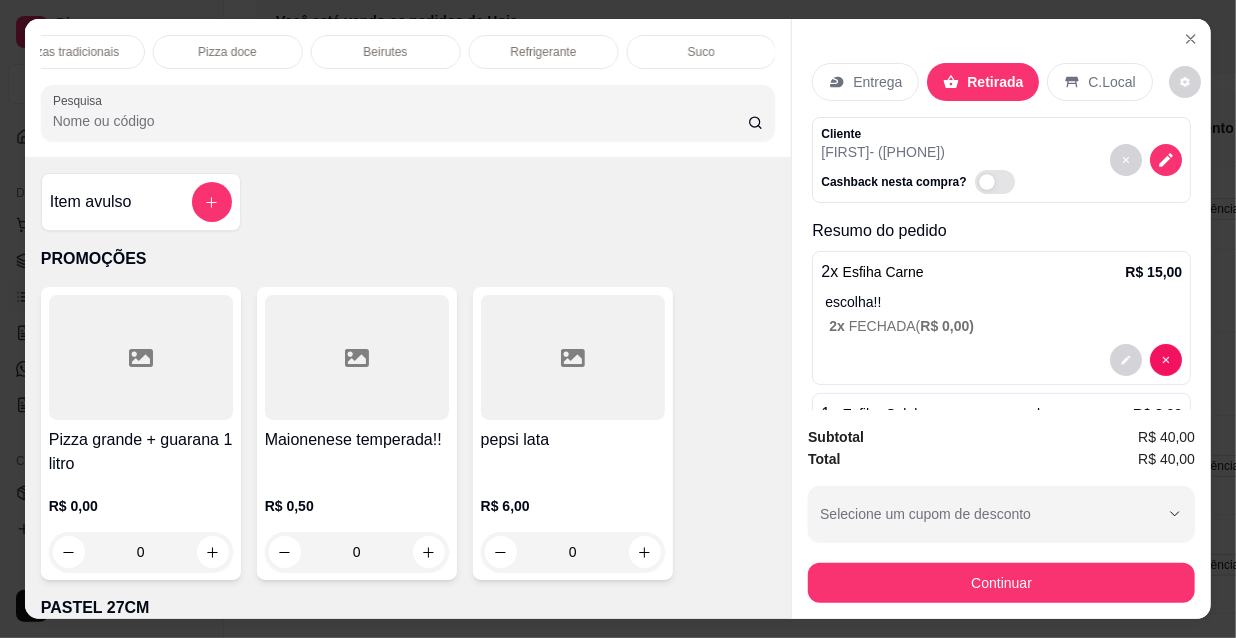 click on "Refrigerante" at bounding box center (544, 52) 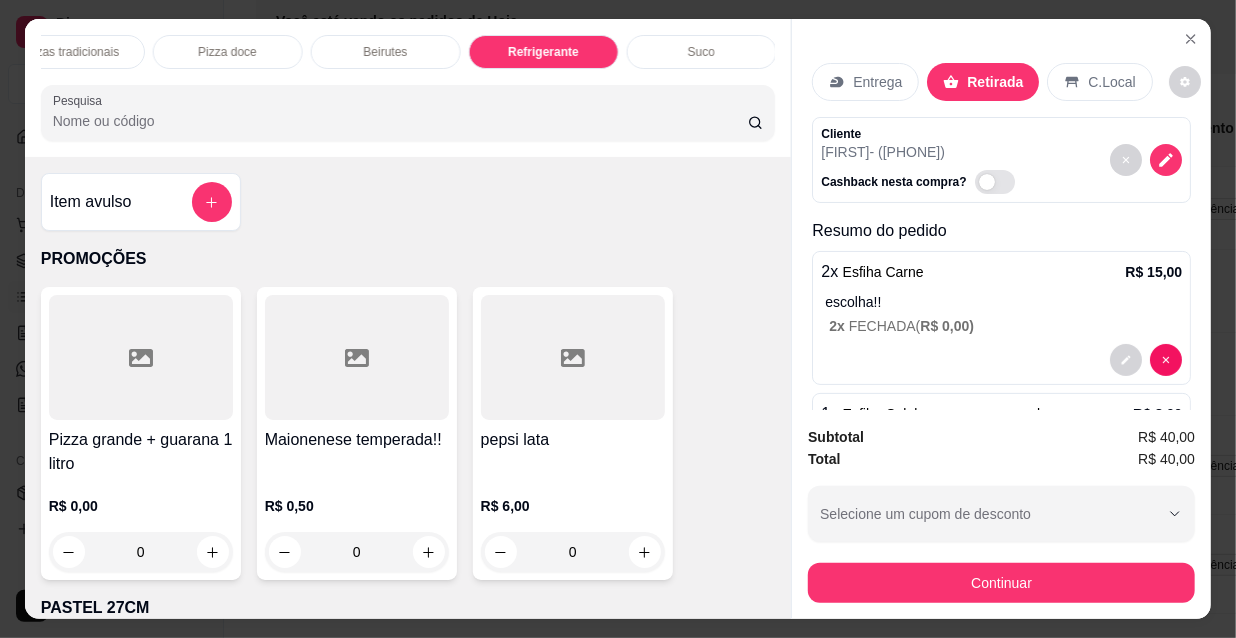 scroll, scrollTop: 18022, scrollLeft: 0, axis: vertical 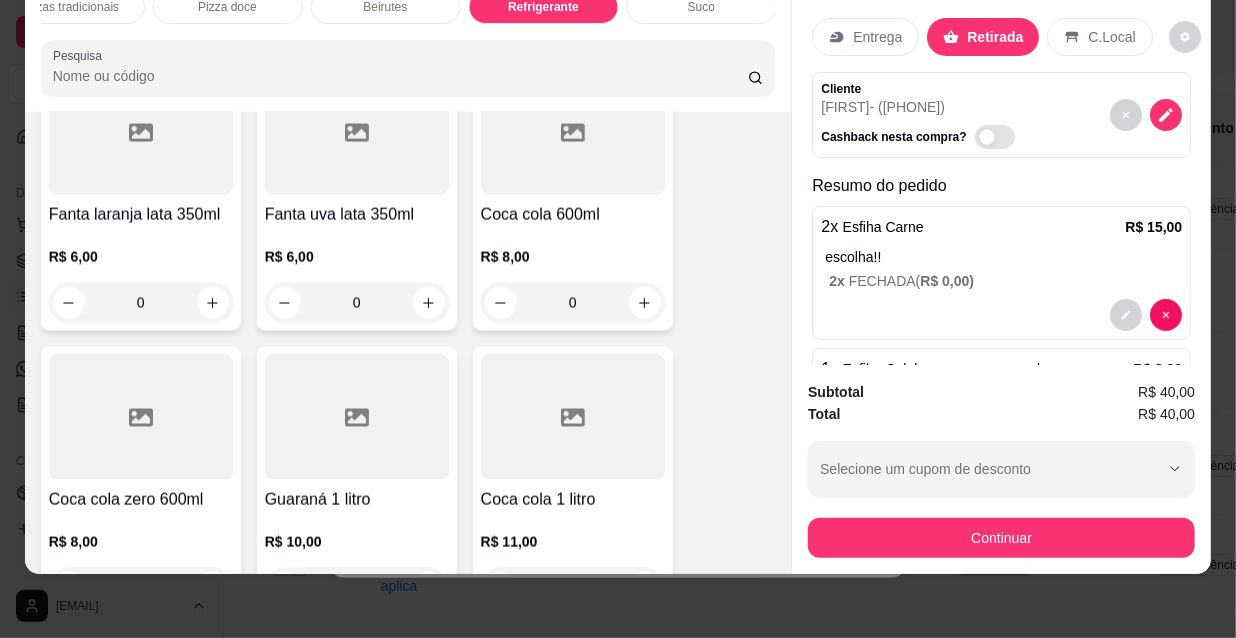 click at bounding box center (213, 588) 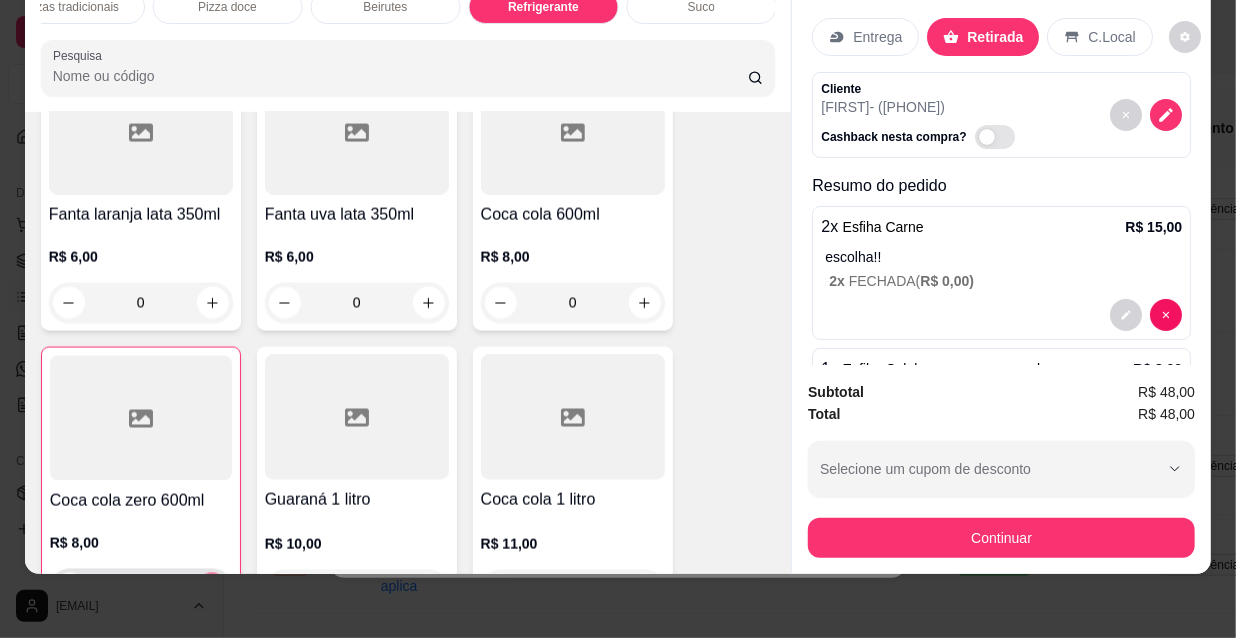 type on "1" 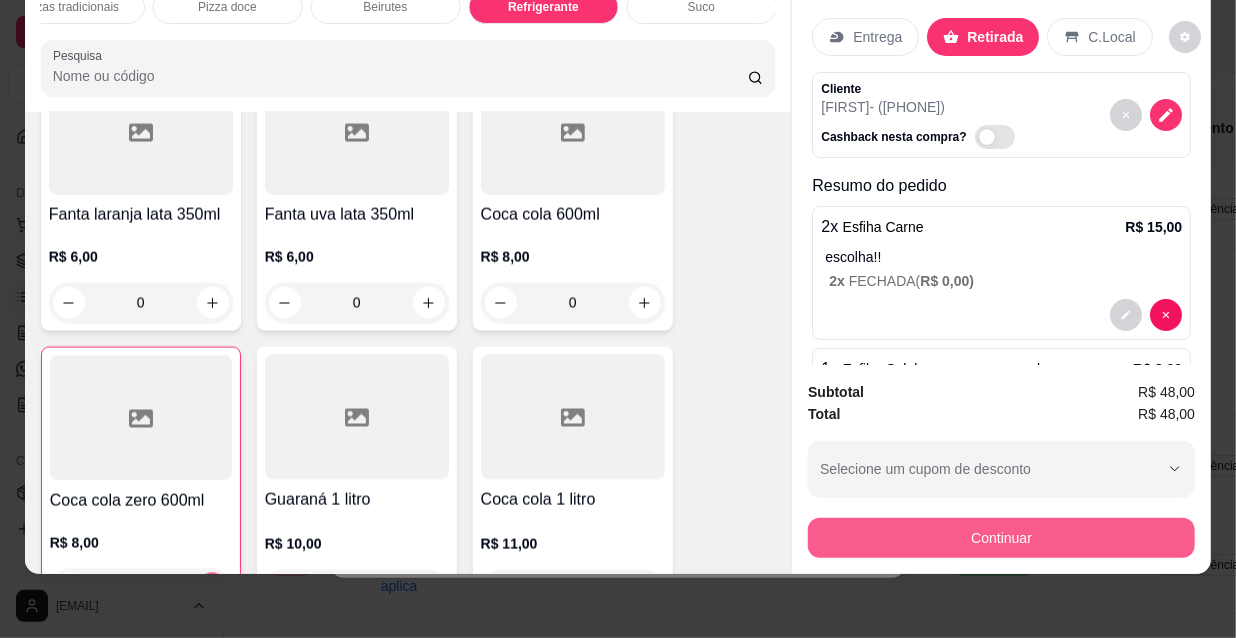 click on "Continuar" at bounding box center (1001, 538) 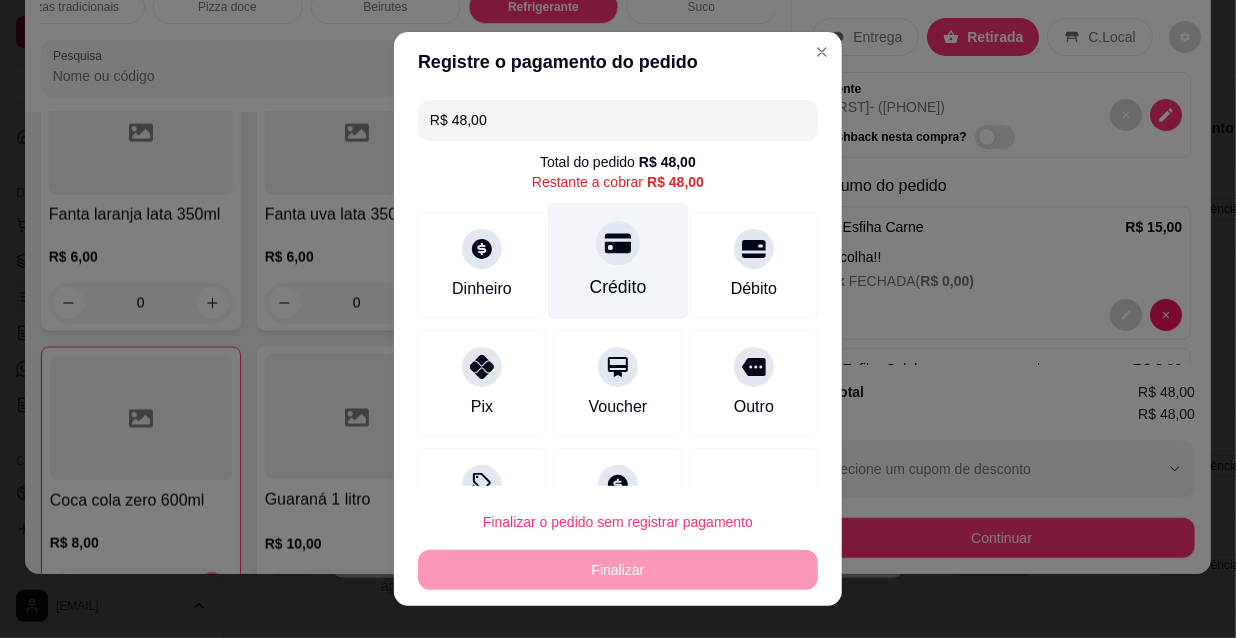 click on "Crédito" at bounding box center (618, 261) 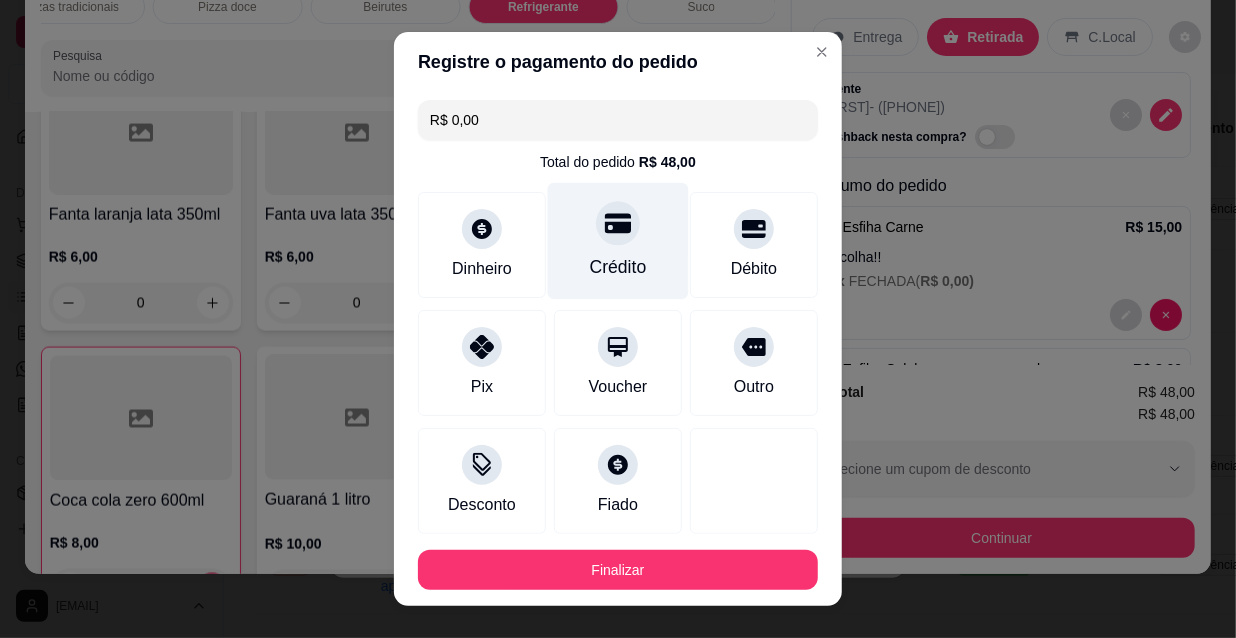 type on "R$ 0,00" 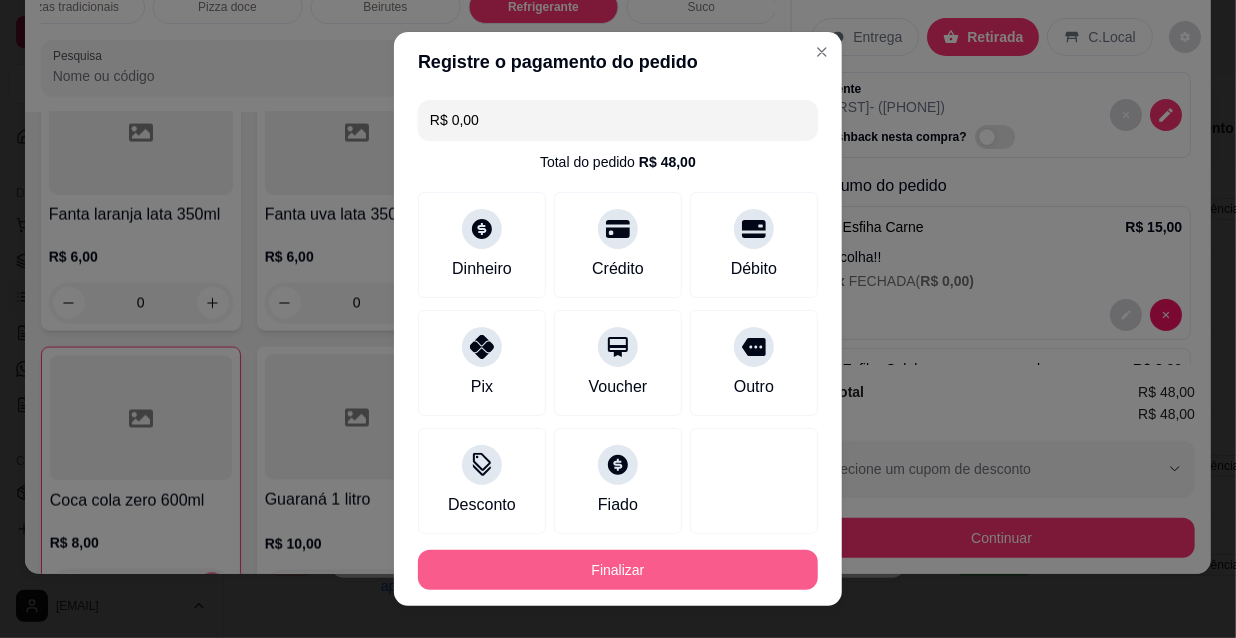 click on "Finalizar" at bounding box center (618, 570) 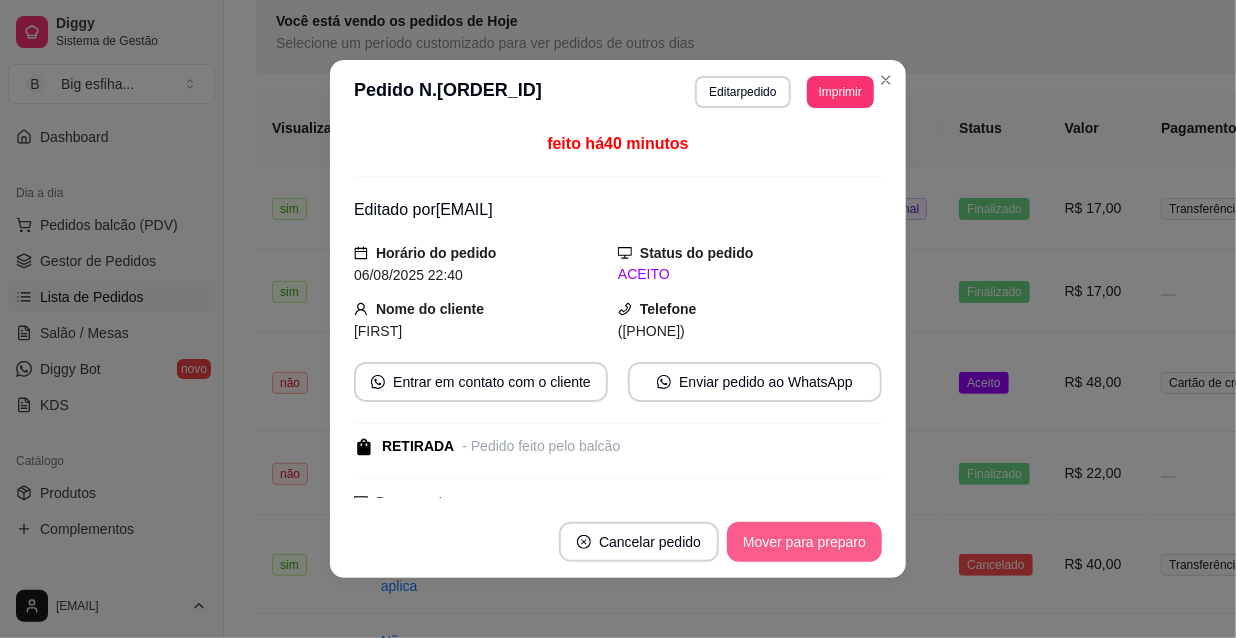 click on "Mover para preparo" at bounding box center [804, 542] 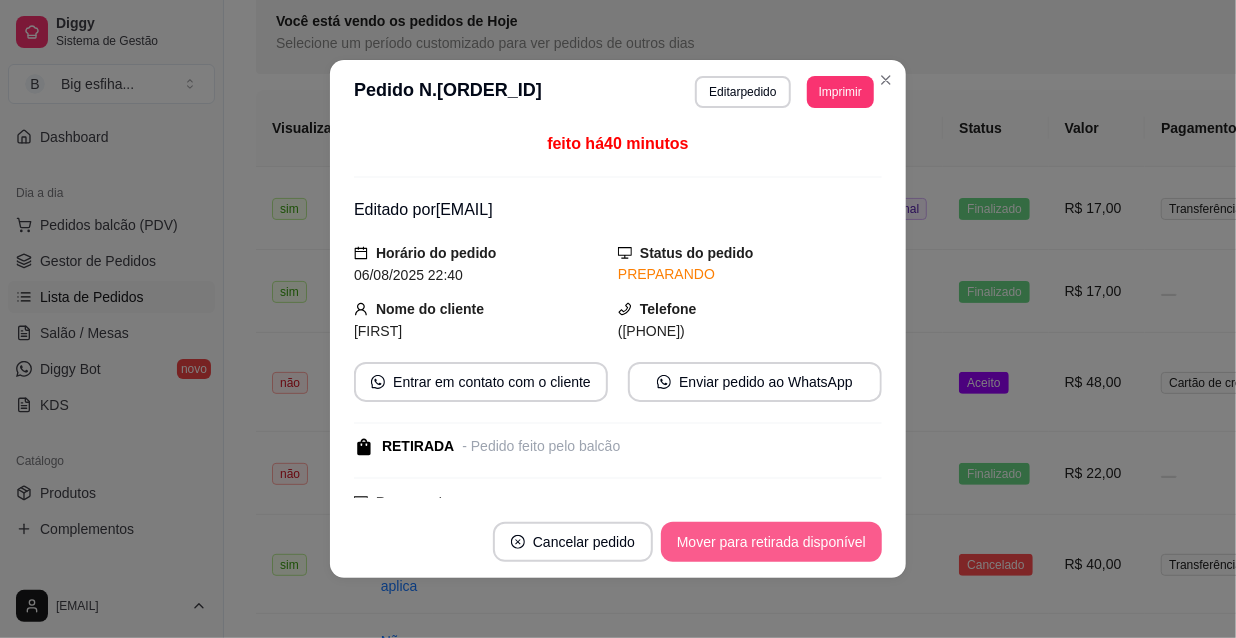 click on "Mover para retirada disponível" at bounding box center [771, 542] 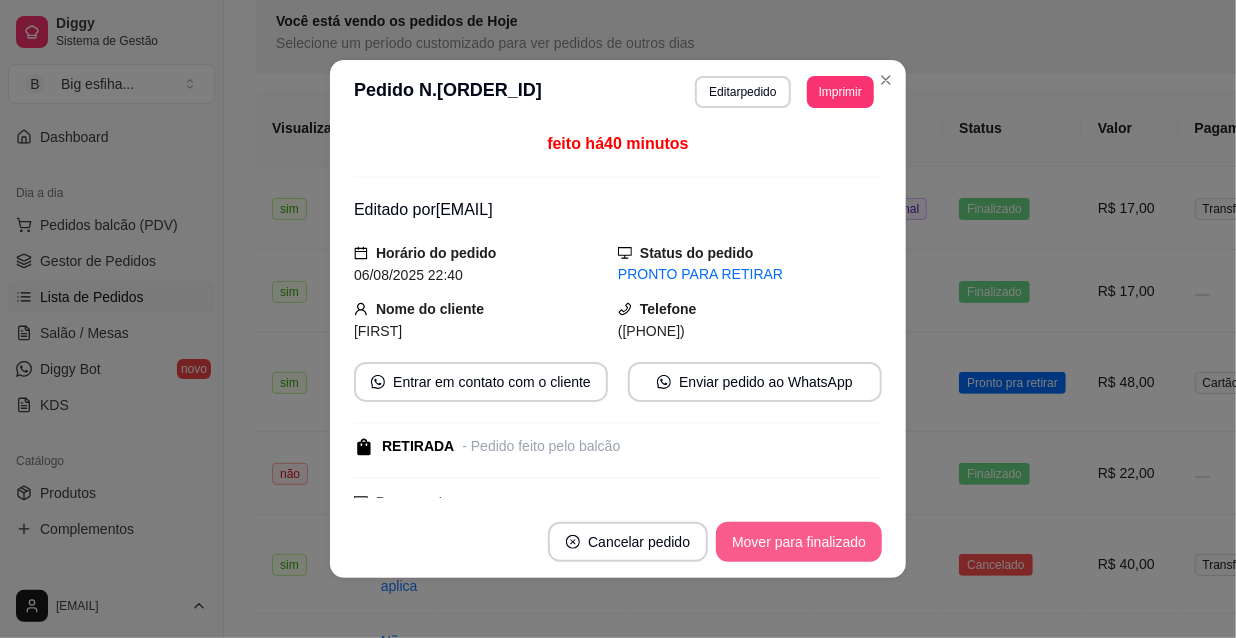 click on "Mover para finalizado" at bounding box center [799, 542] 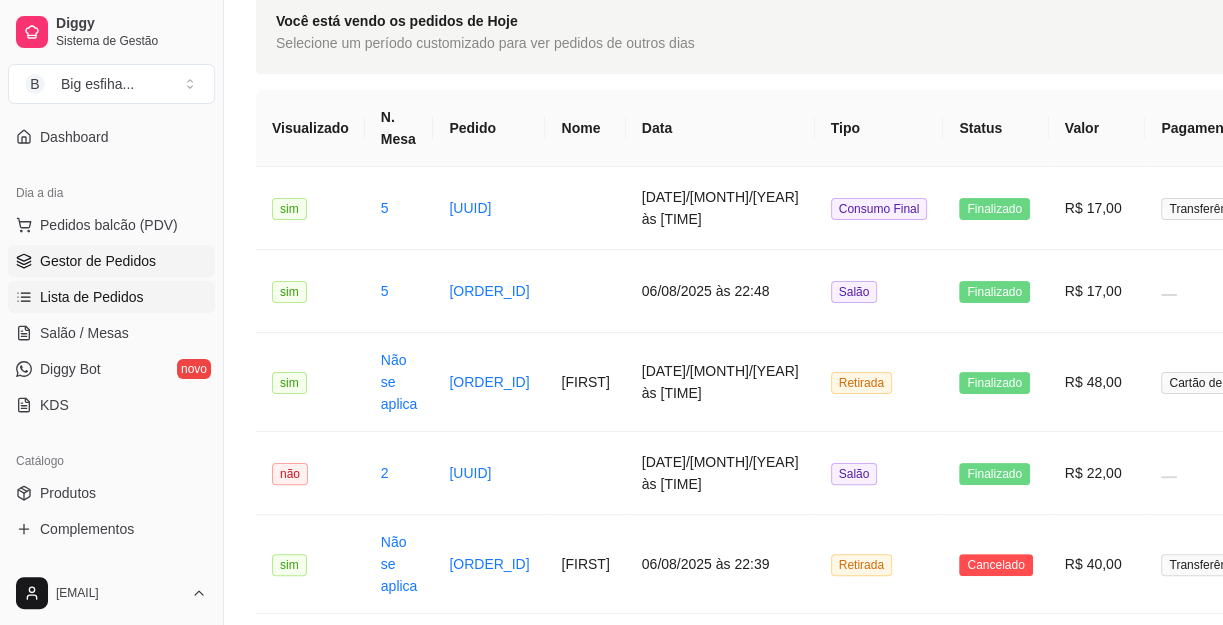 click on "Gestor de Pedidos" at bounding box center (98, 261) 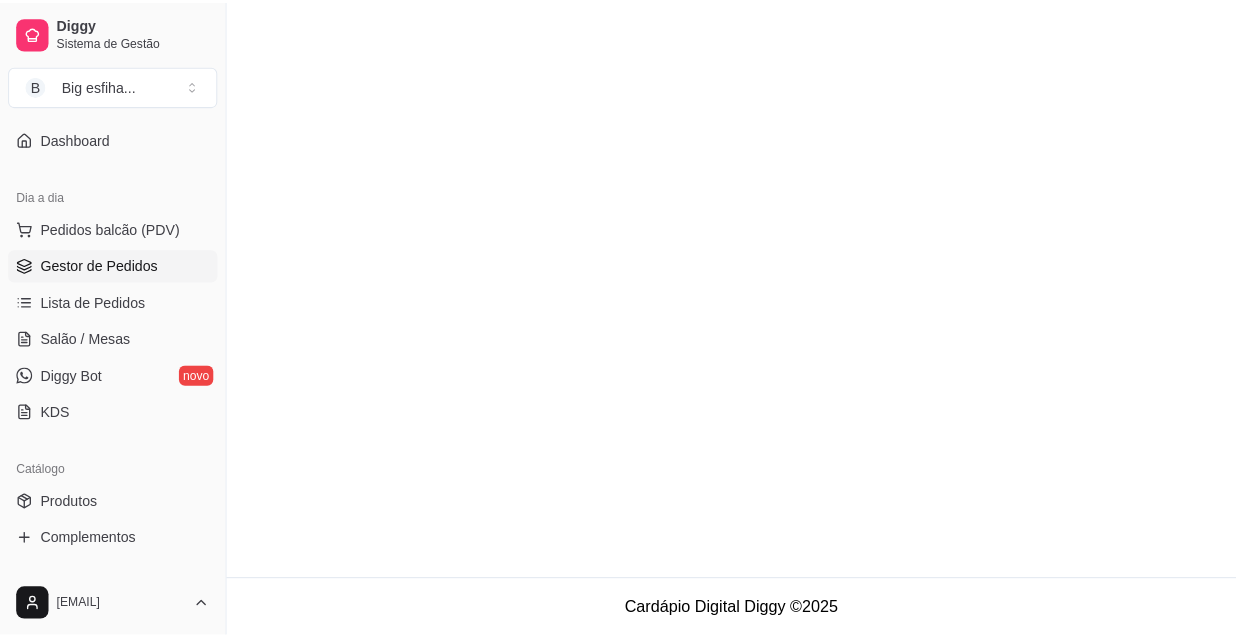 scroll, scrollTop: 0, scrollLeft: 0, axis: both 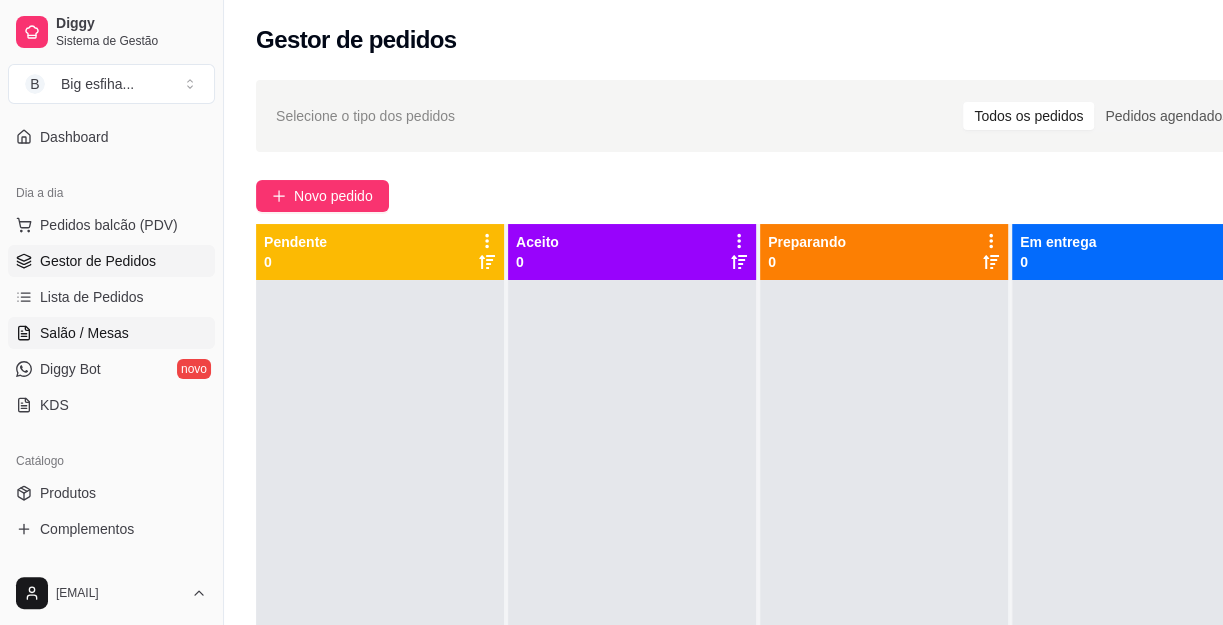 click on "Salão / Mesas" at bounding box center (84, 333) 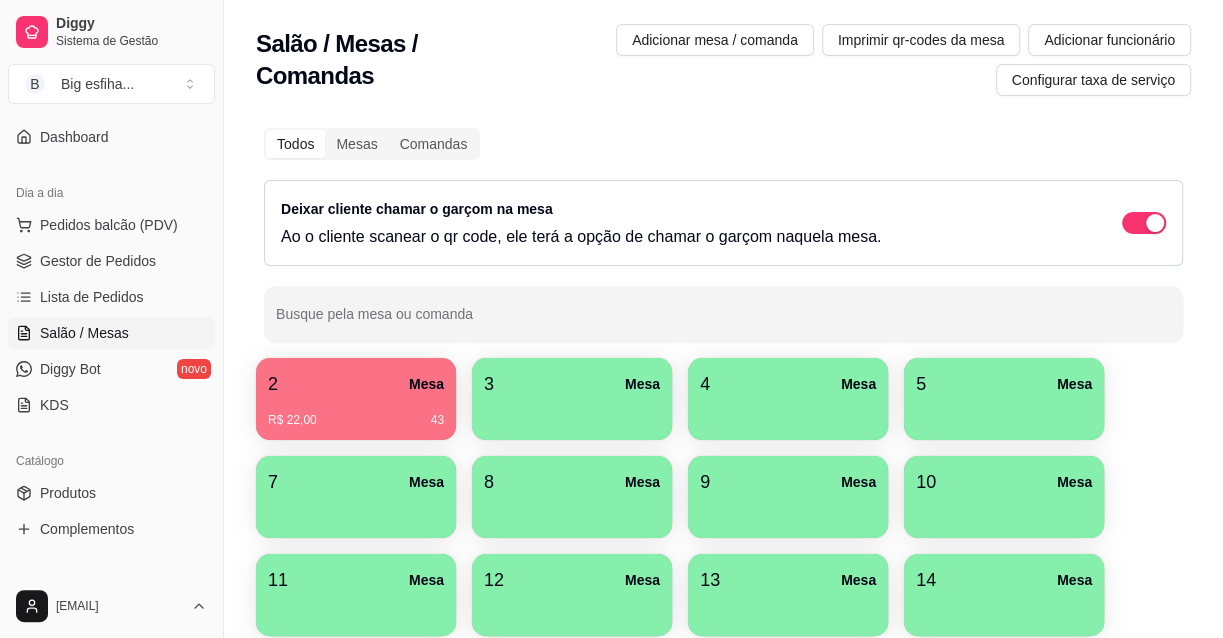 click on "R$ 22,00 [NUMBER]" at bounding box center (356, 420) 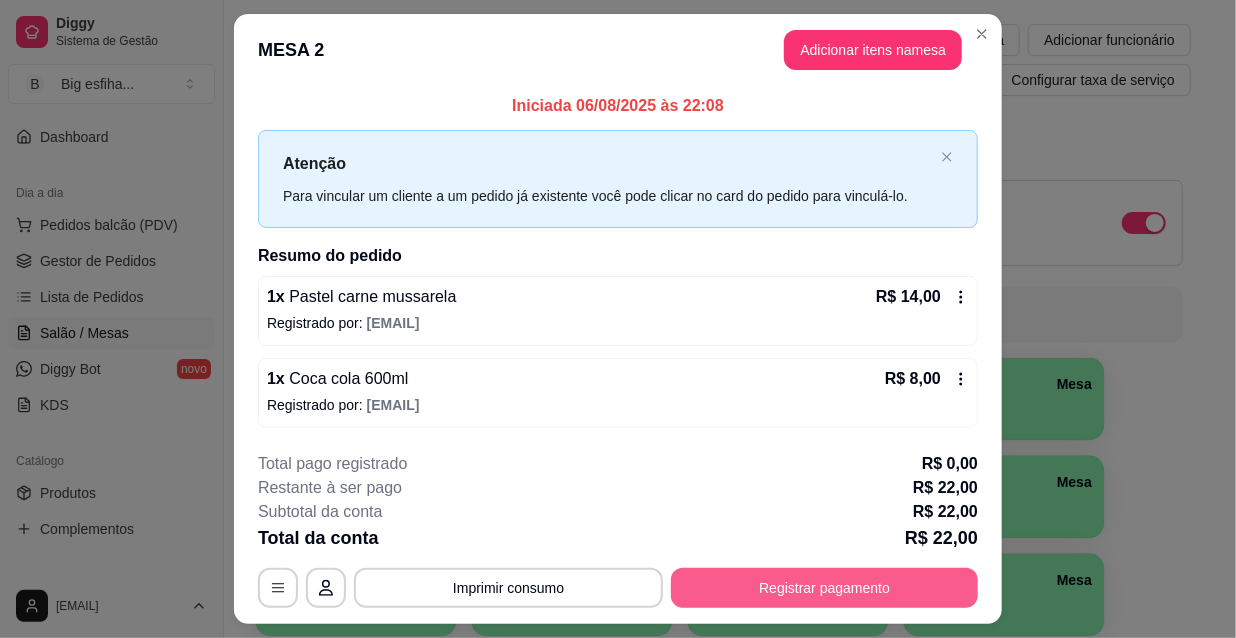 click on "Registrar pagamento" at bounding box center (824, 588) 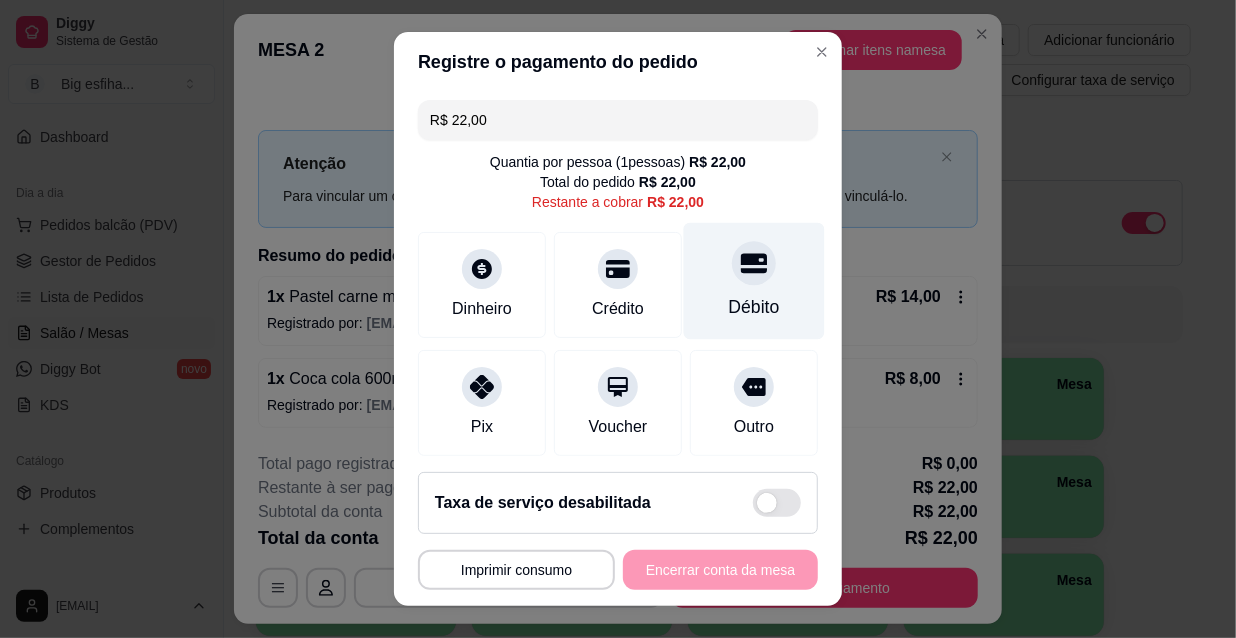 click at bounding box center [754, 263] 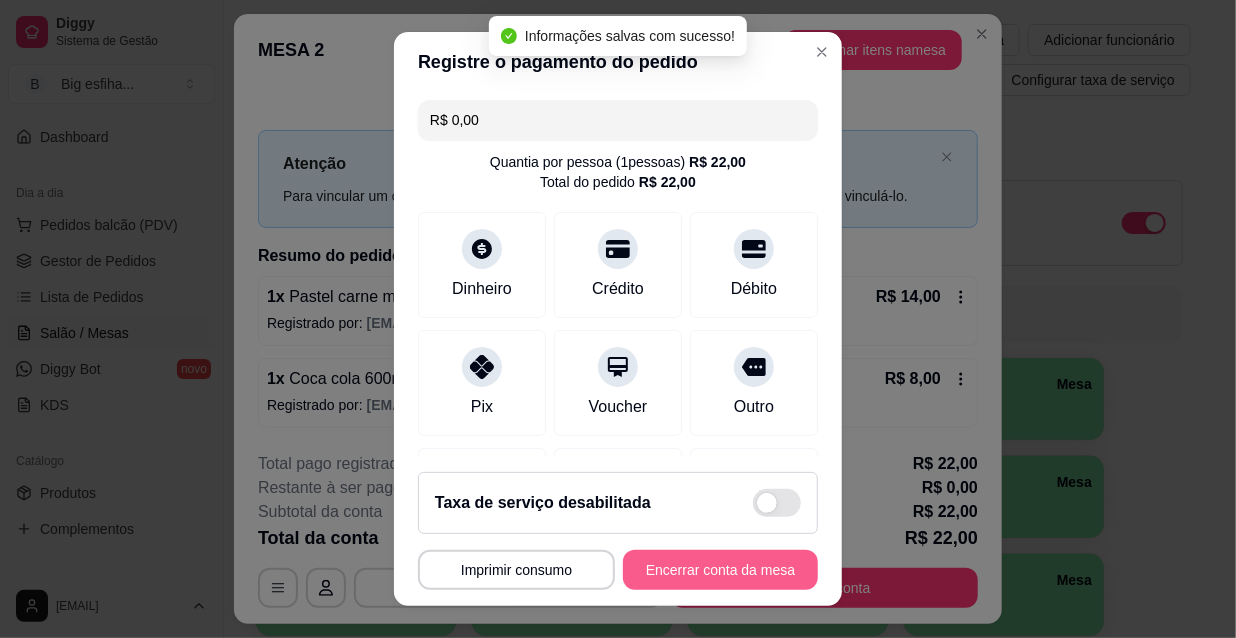 type on "R$ 0,00" 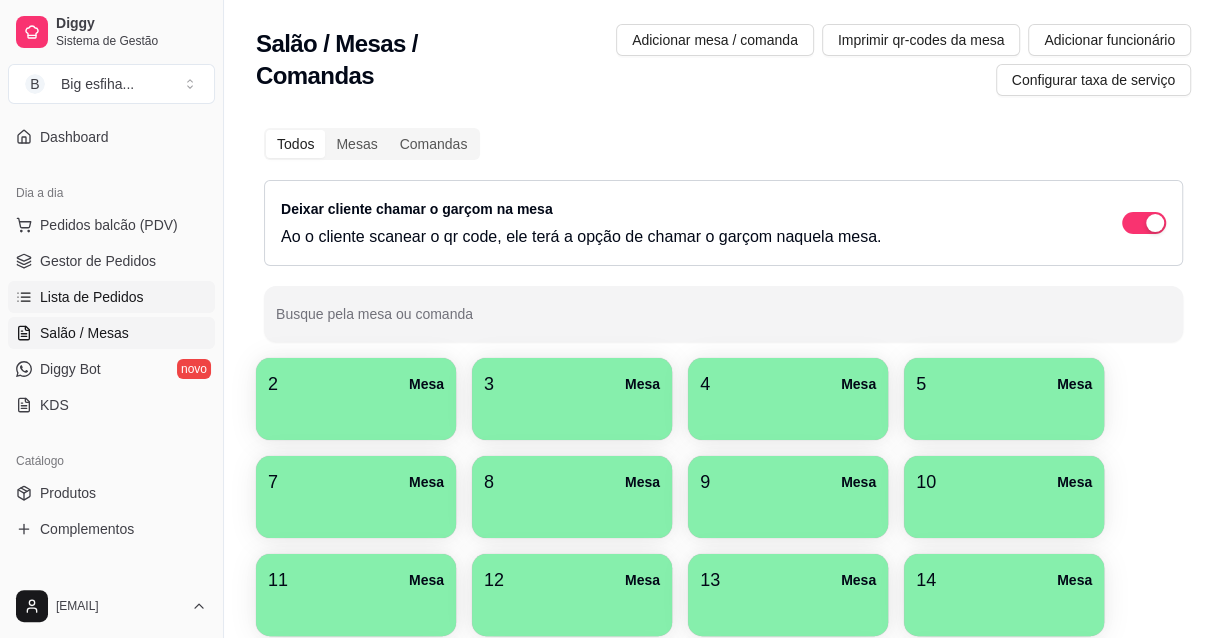click on "Lista de Pedidos" at bounding box center [111, 297] 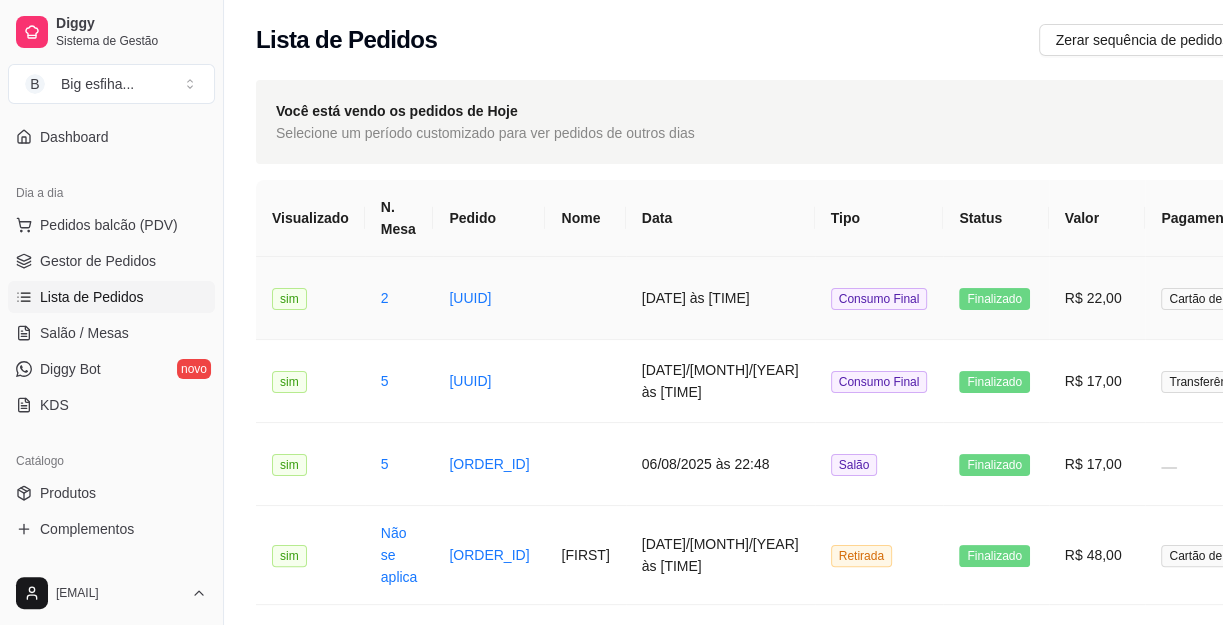 click on "Consumo Final" at bounding box center (879, 298) 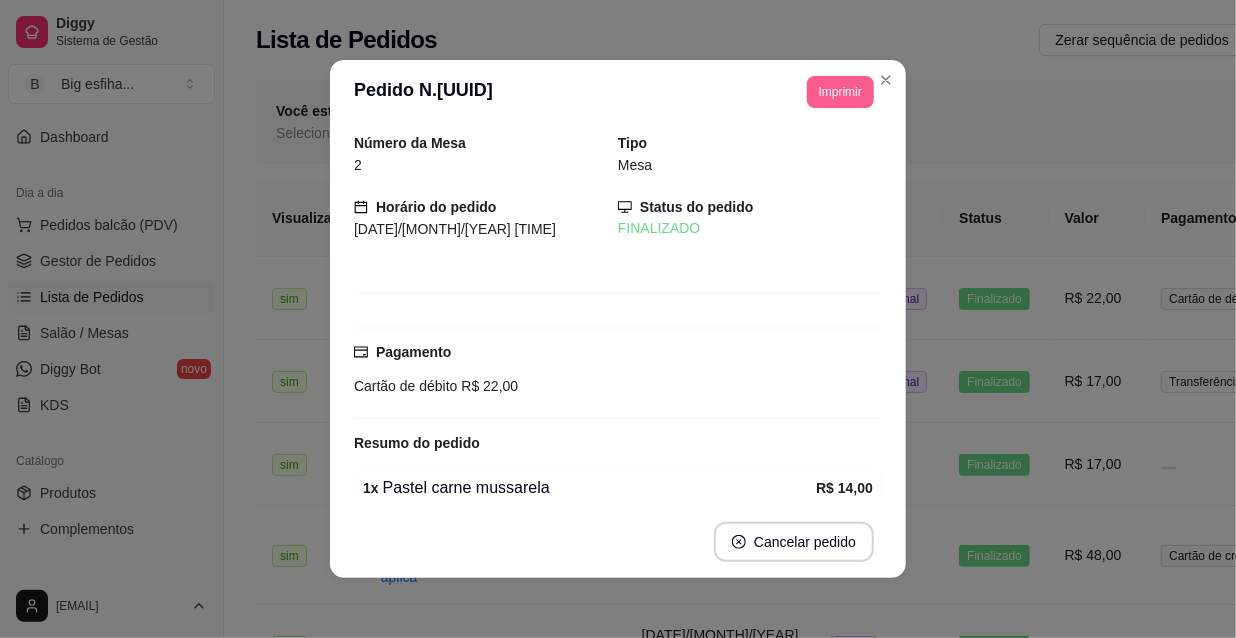 click on "Imprimir" at bounding box center (840, 92) 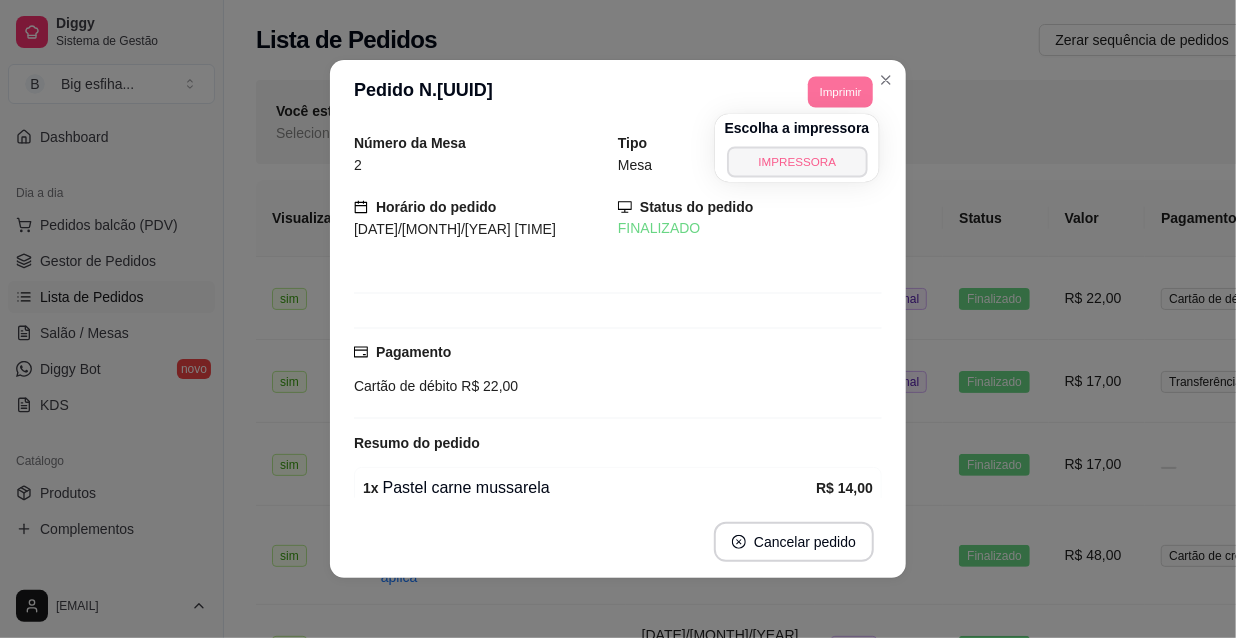 click on "IMPRESSORA" at bounding box center (797, 161) 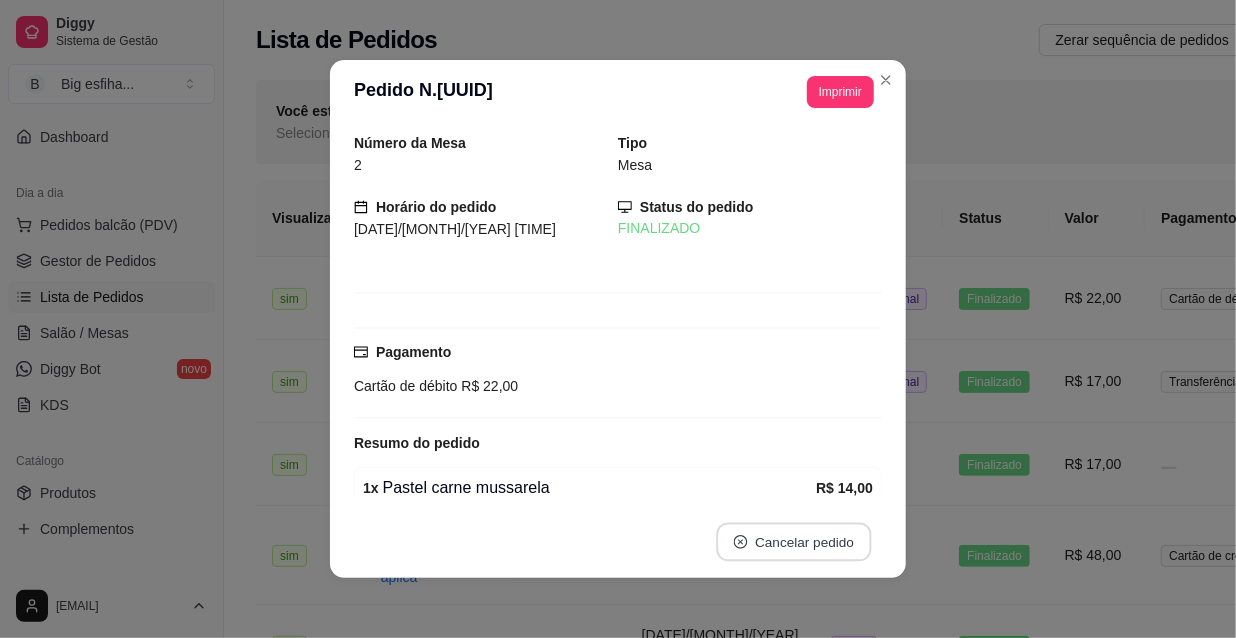 click on "Cancelar pedido" at bounding box center [793, 542] 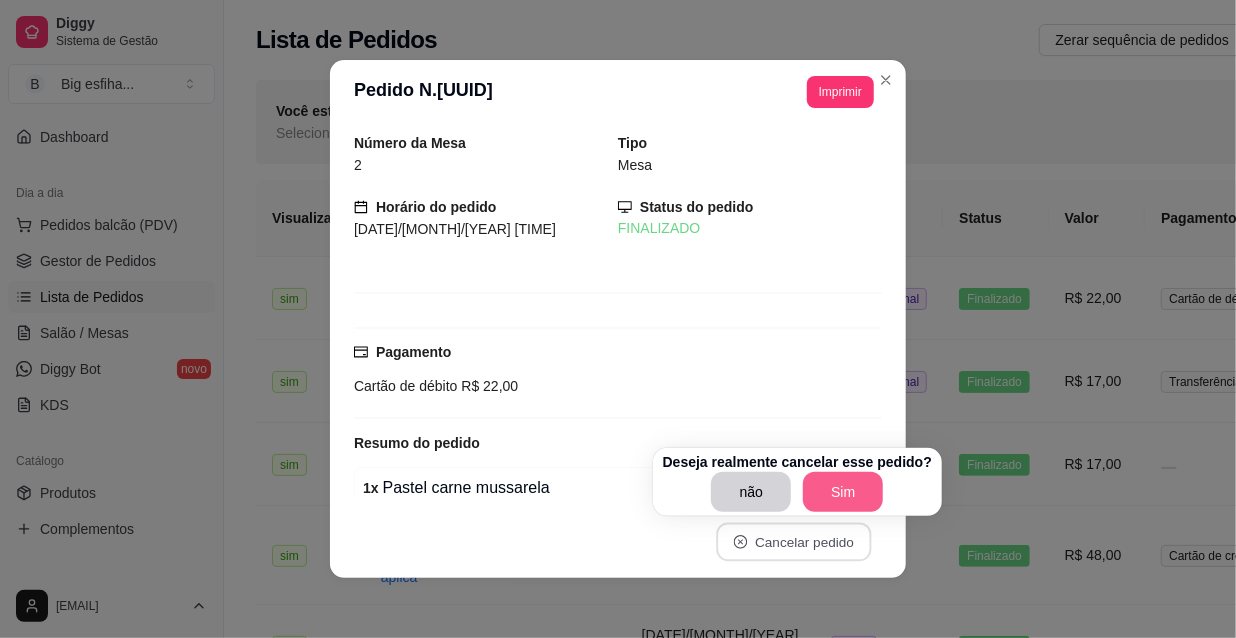 click on "Sim" at bounding box center [843, 492] 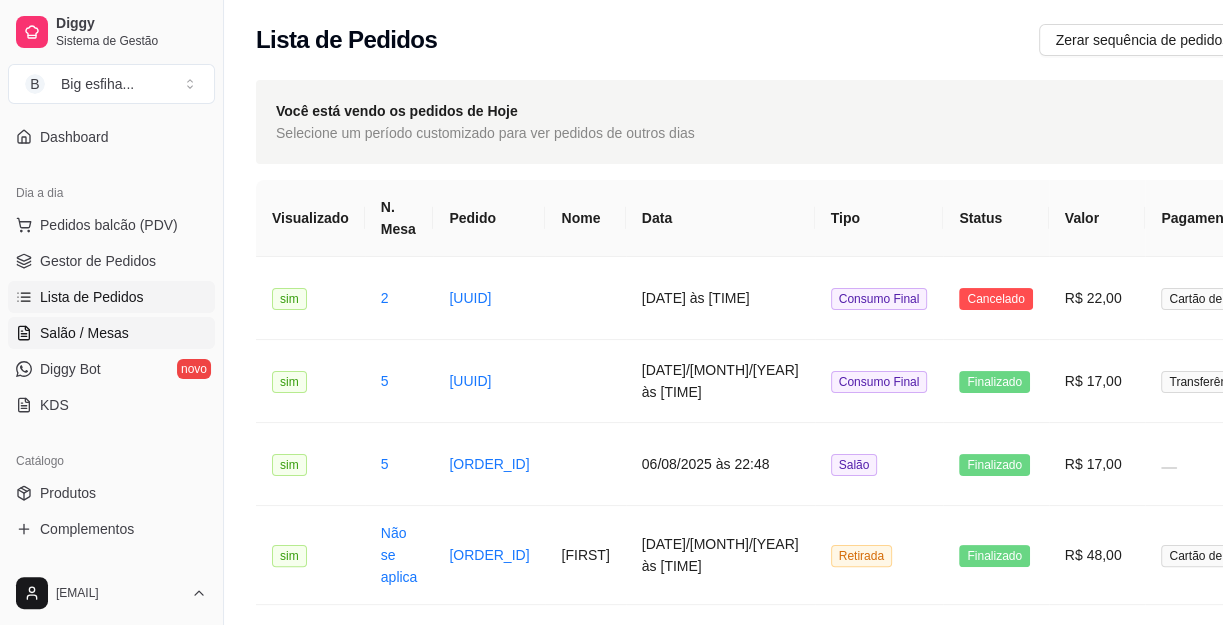 click on "Salão / Mesas" at bounding box center (84, 333) 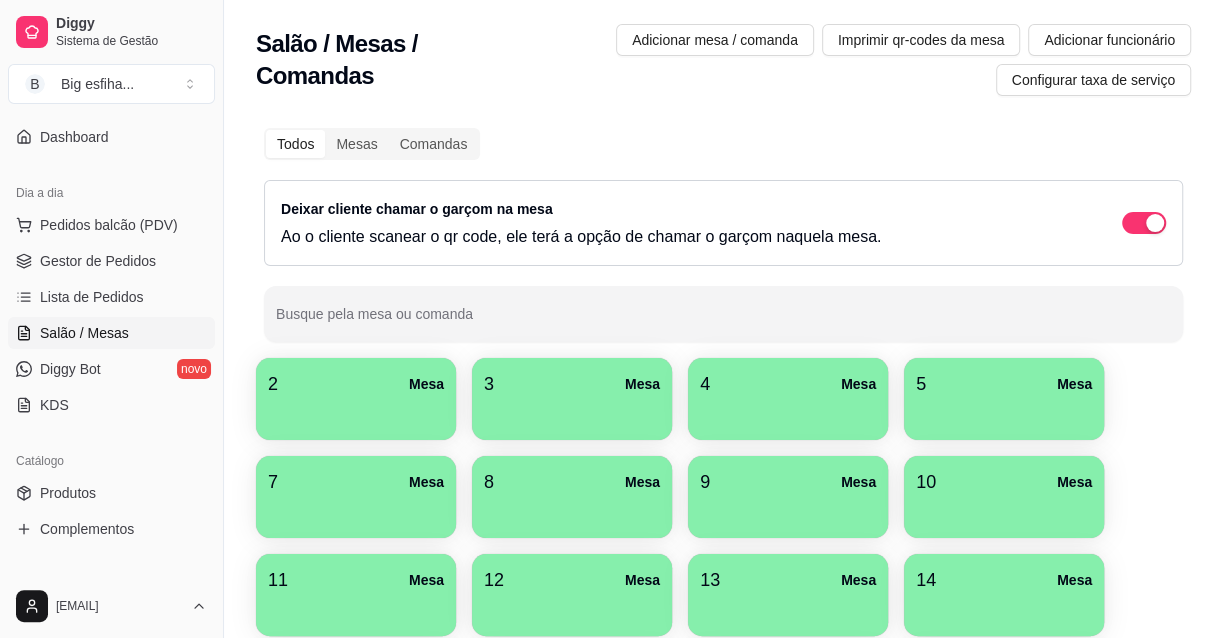 click on "2 Mesa" at bounding box center (356, 399) 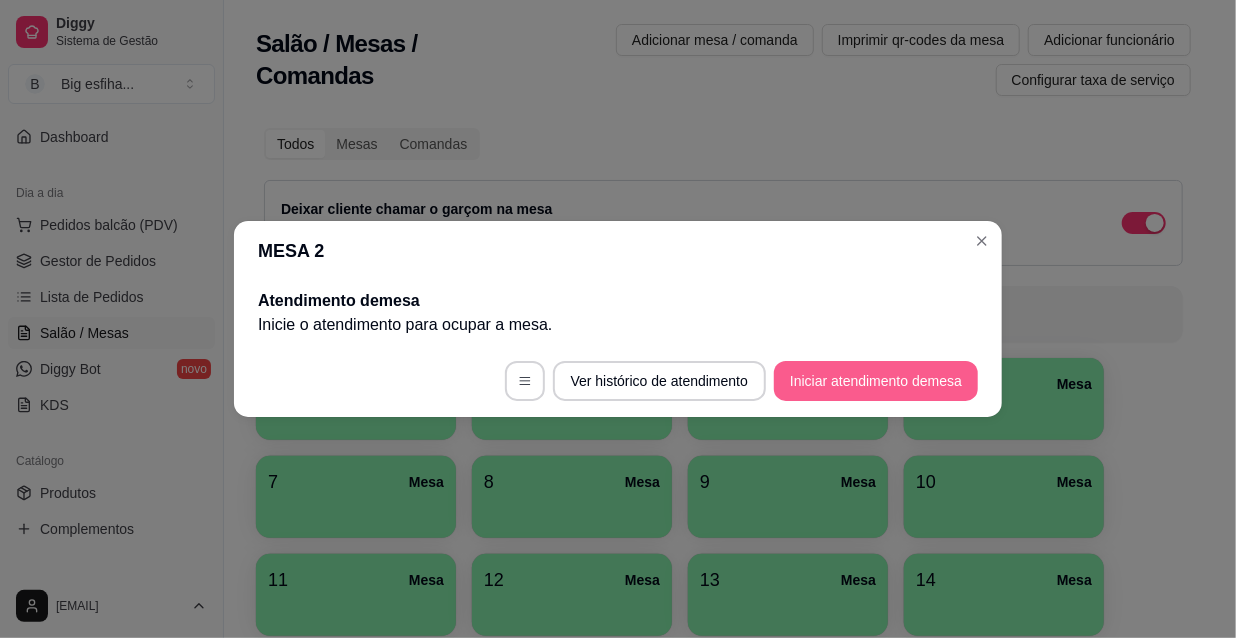 click on "Iniciar atendimento de  mesa" at bounding box center (876, 381) 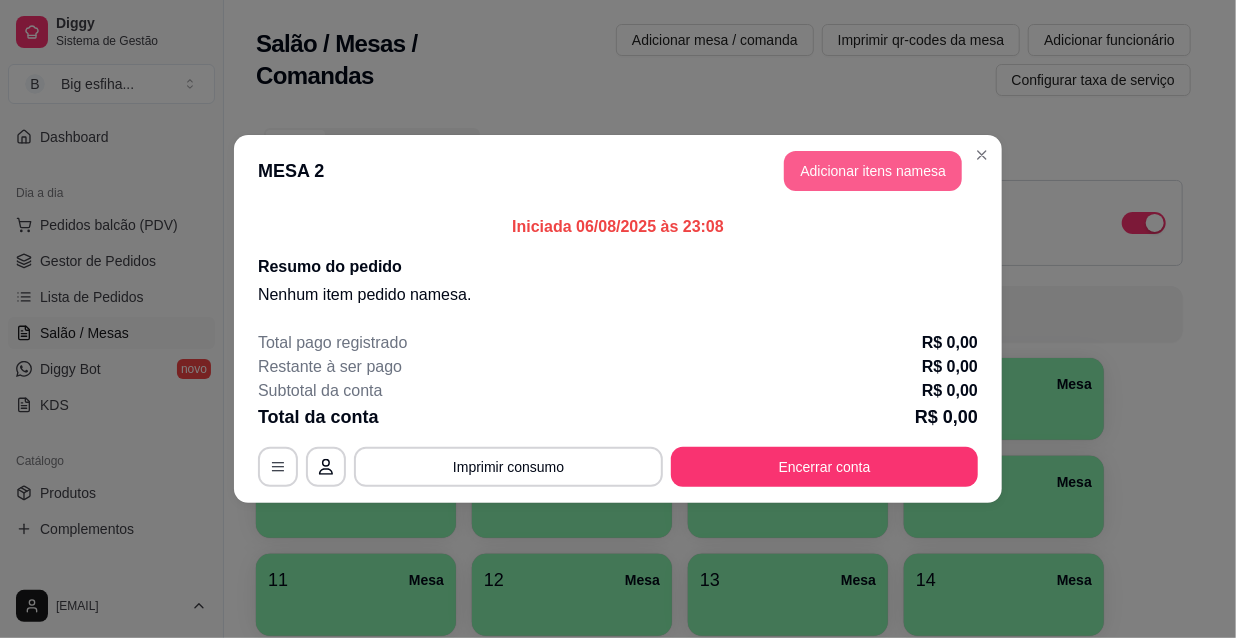 click on "Adicionar itens na  mesa" at bounding box center [873, 171] 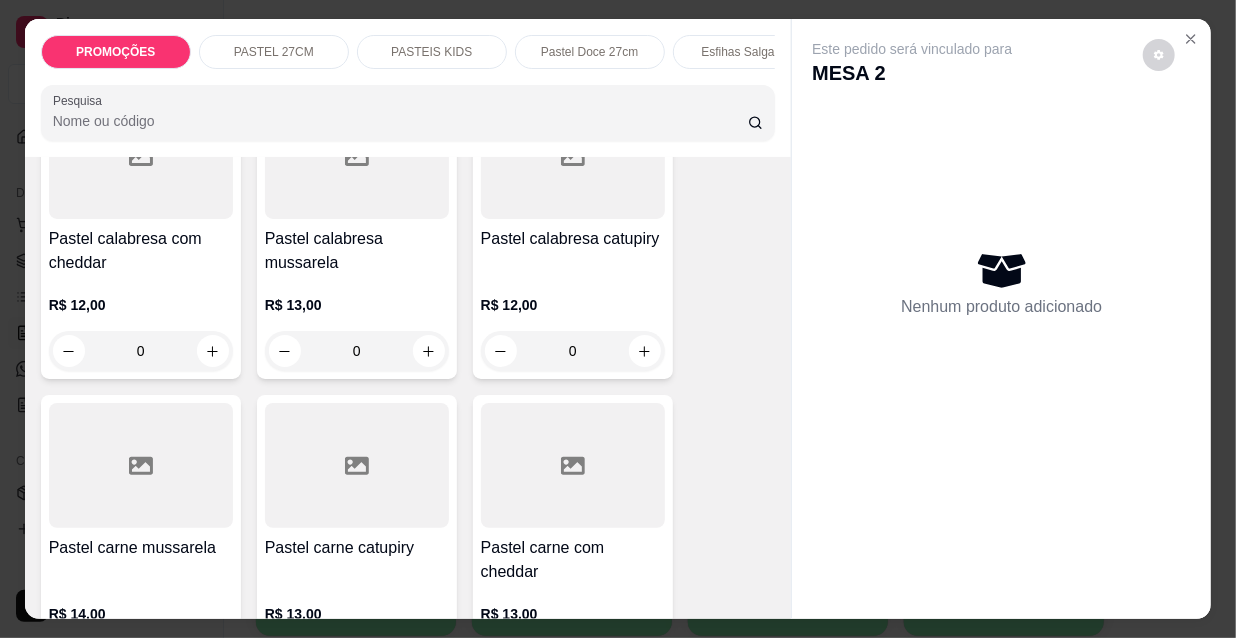 scroll, scrollTop: 2090, scrollLeft: 0, axis: vertical 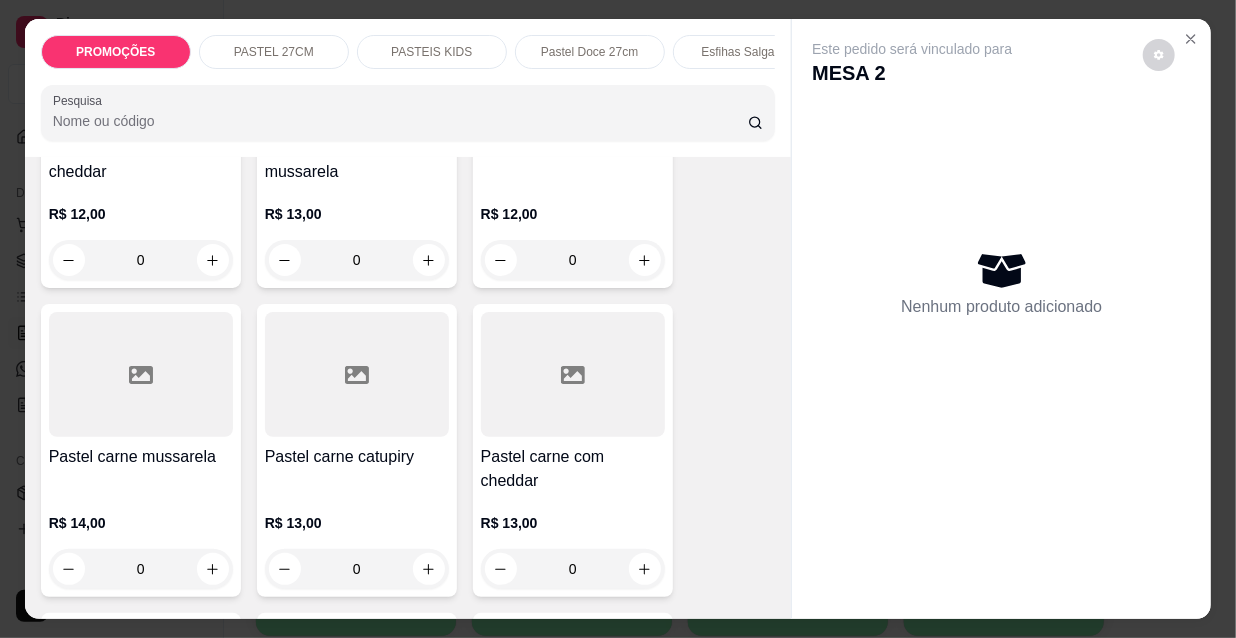 click at bounding box center (141, 374) 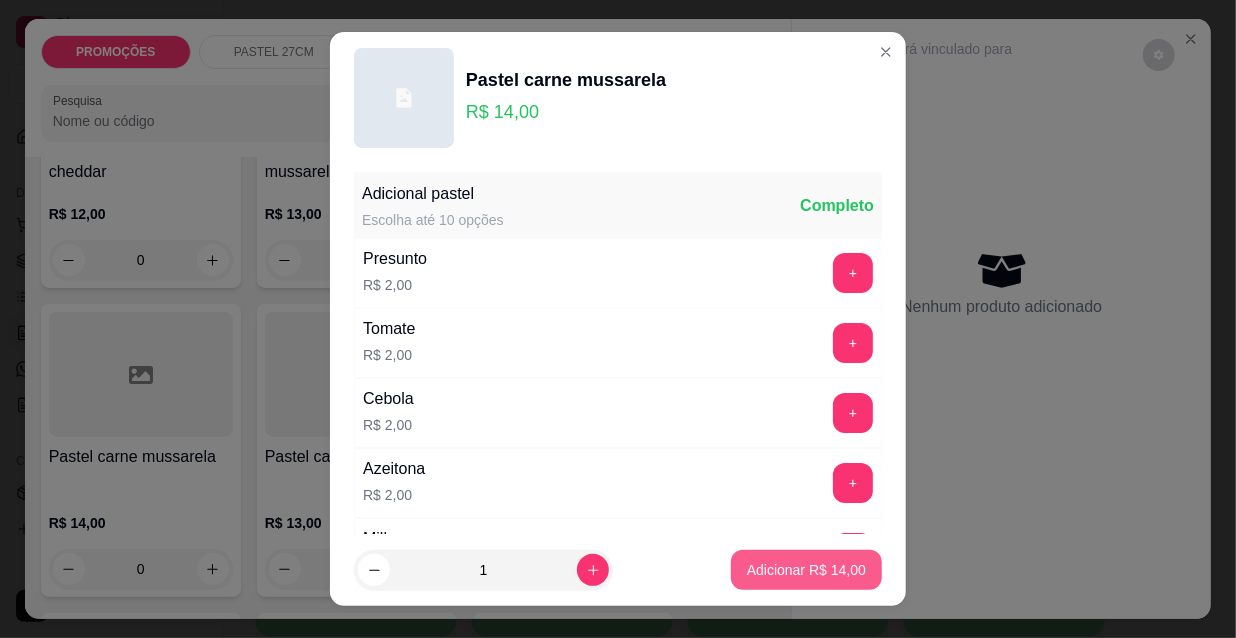 click on "Adicionar   R$ 14,00" at bounding box center (806, 570) 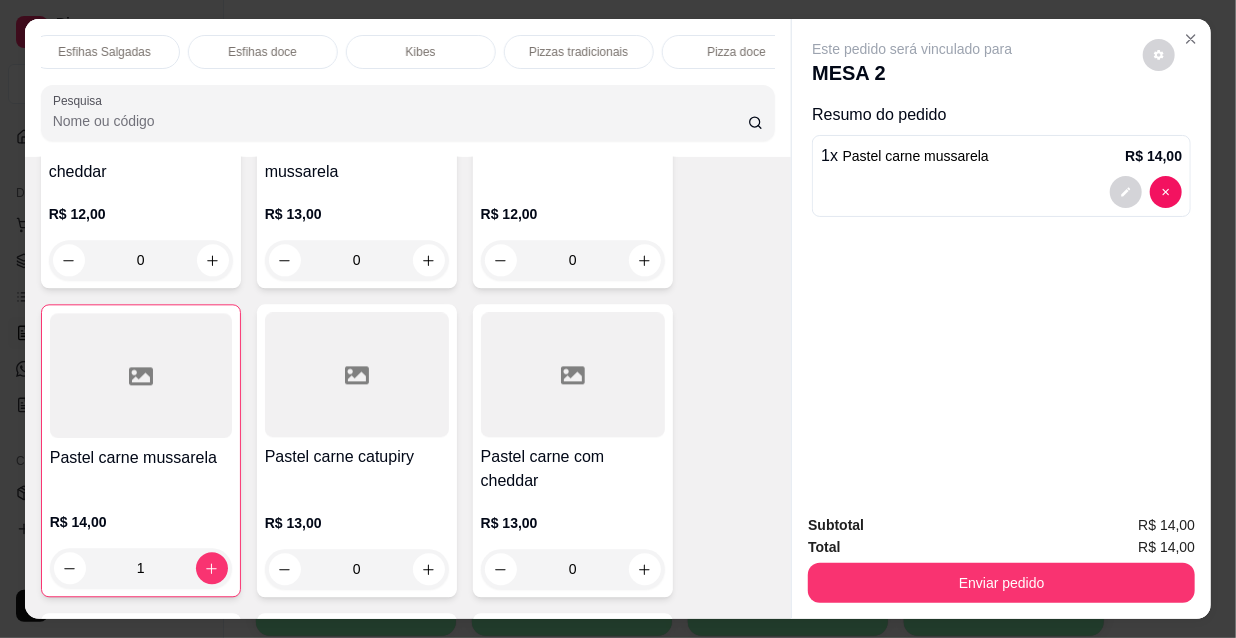 scroll, scrollTop: 0, scrollLeft: 1152, axis: horizontal 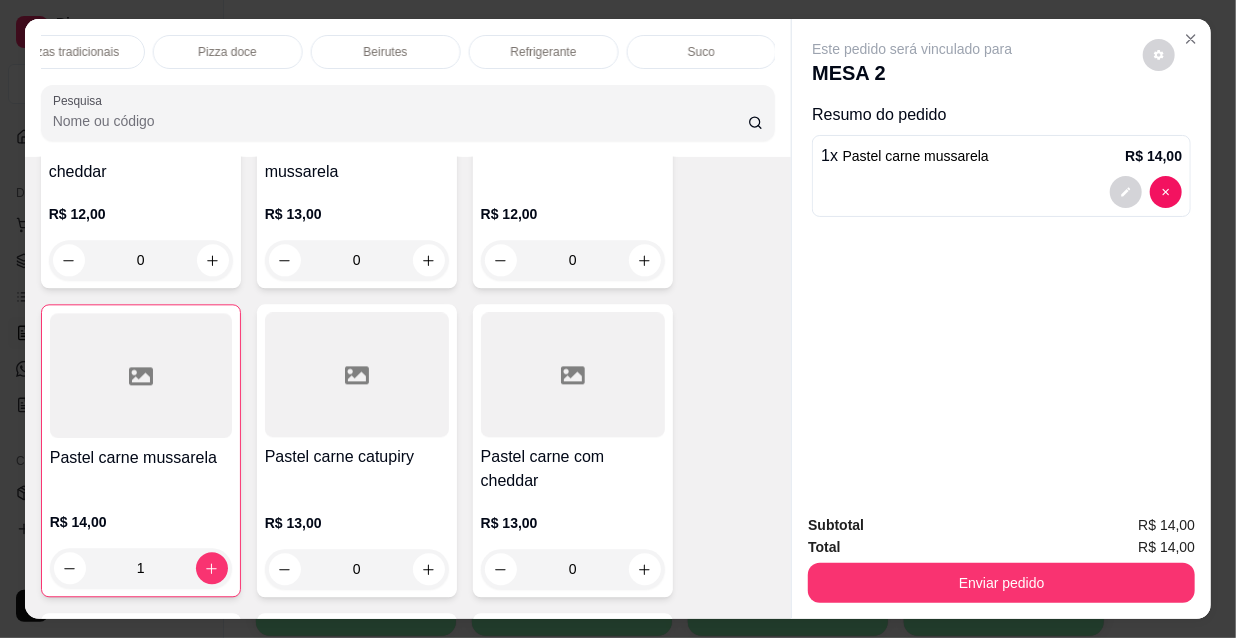 click on "Refrigerante" at bounding box center [544, 52] 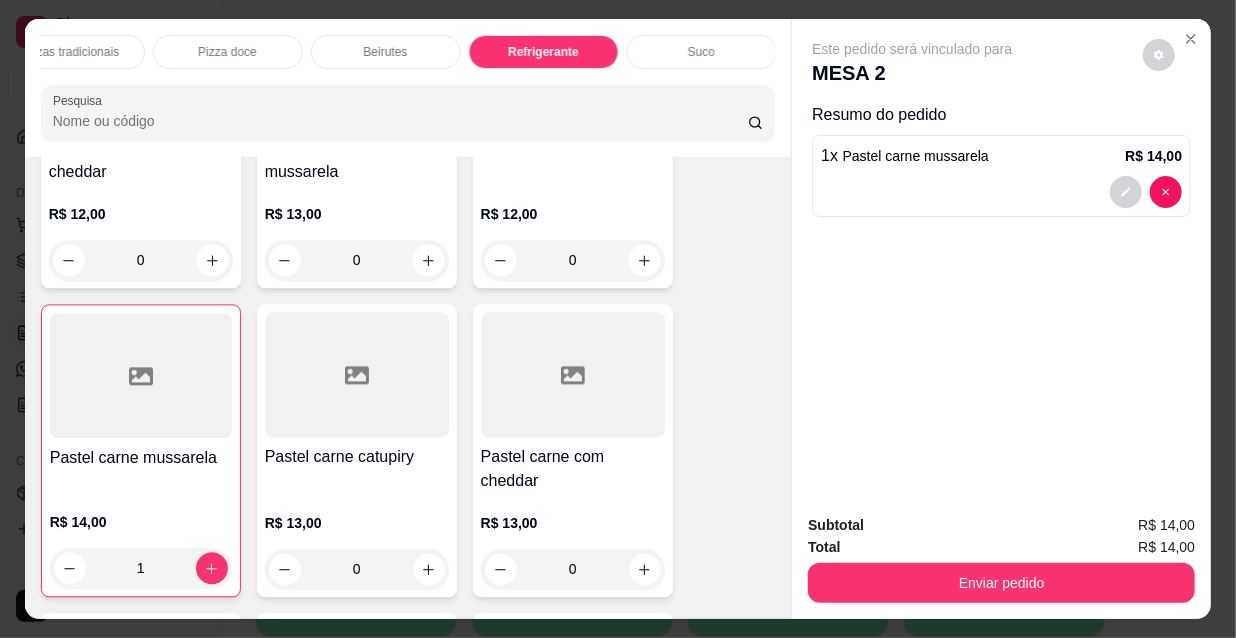 scroll, scrollTop: 18024, scrollLeft: 0, axis: vertical 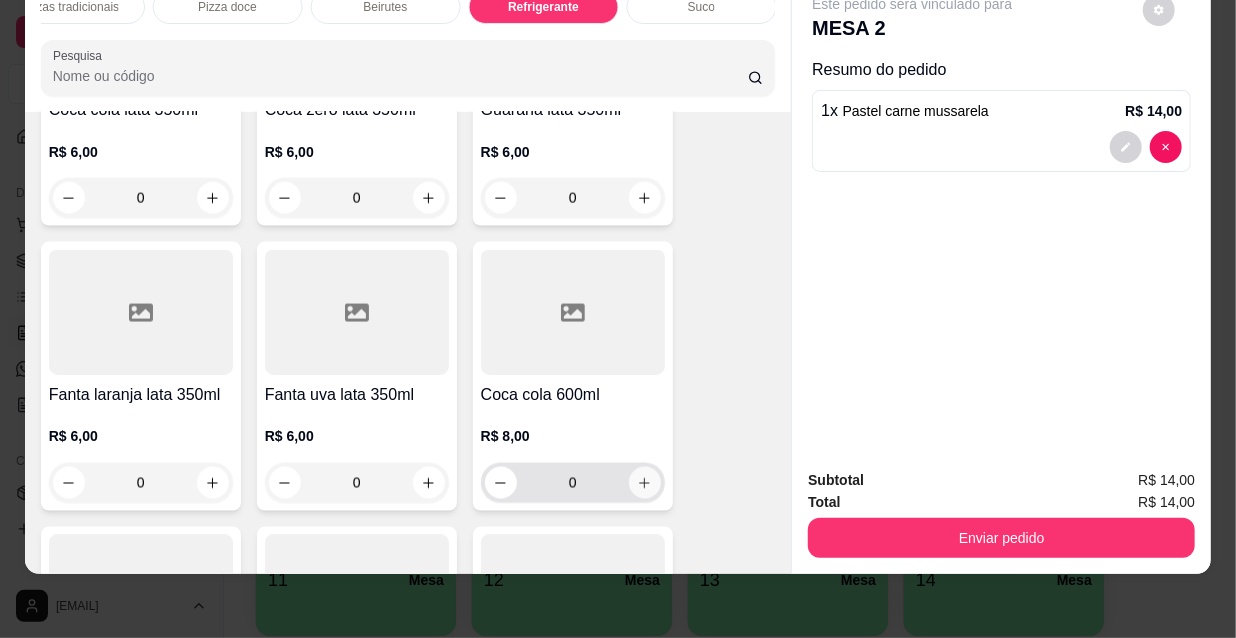click 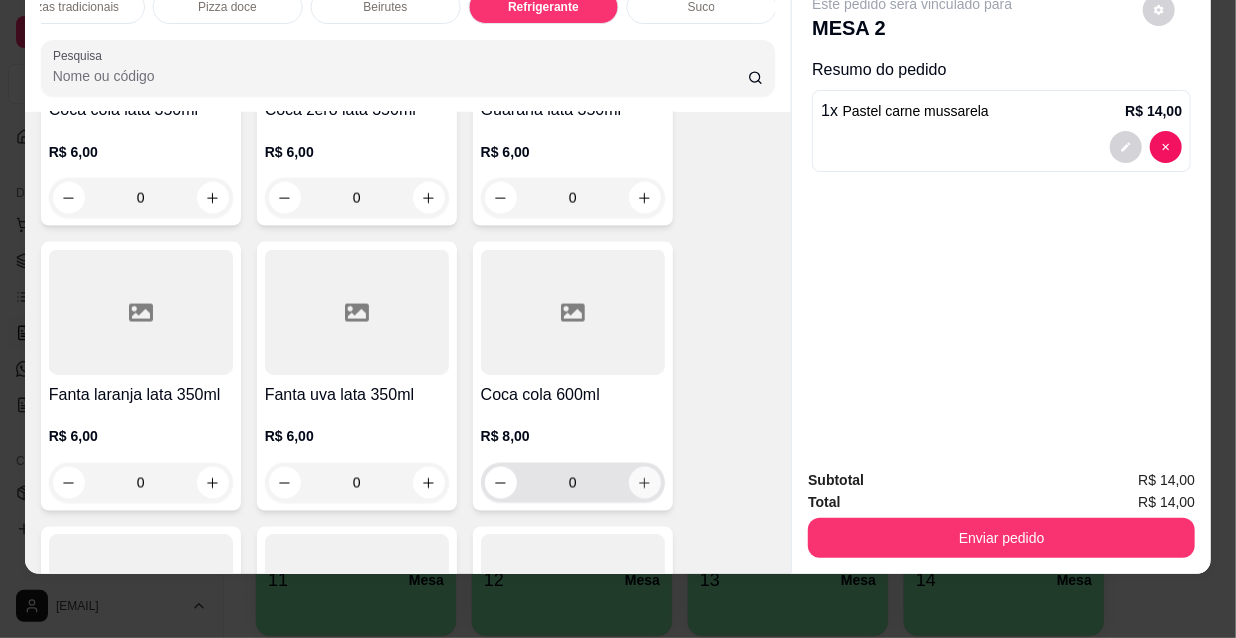 type on "1" 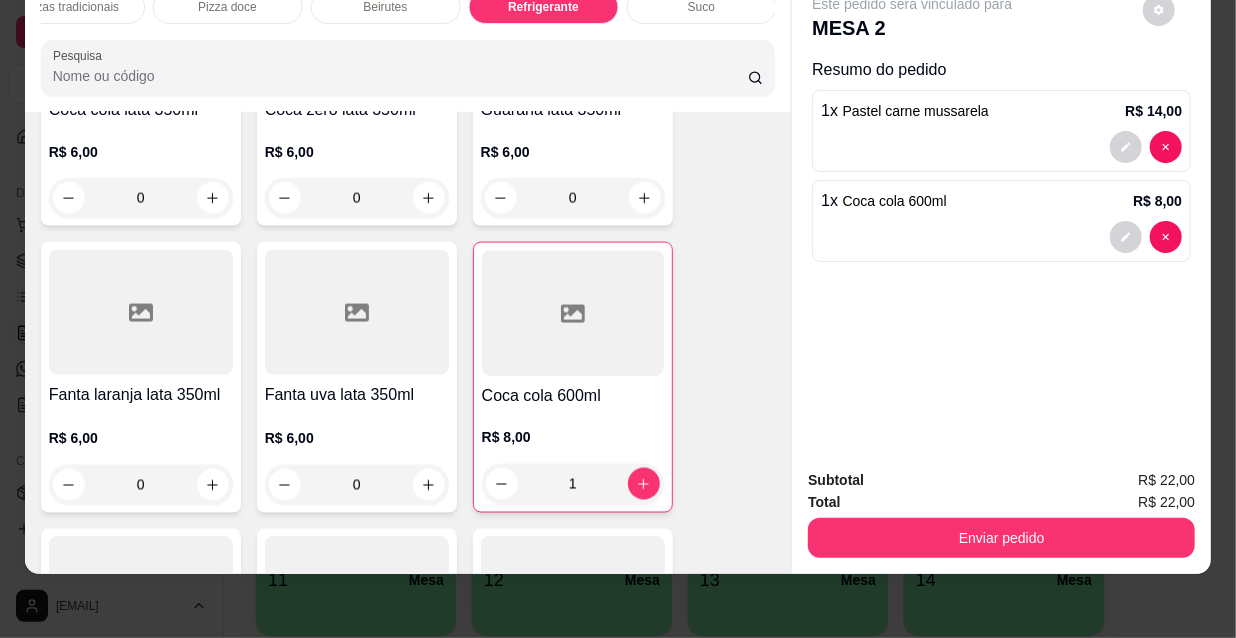 click on "Total R$ 22,00" at bounding box center (1001, 502) 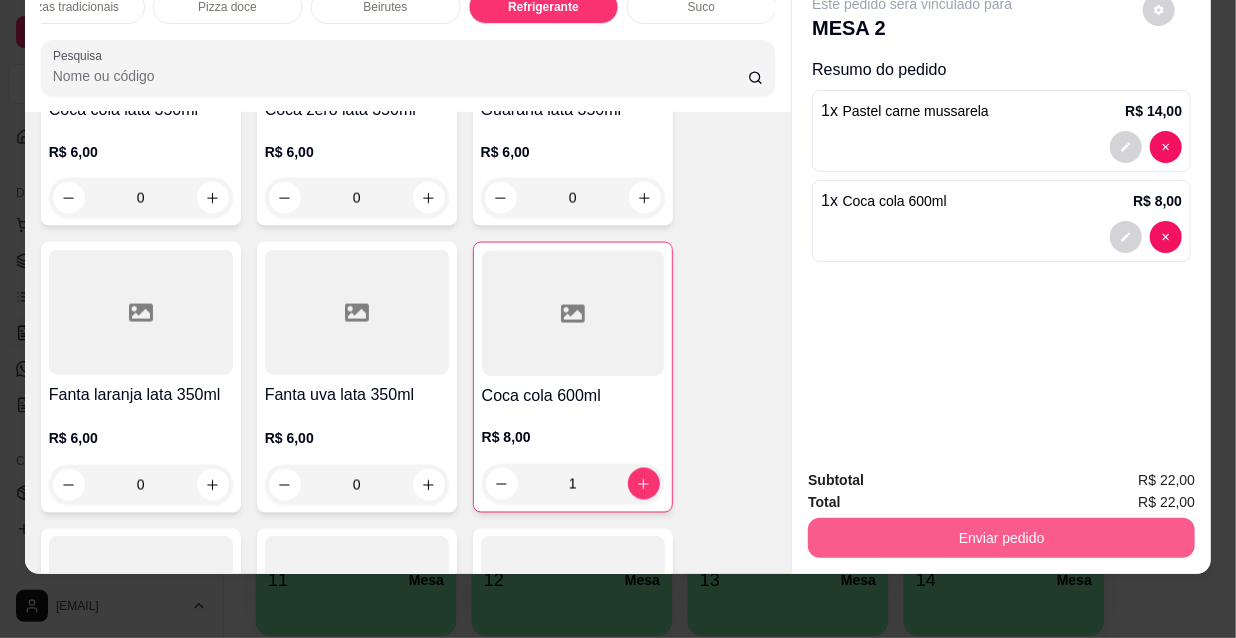 click on "Enviar pedido" at bounding box center (1001, 538) 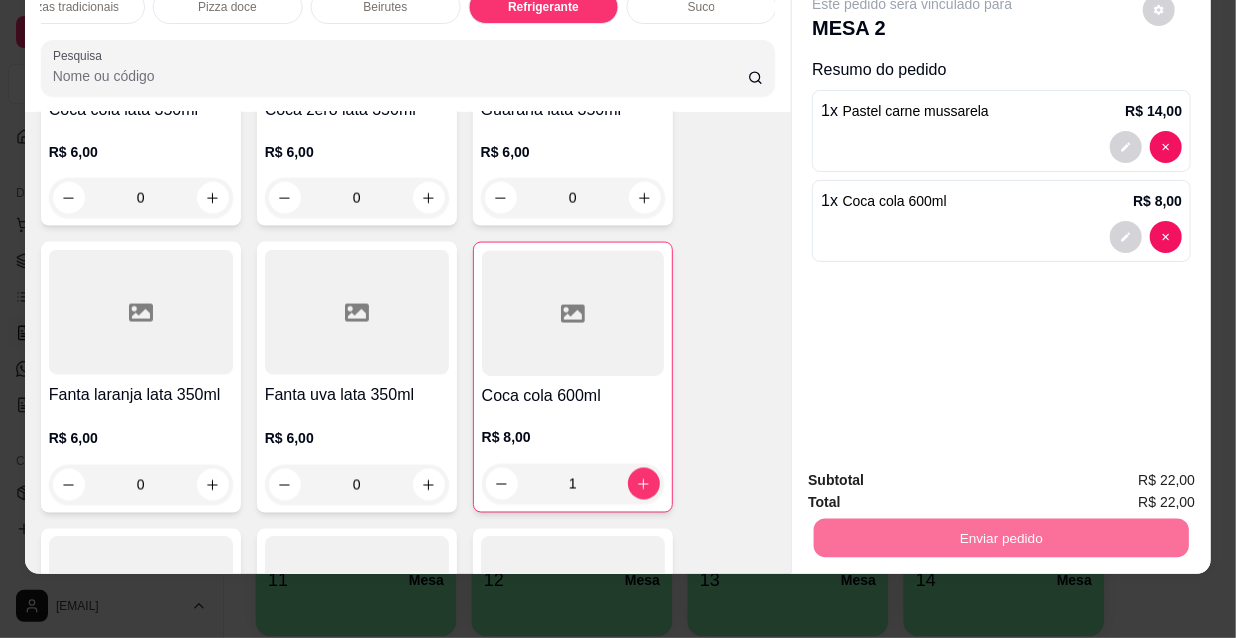 click on "Não registrar e enviar pedido" at bounding box center (937, 474) 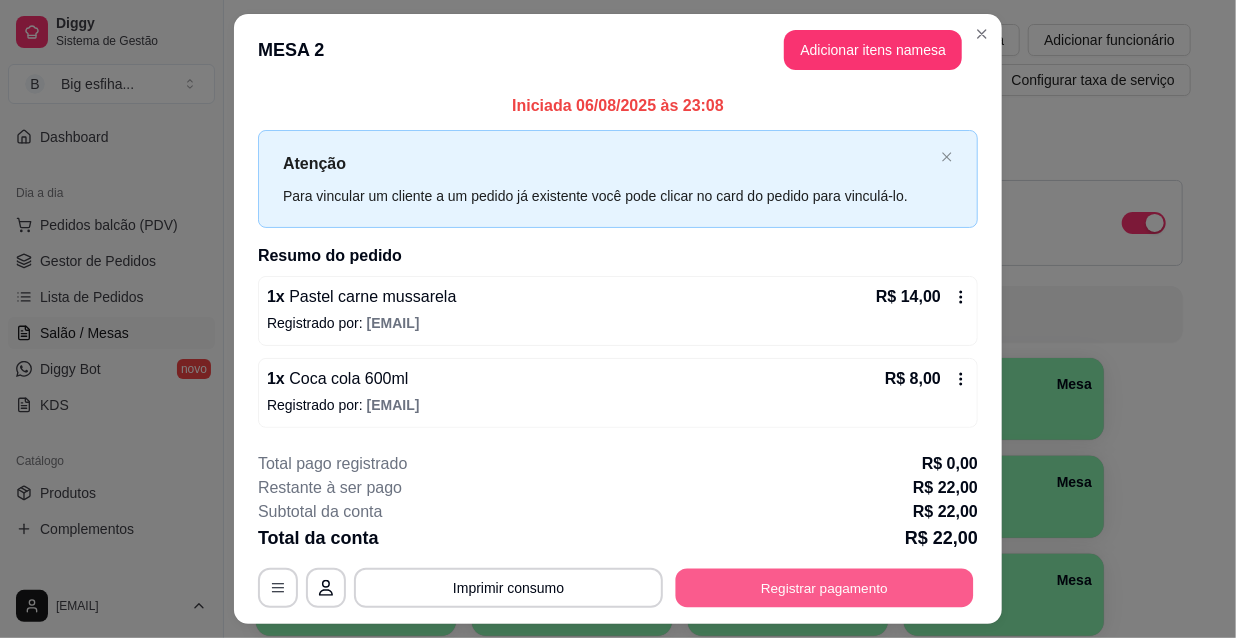 click on "Registrar pagamento" at bounding box center (825, 587) 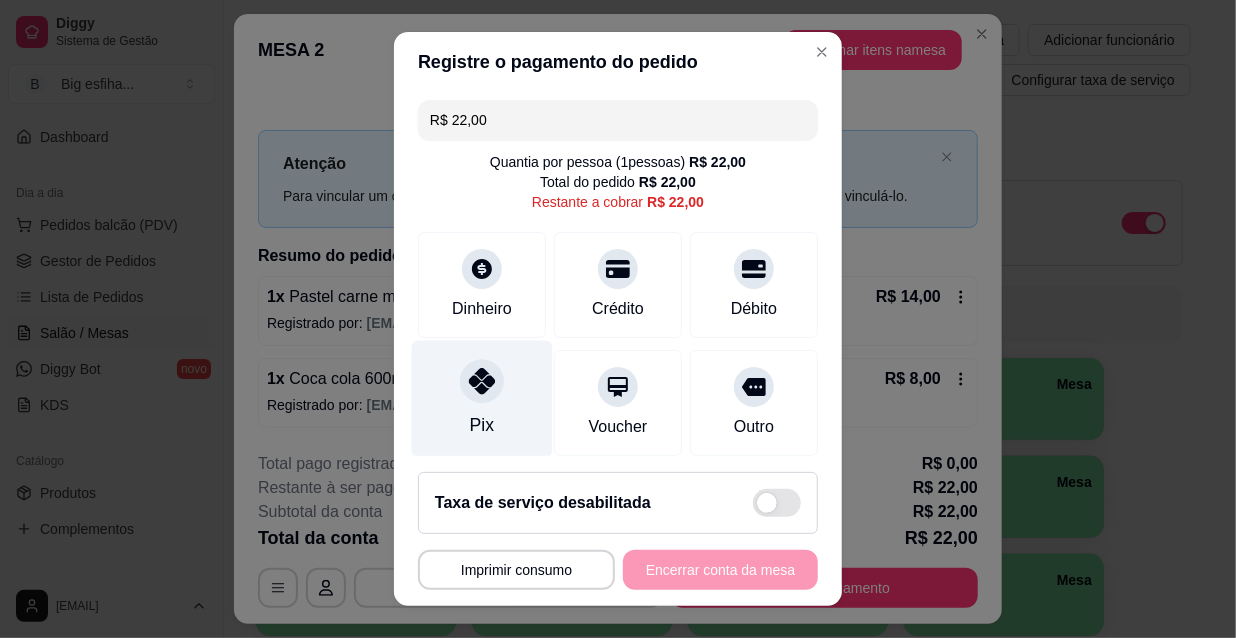 click on "Pix" at bounding box center [482, 399] 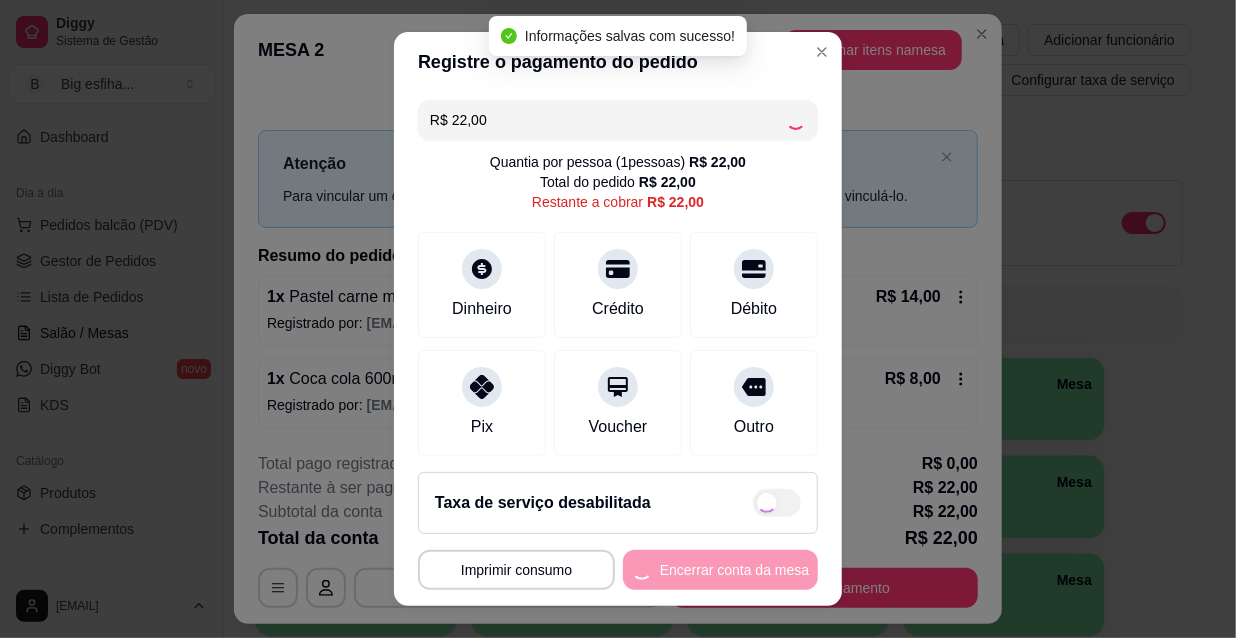 type on "R$ 0,00" 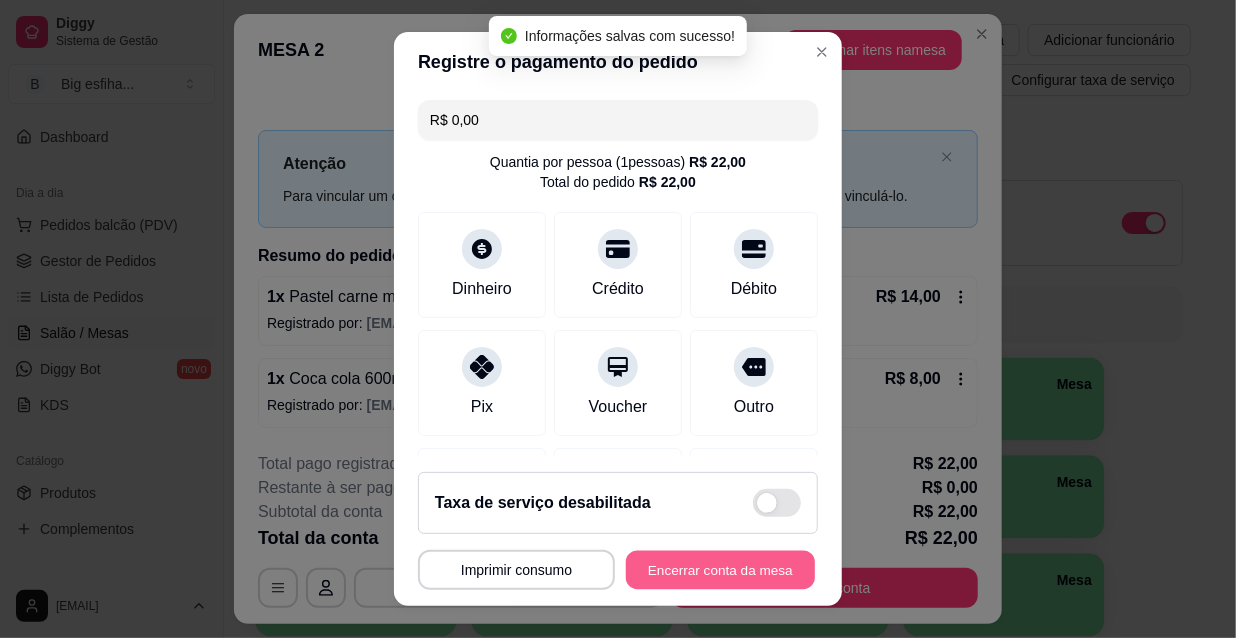 click on "Encerrar conta da mesa" at bounding box center (720, 570) 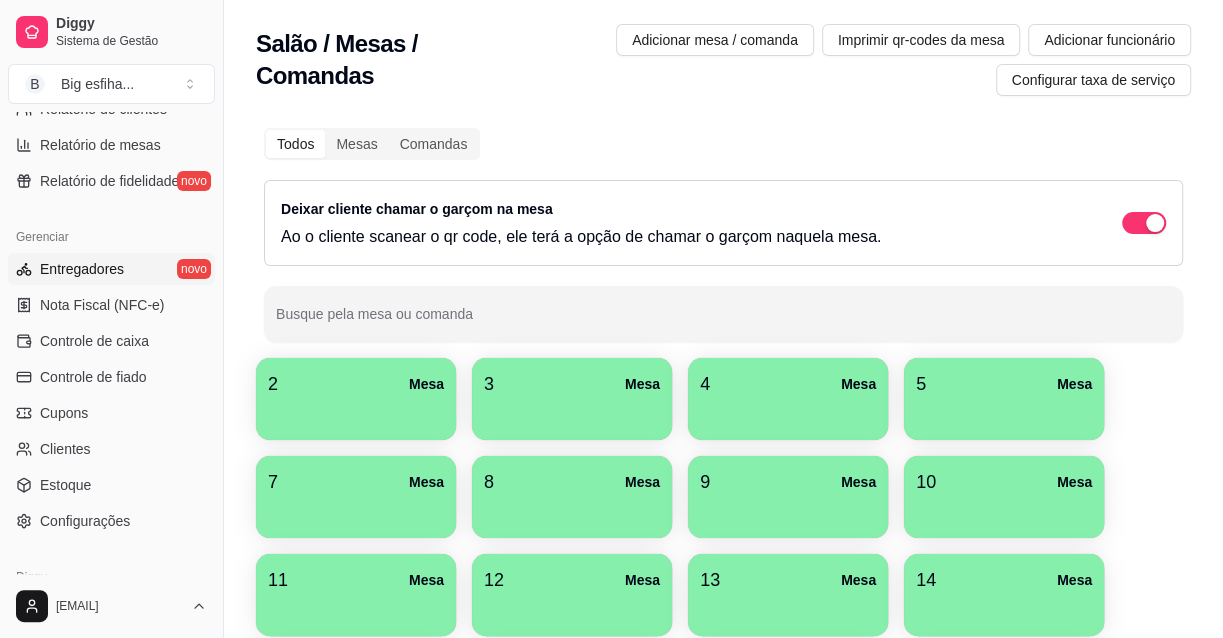 scroll, scrollTop: 708, scrollLeft: 0, axis: vertical 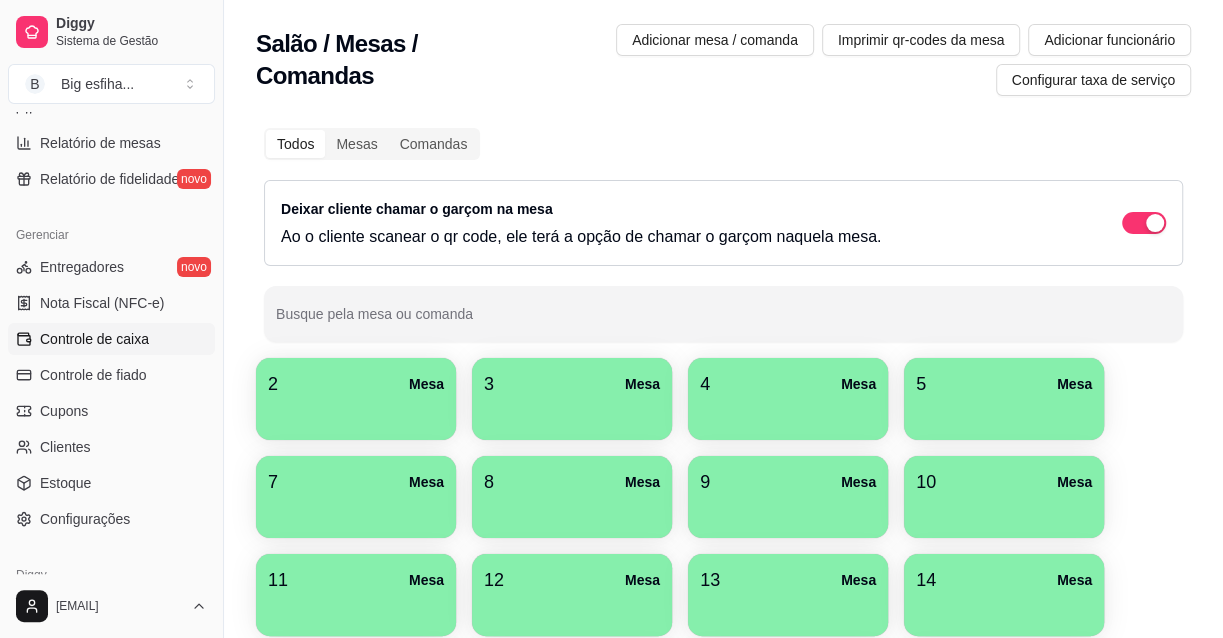 click on "Controle de caixa" at bounding box center (94, 339) 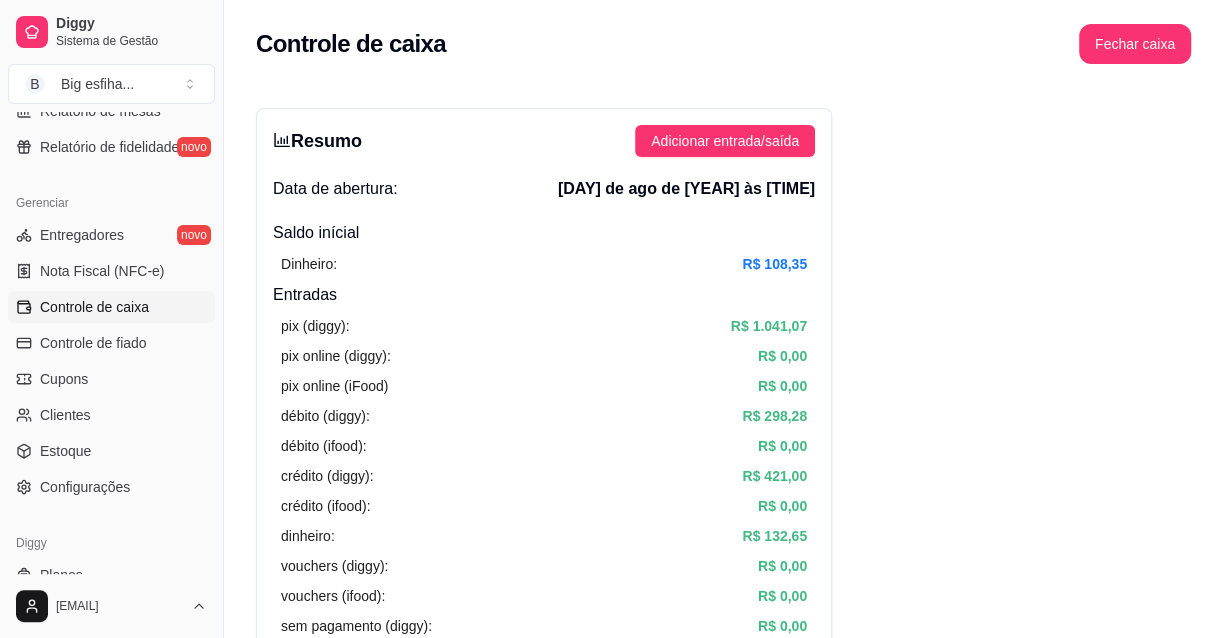 scroll, scrollTop: 799, scrollLeft: 0, axis: vertical 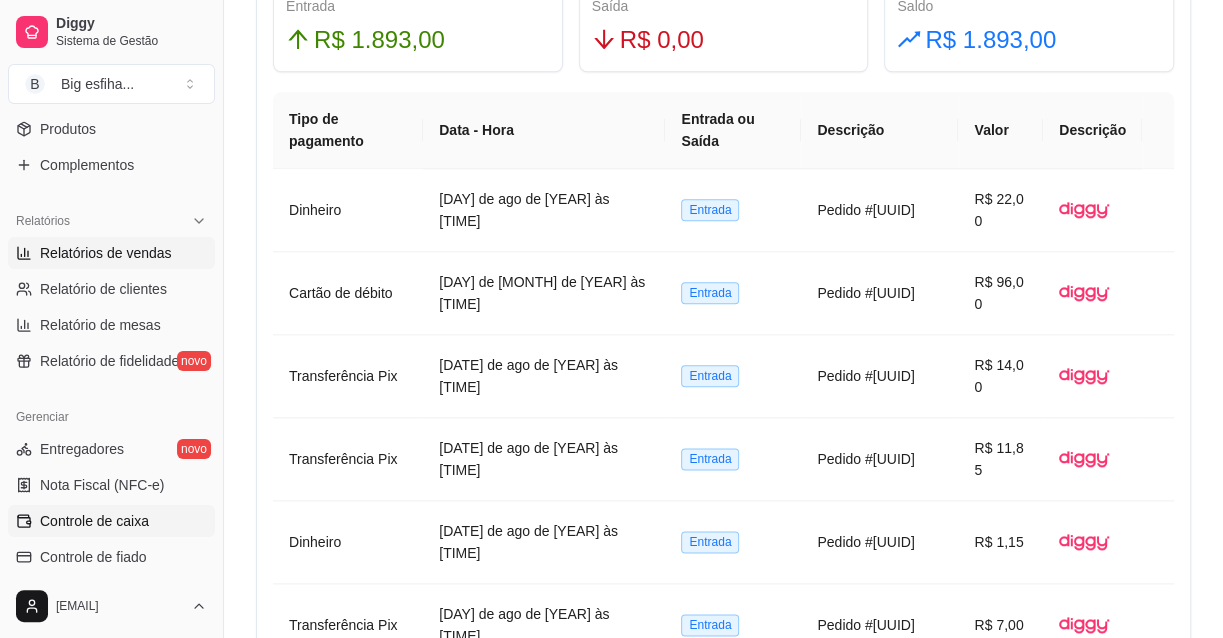 click on "Relatórios de vendas" at bounding box center [106, 253] 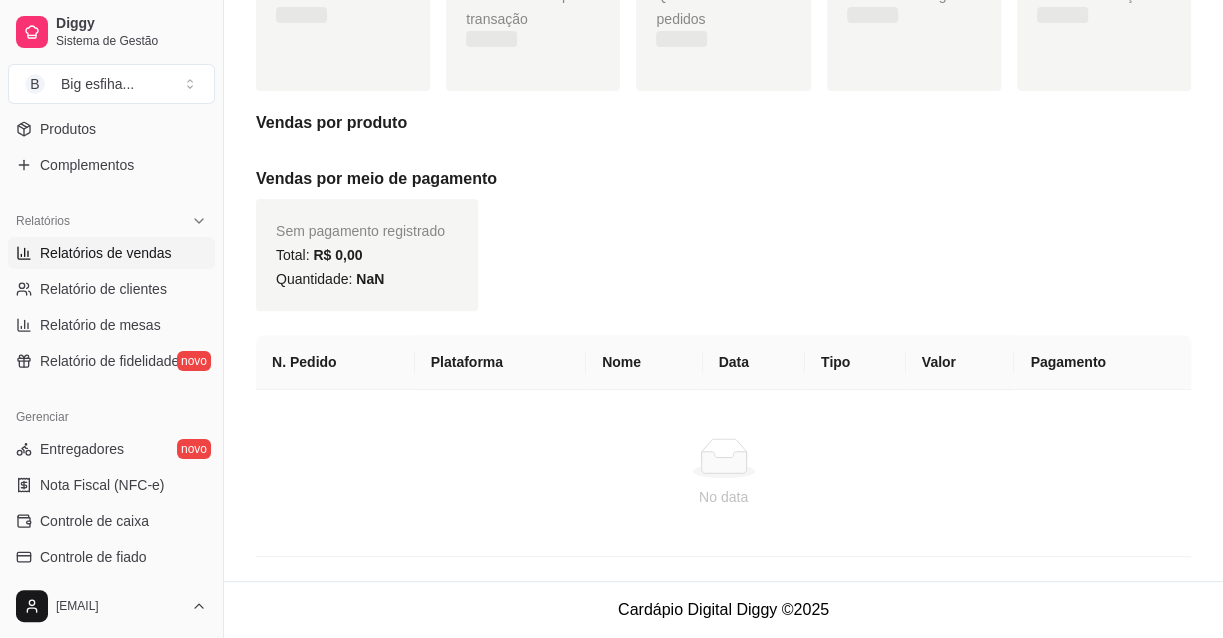 scroll, scrollTop: 0, scrollLeft: 0, axis: both 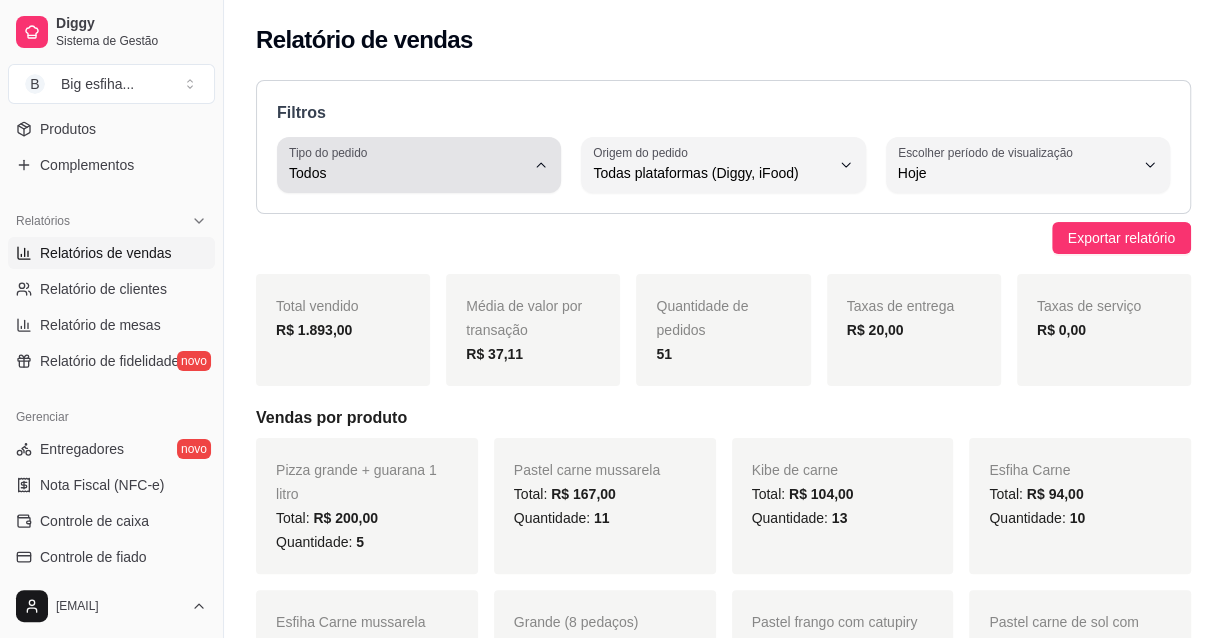 click on "Todos" at bounding box center [407, 173] 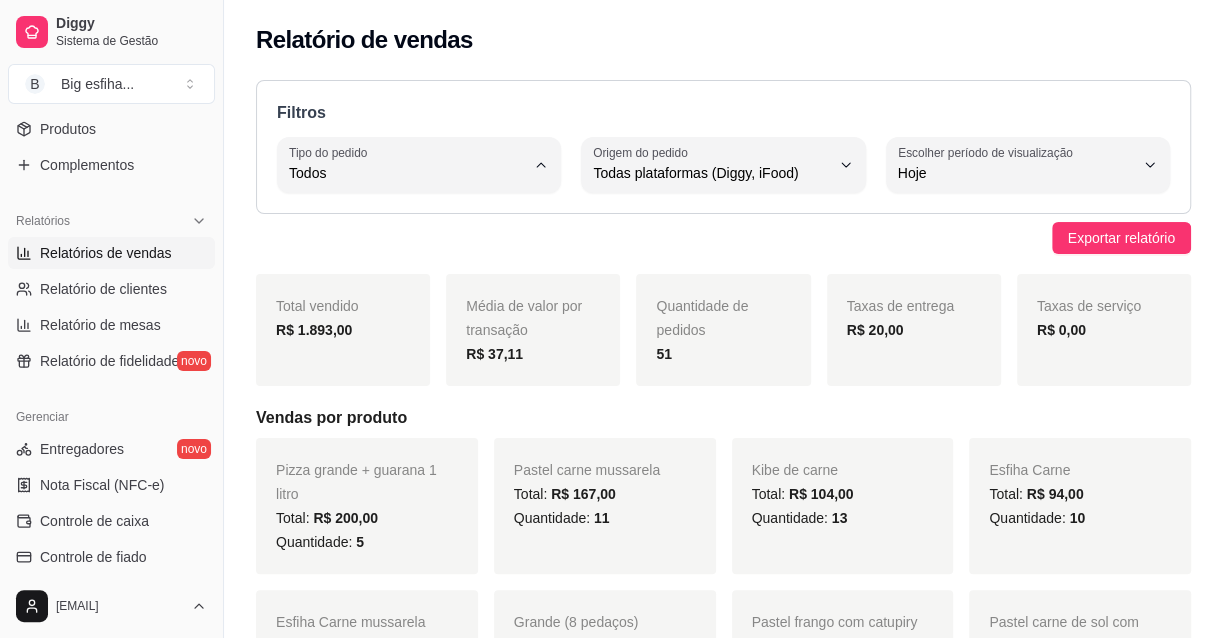 click on "Entrega" at bounding box center (419, 252) 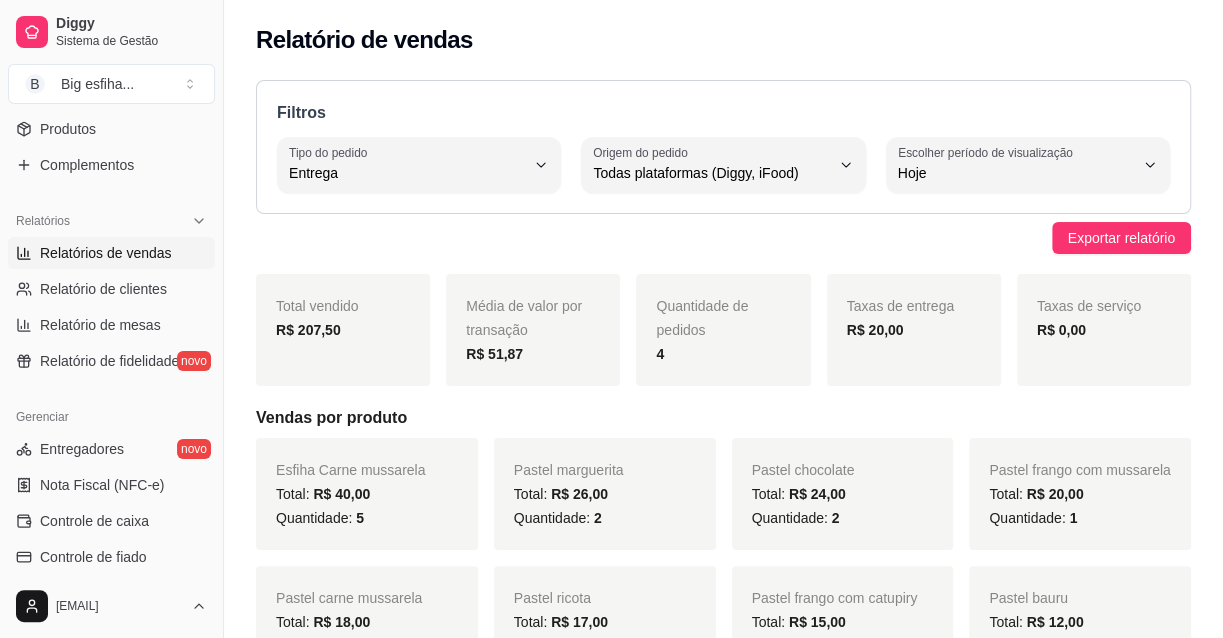 type 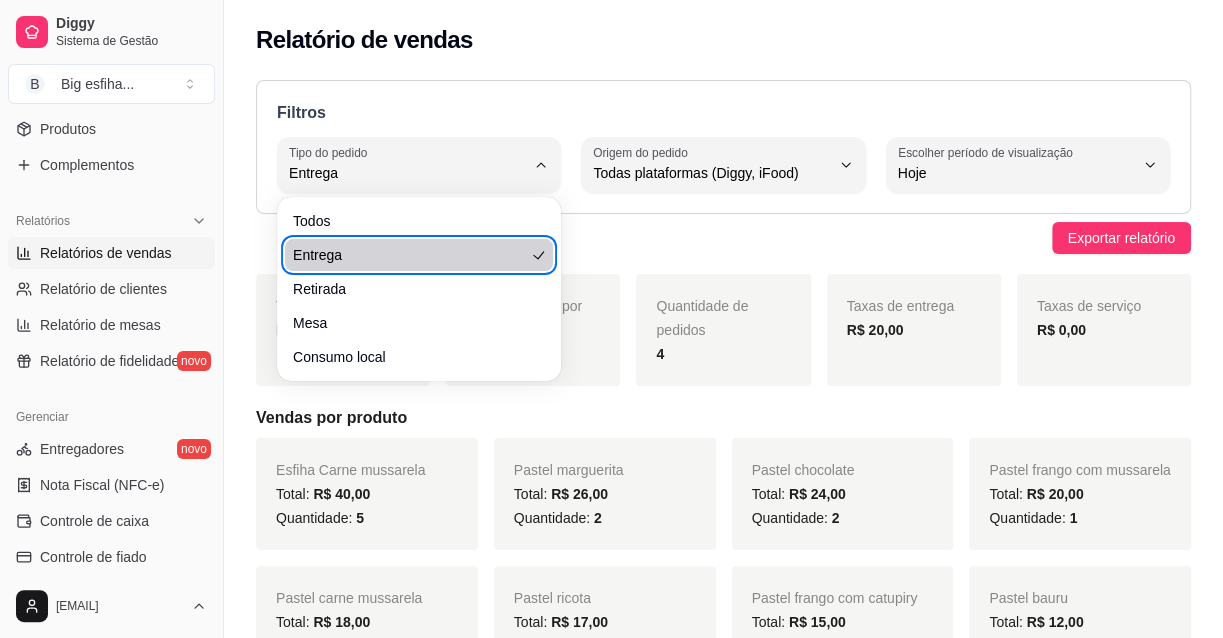 type 